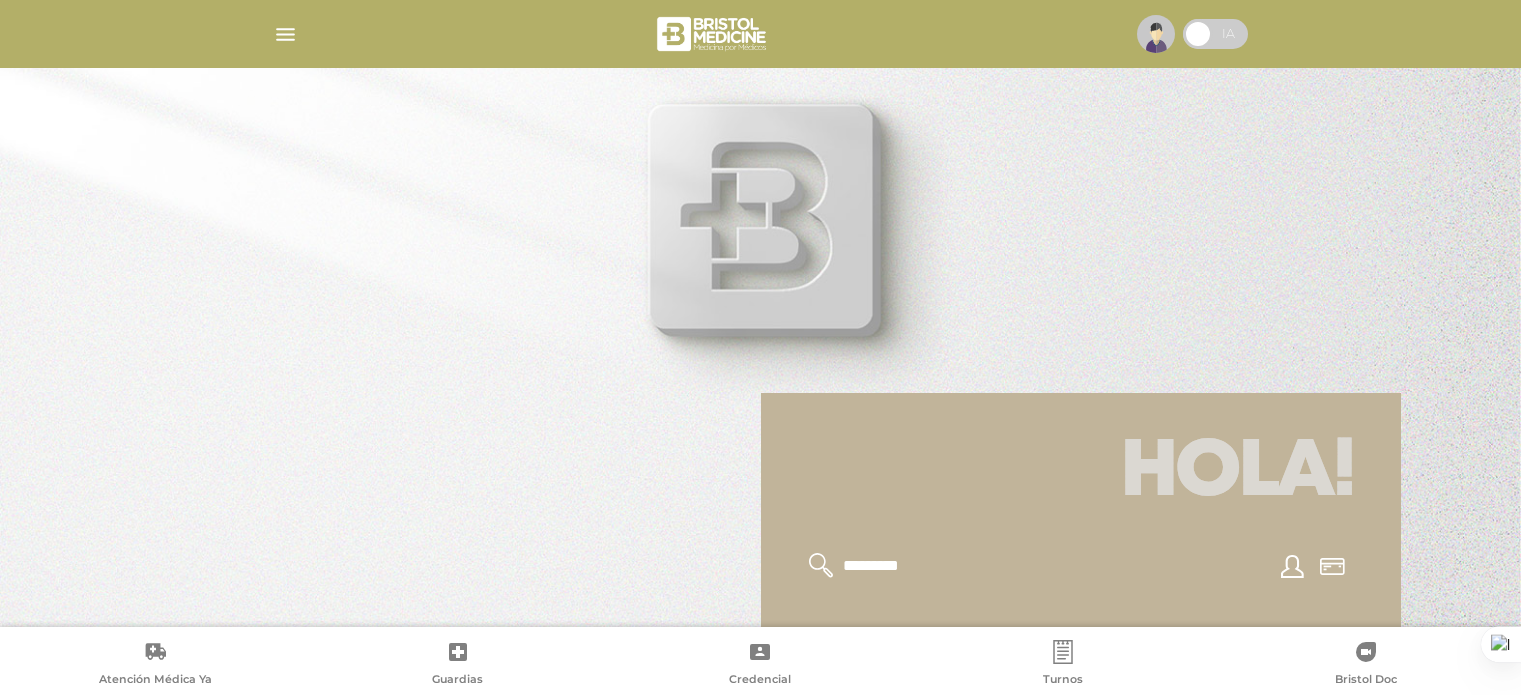 scroll, scrollTop: 0, scrollLeft: 0, axis: both 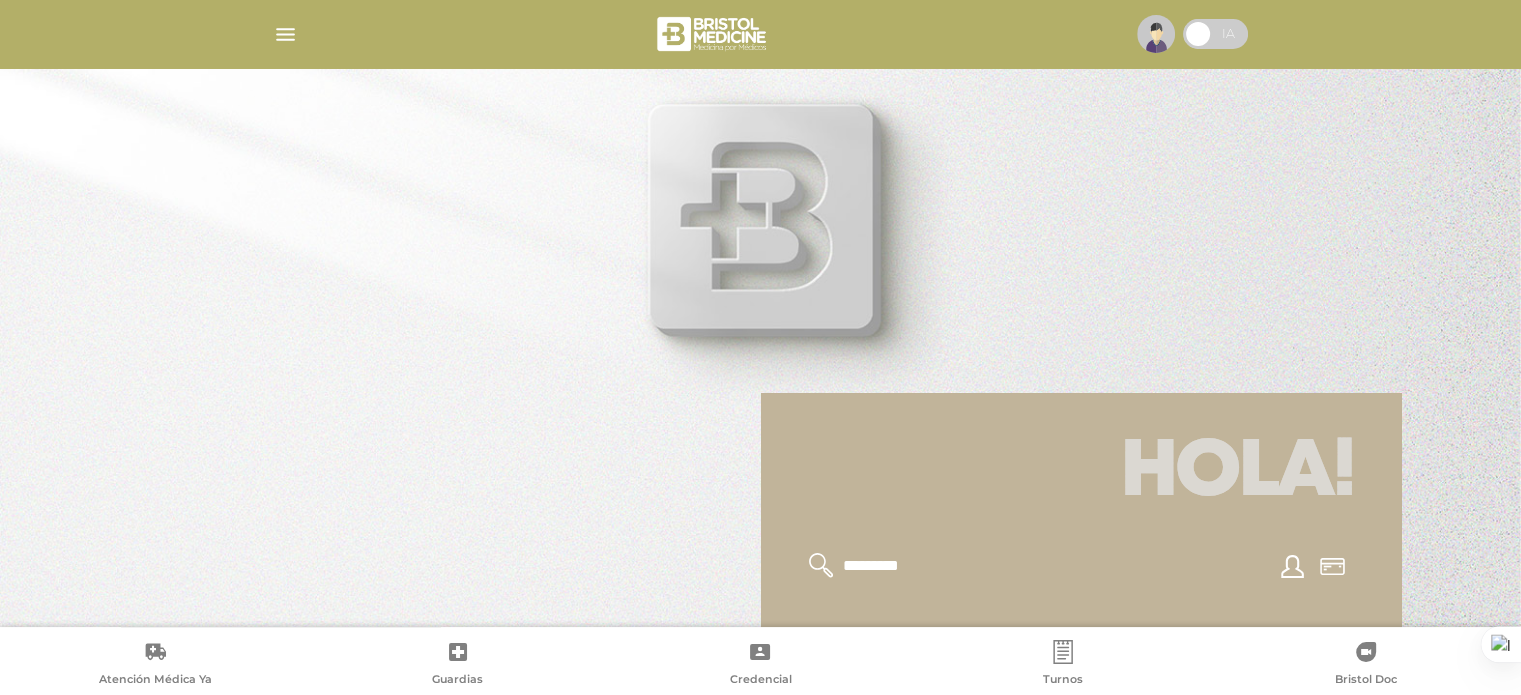 click at bounding box center [285, 34] 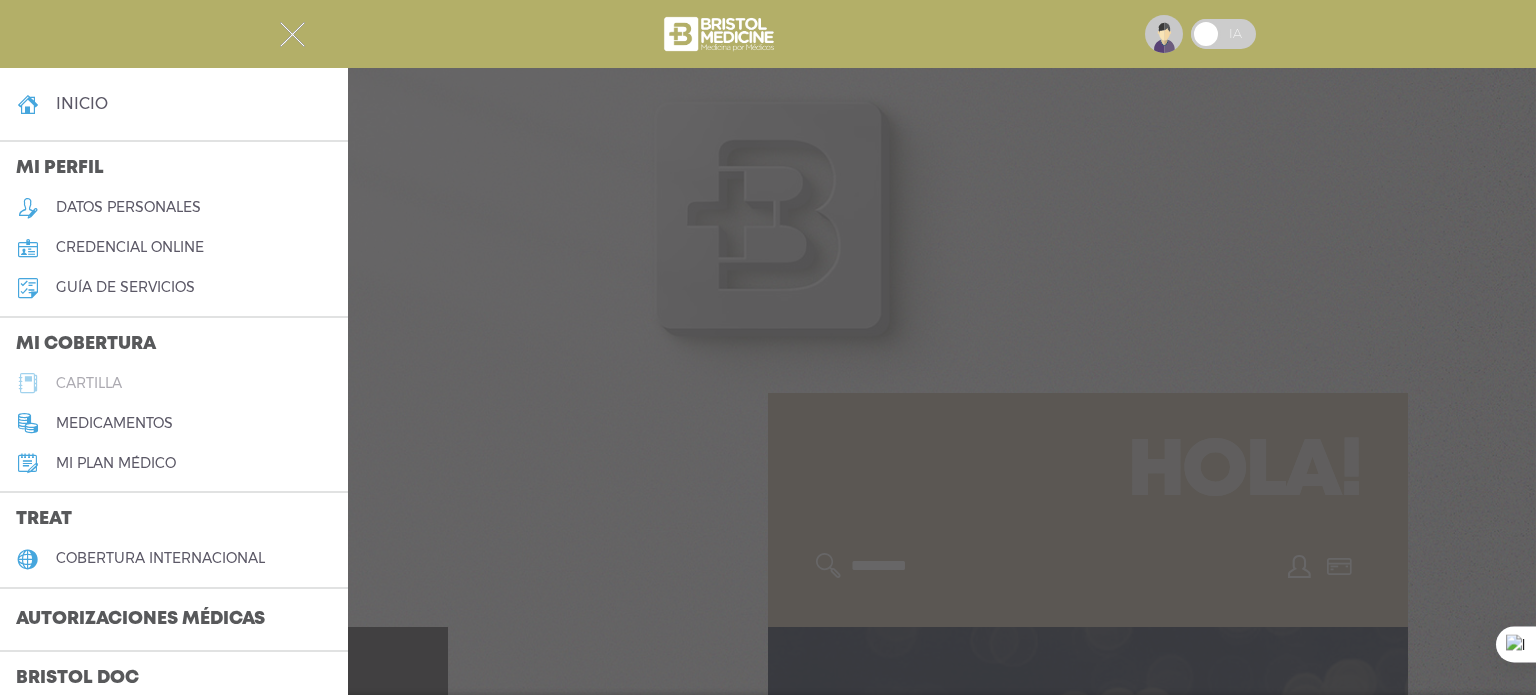click on "cartilla" at bounding box center [89, 383] 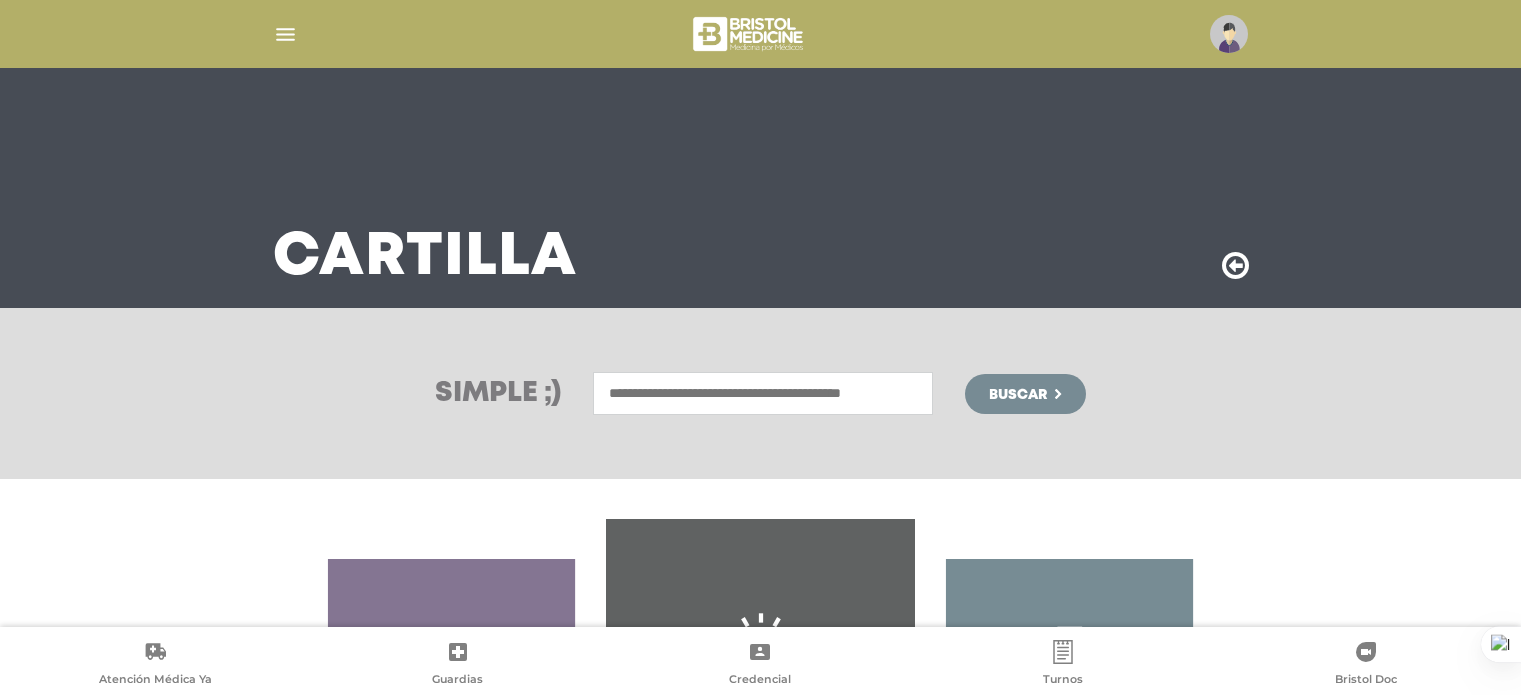 scroll, scrollTop: 0, scrollLeft: 0, axis: both 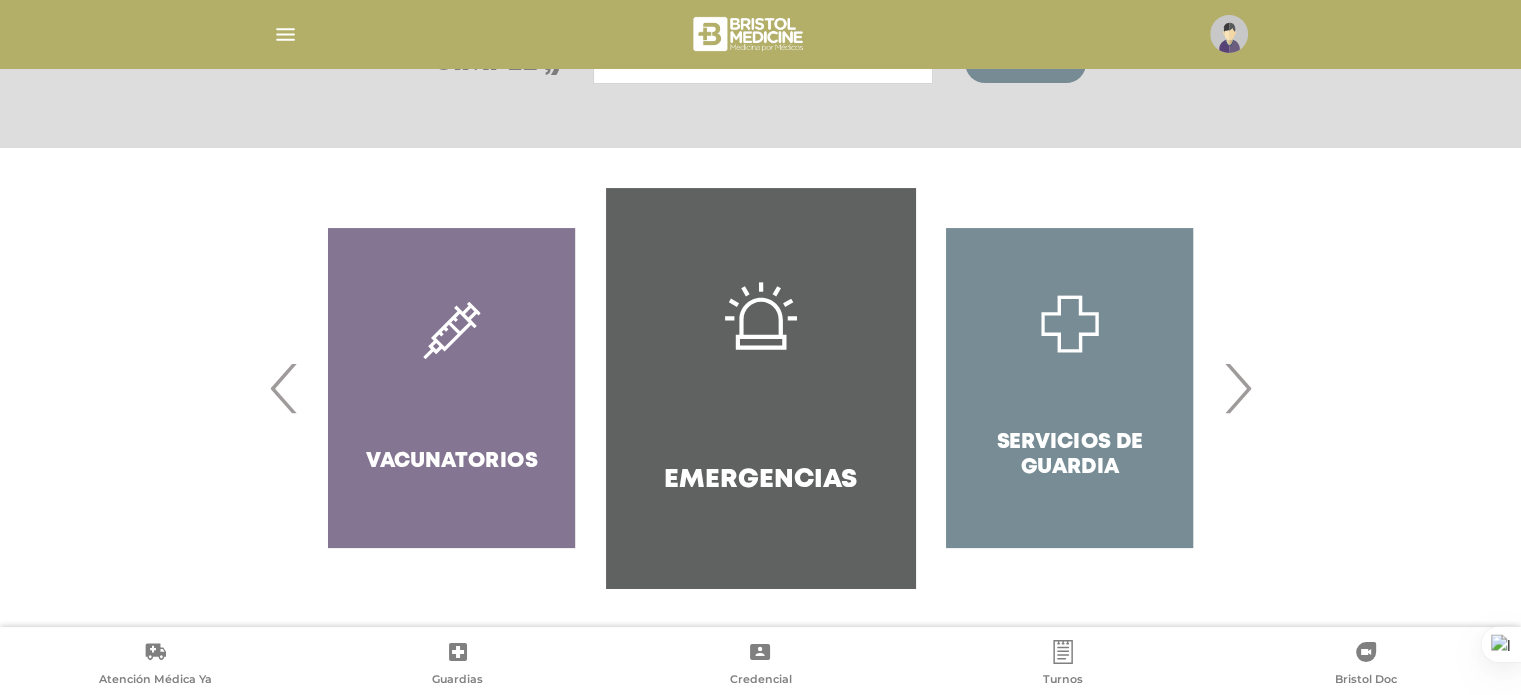 click on "Servicios de Guardia" at bounding box center (1069, 388) 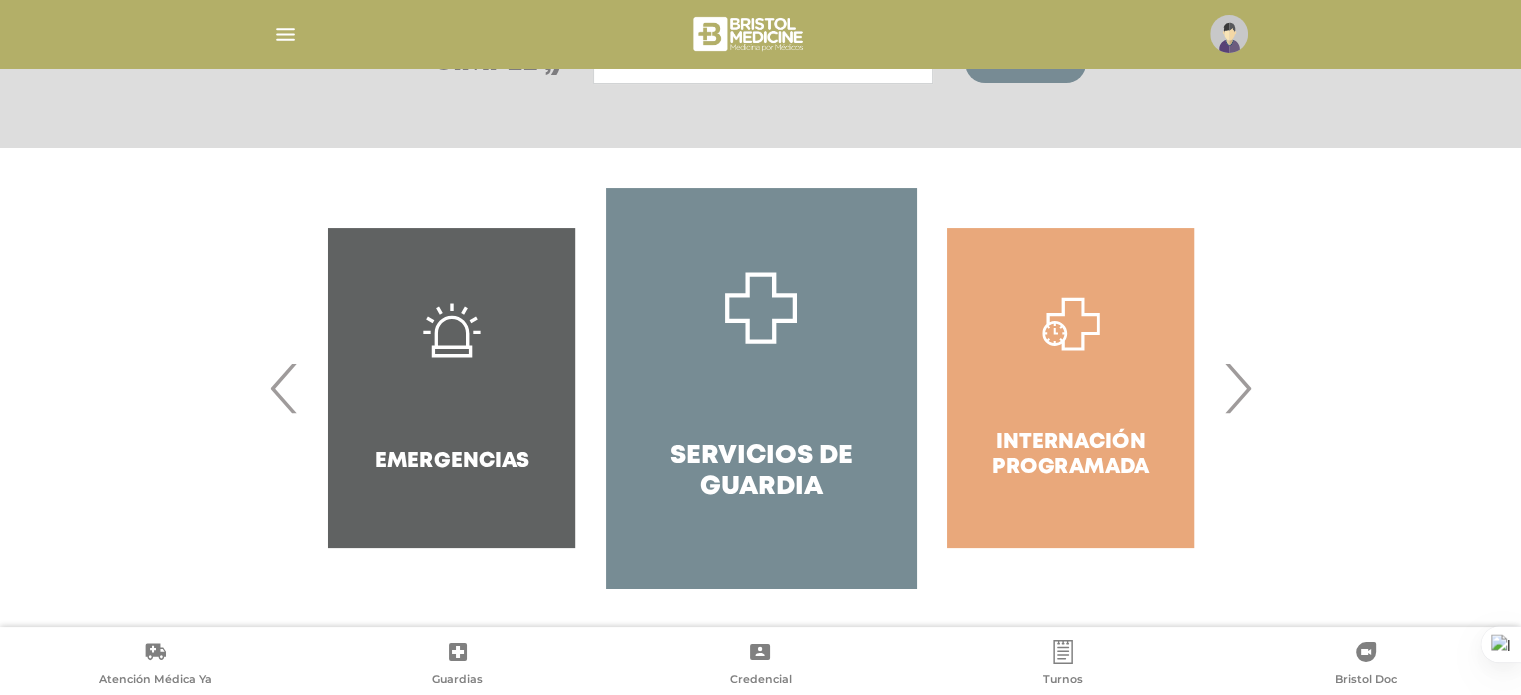 click on "›" at bounding box center (1237, 388) 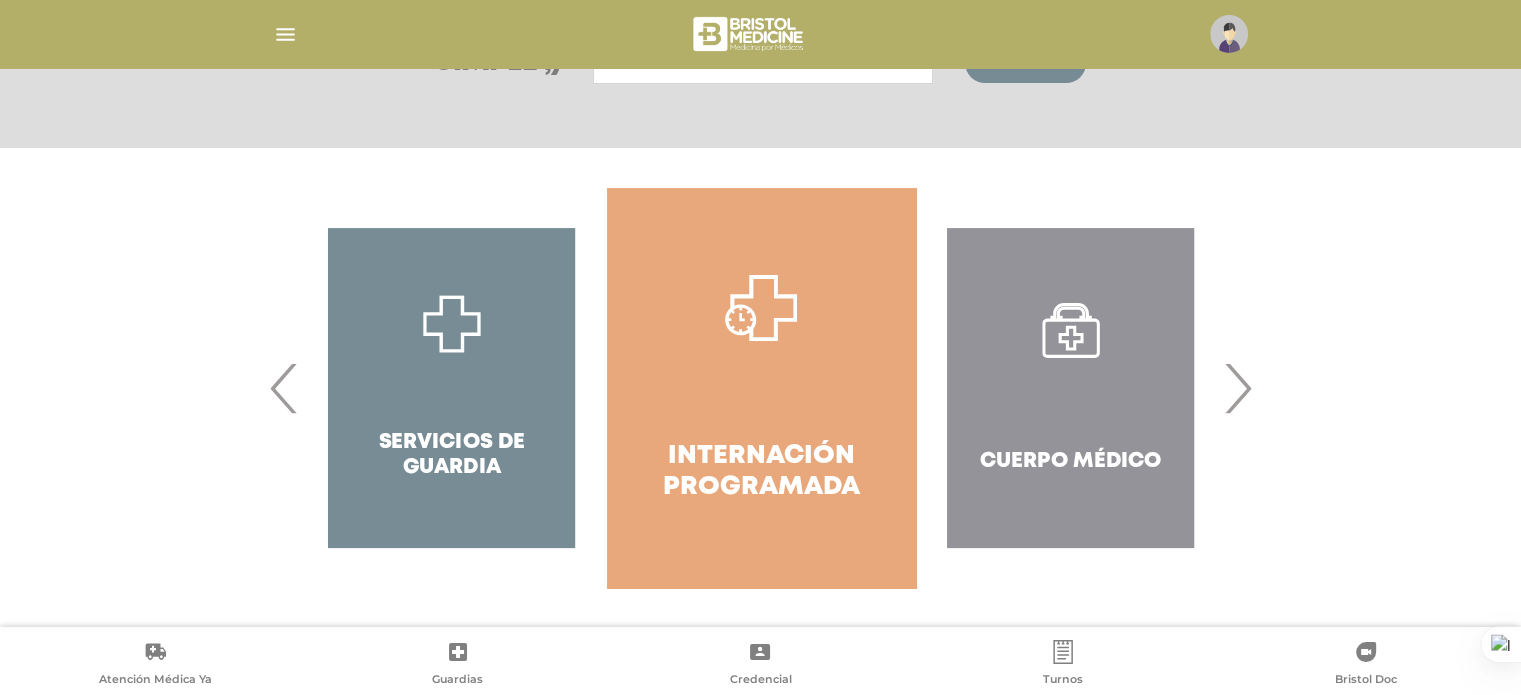 click on "›" at bounding box center [1237, 388] 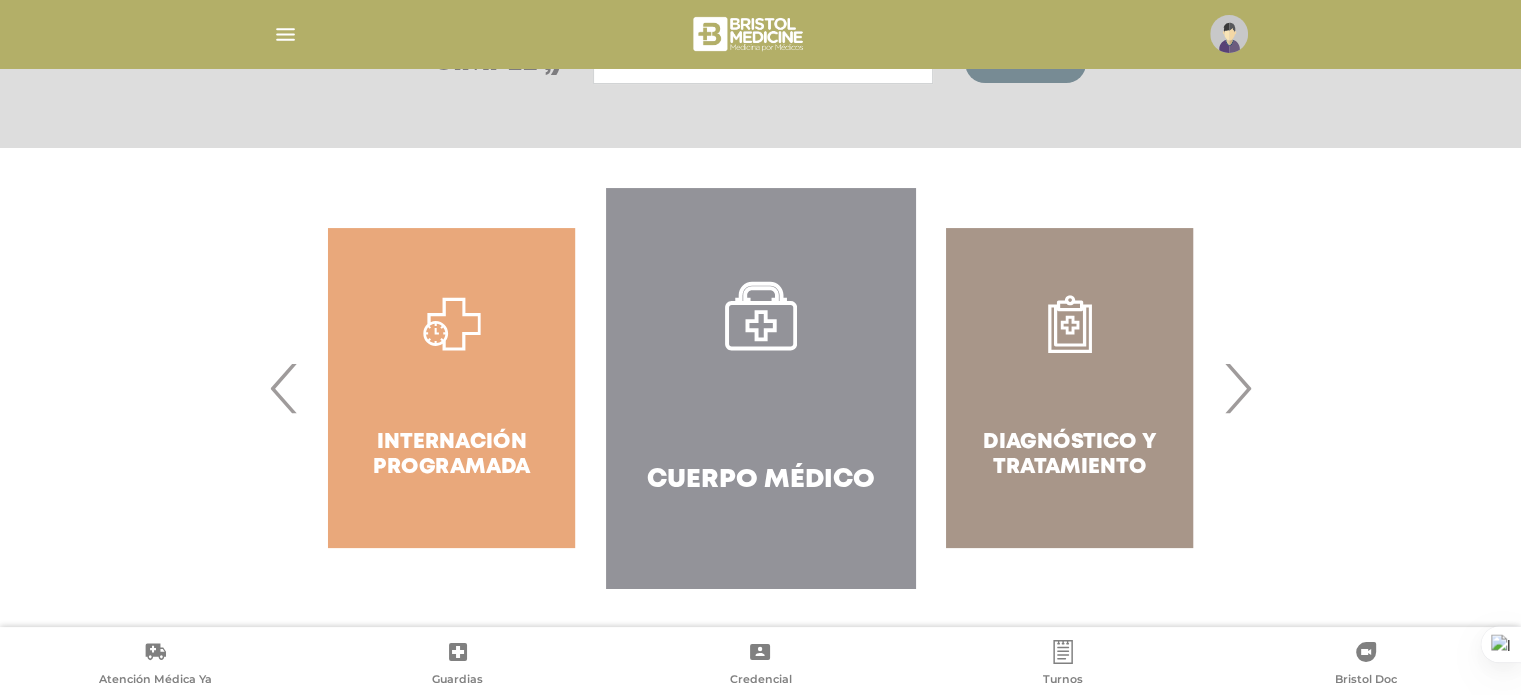click on "Diagnóstico y Tratamiento" at bounding box center [1069, 388] 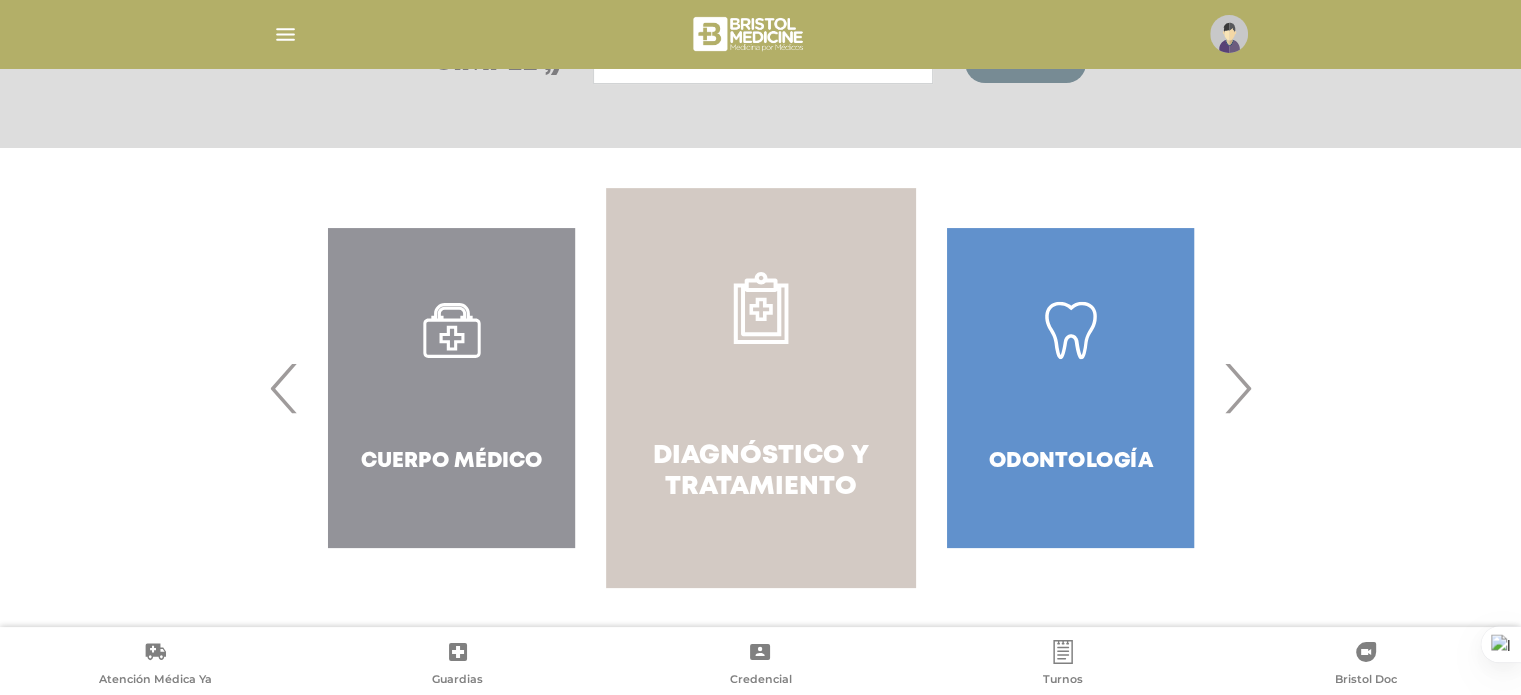click on "Diagnóstico y Tratamiento" at bounding box center (760, 472) 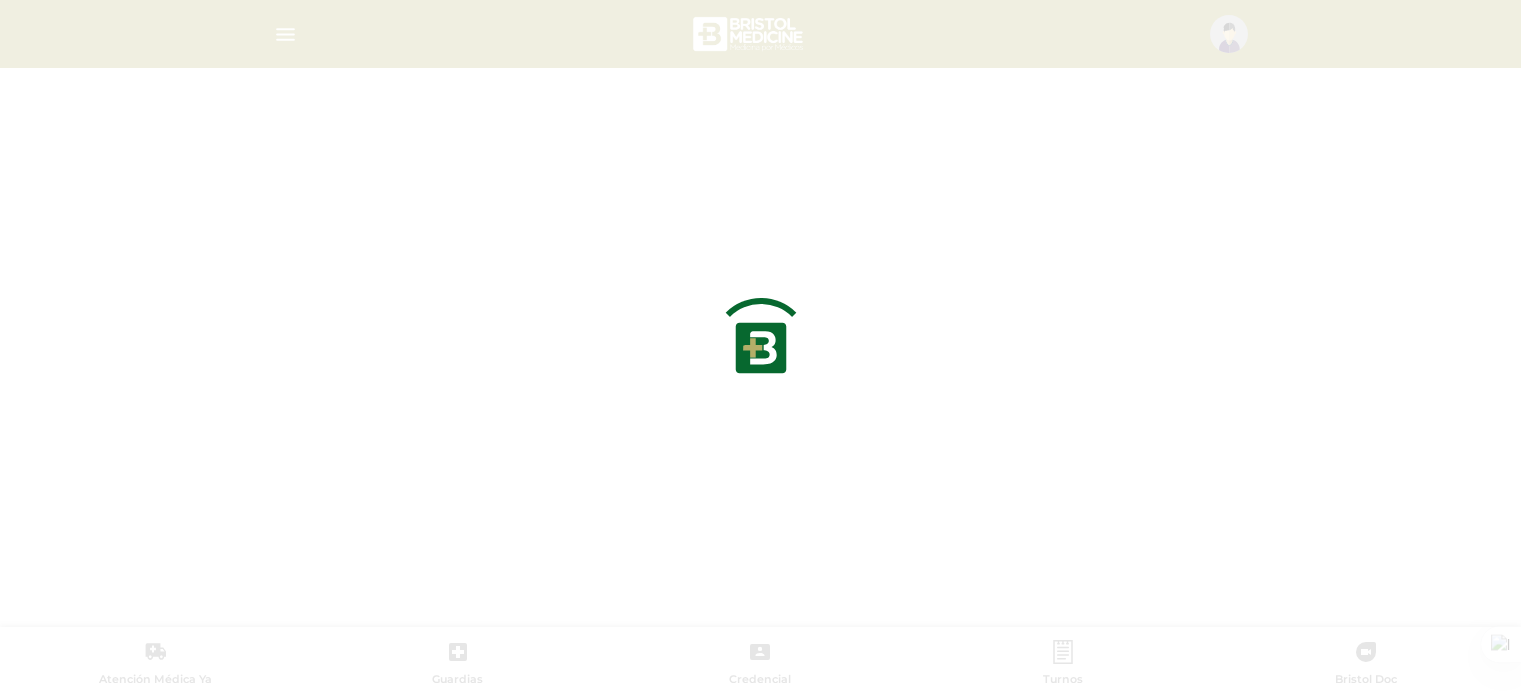 scroll, scrollTop: 0, scrollLeft: 0, axis: both 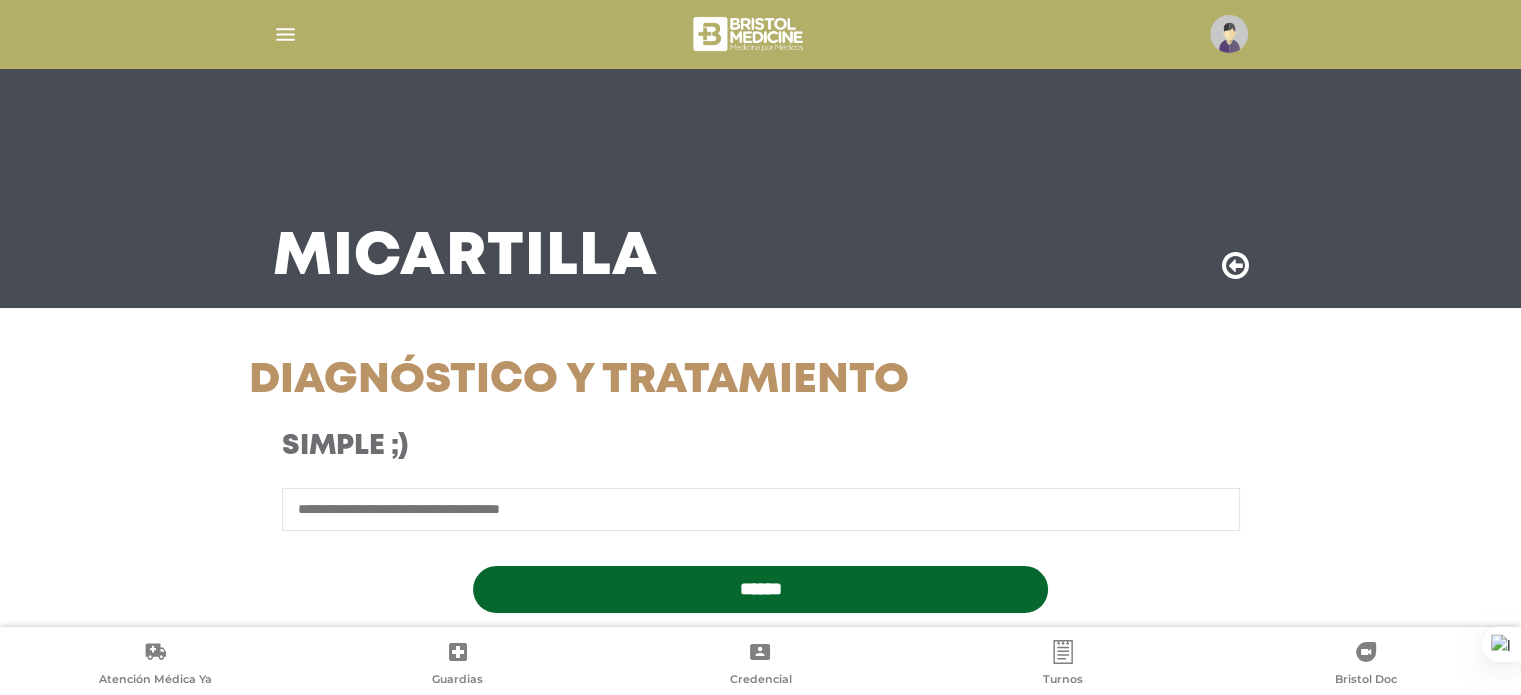 click at bounding box center [761, 509] 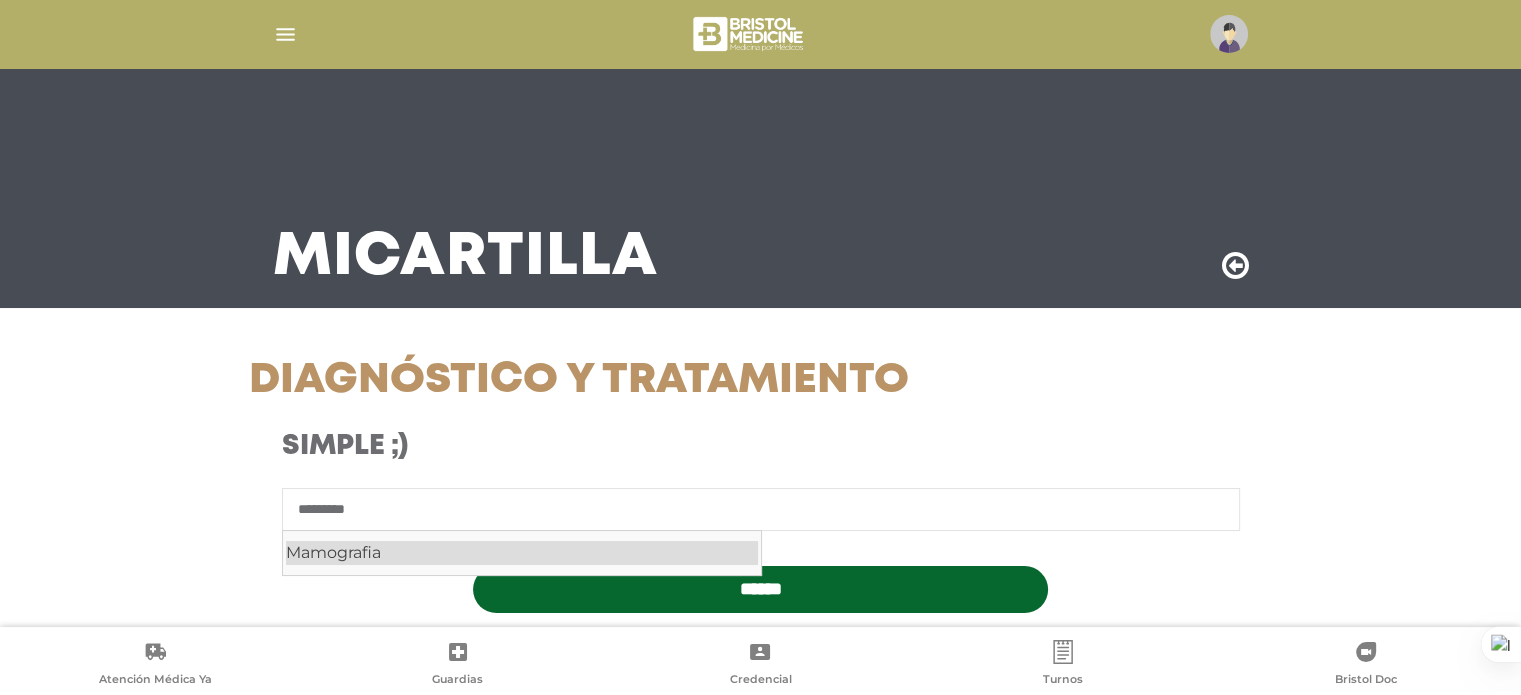 click on "Mamografia" at bounding box center (522, 553) 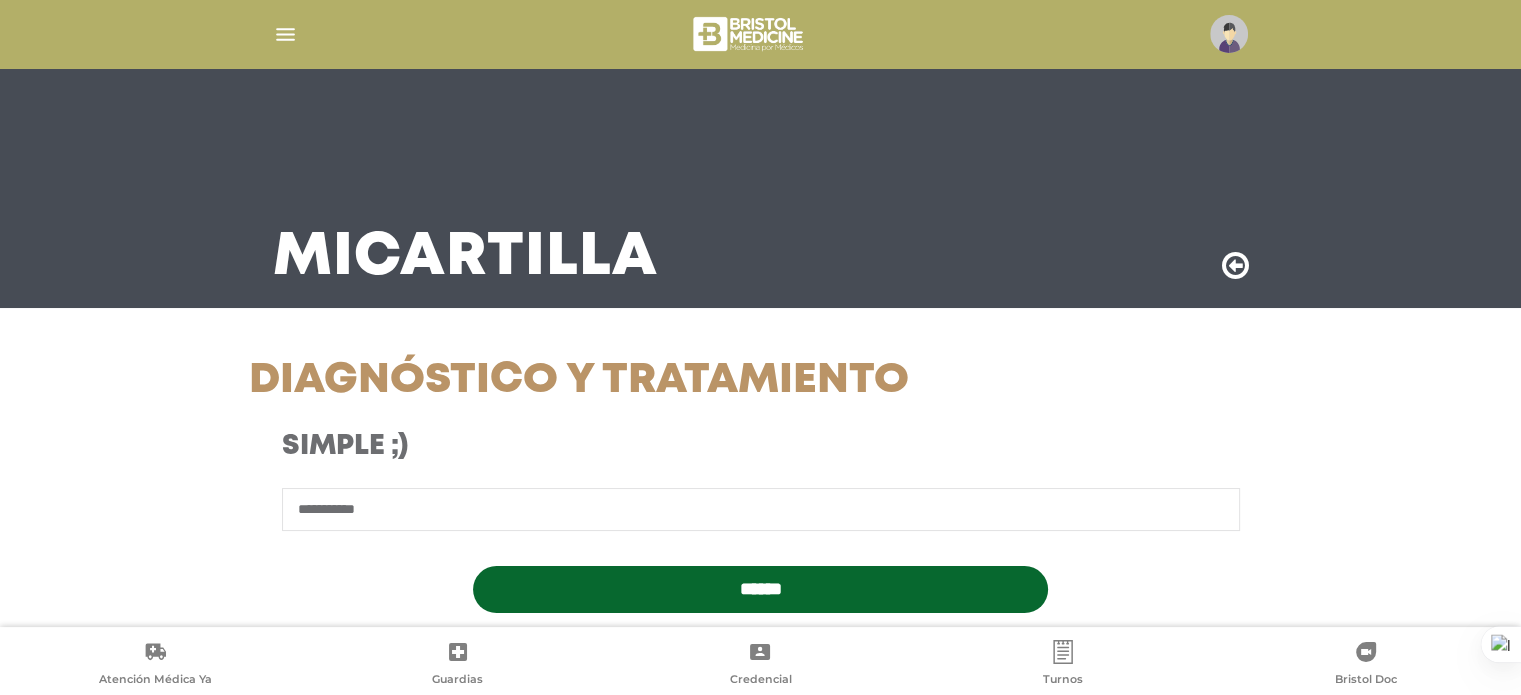 type on "**********" 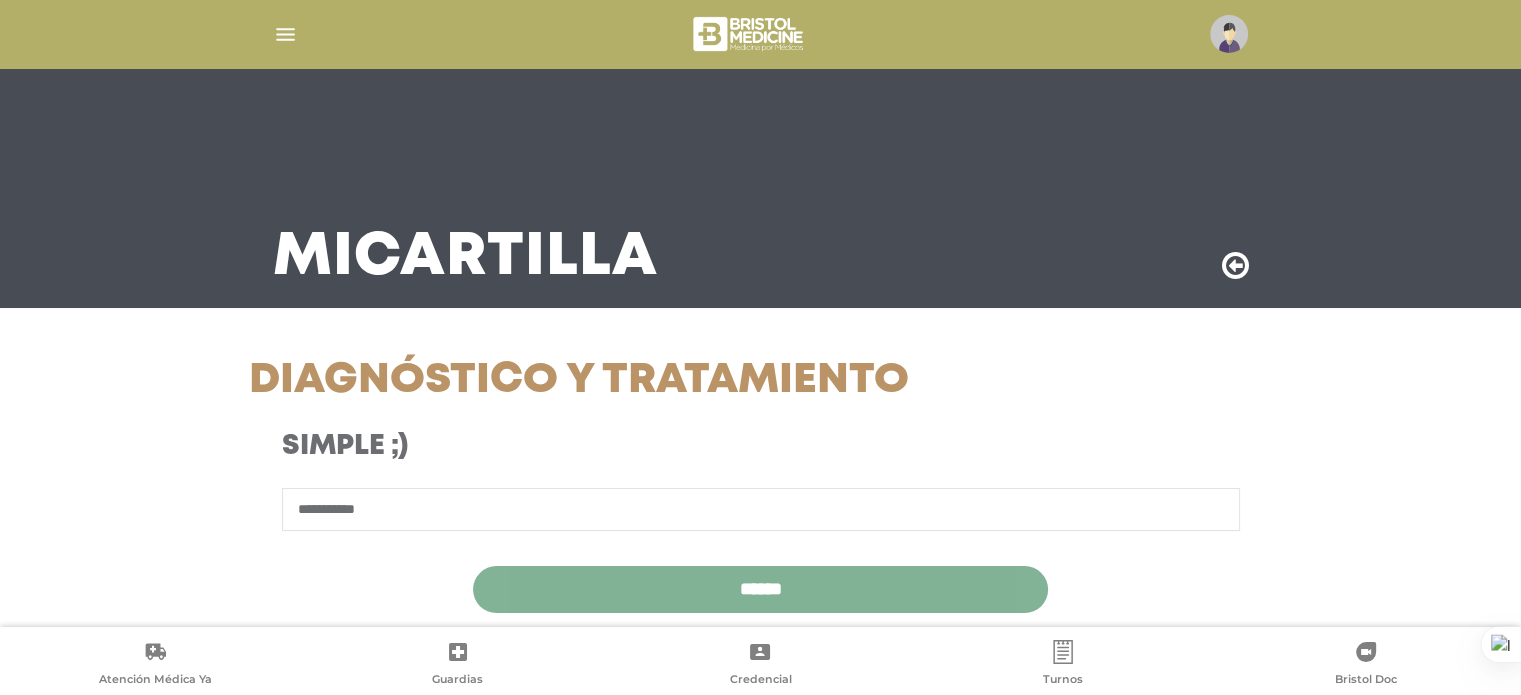 click on "******" at bounding box center [760, 589] 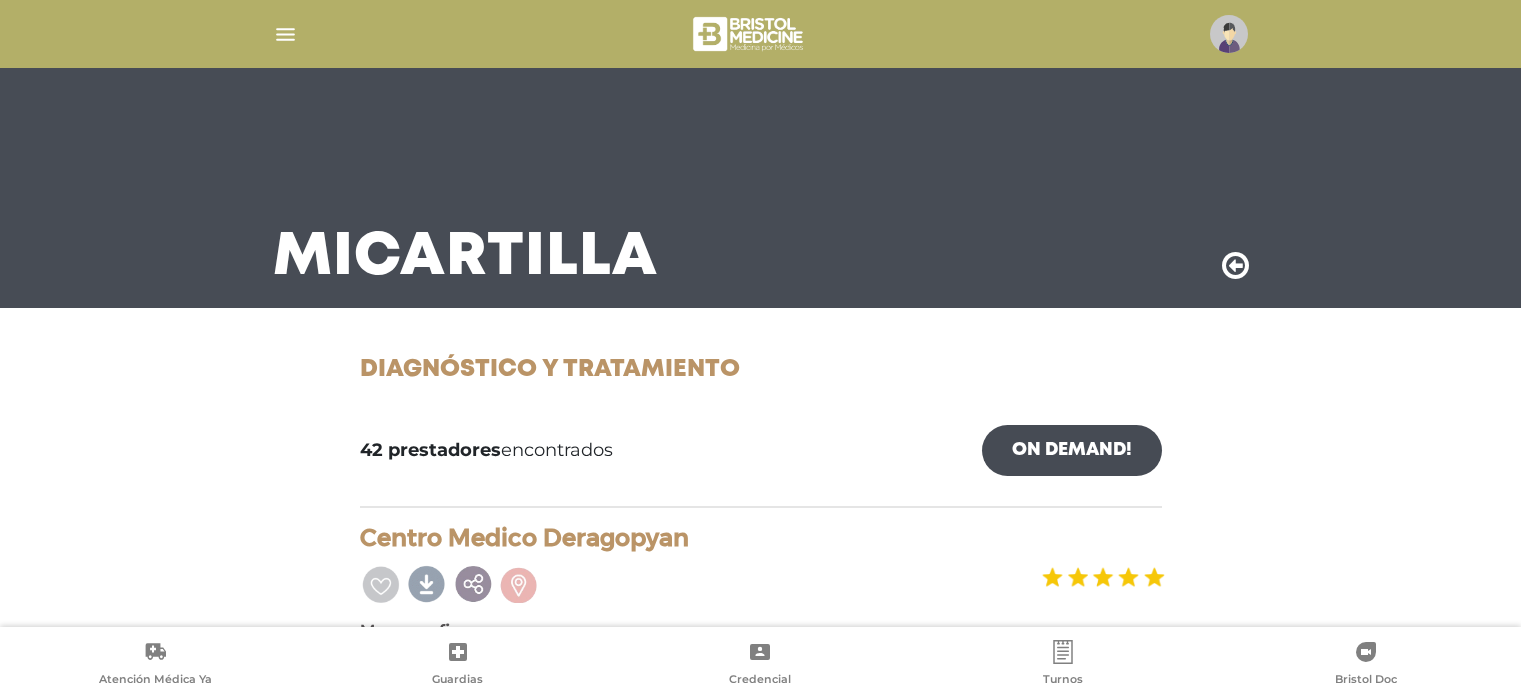 scroll, scrollTop: 0, scrollLeft: 0, axis: both 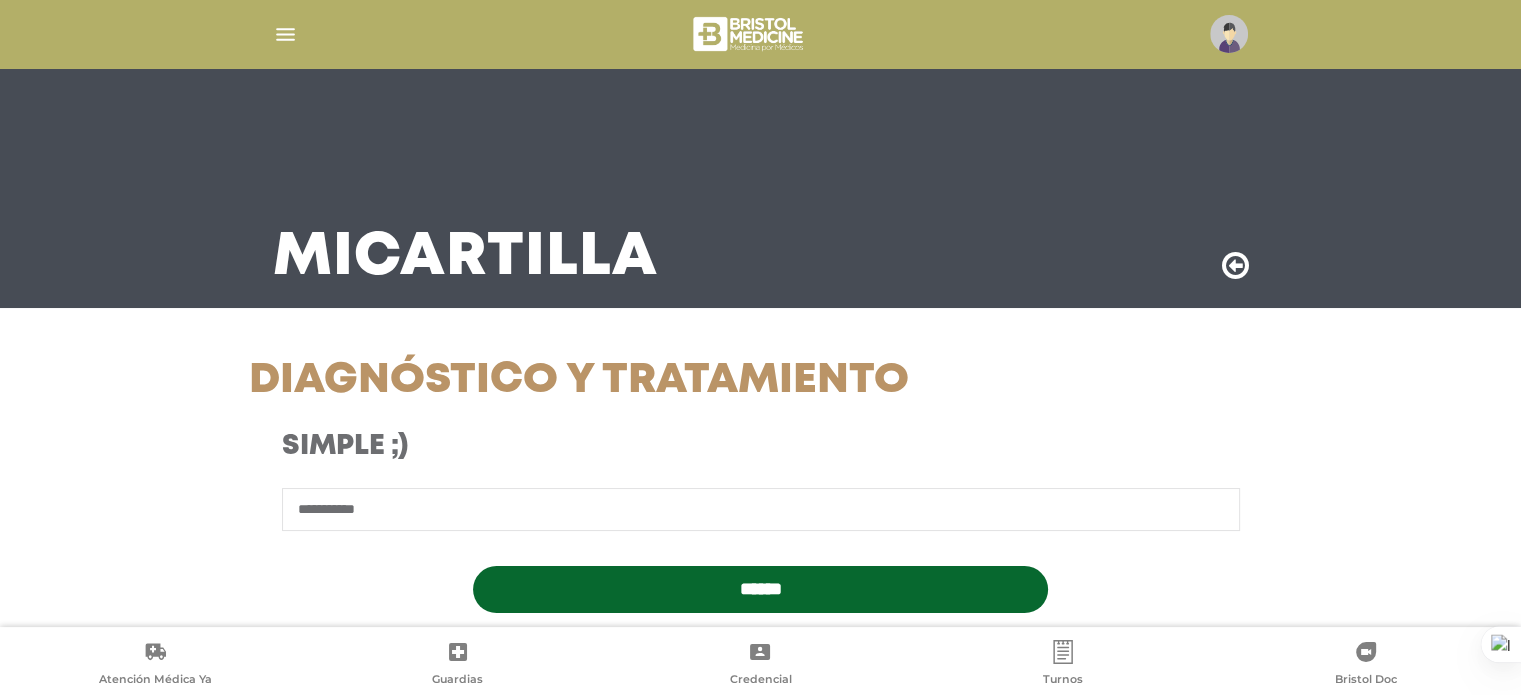 click on "**********" at bounding box center (761, 509) 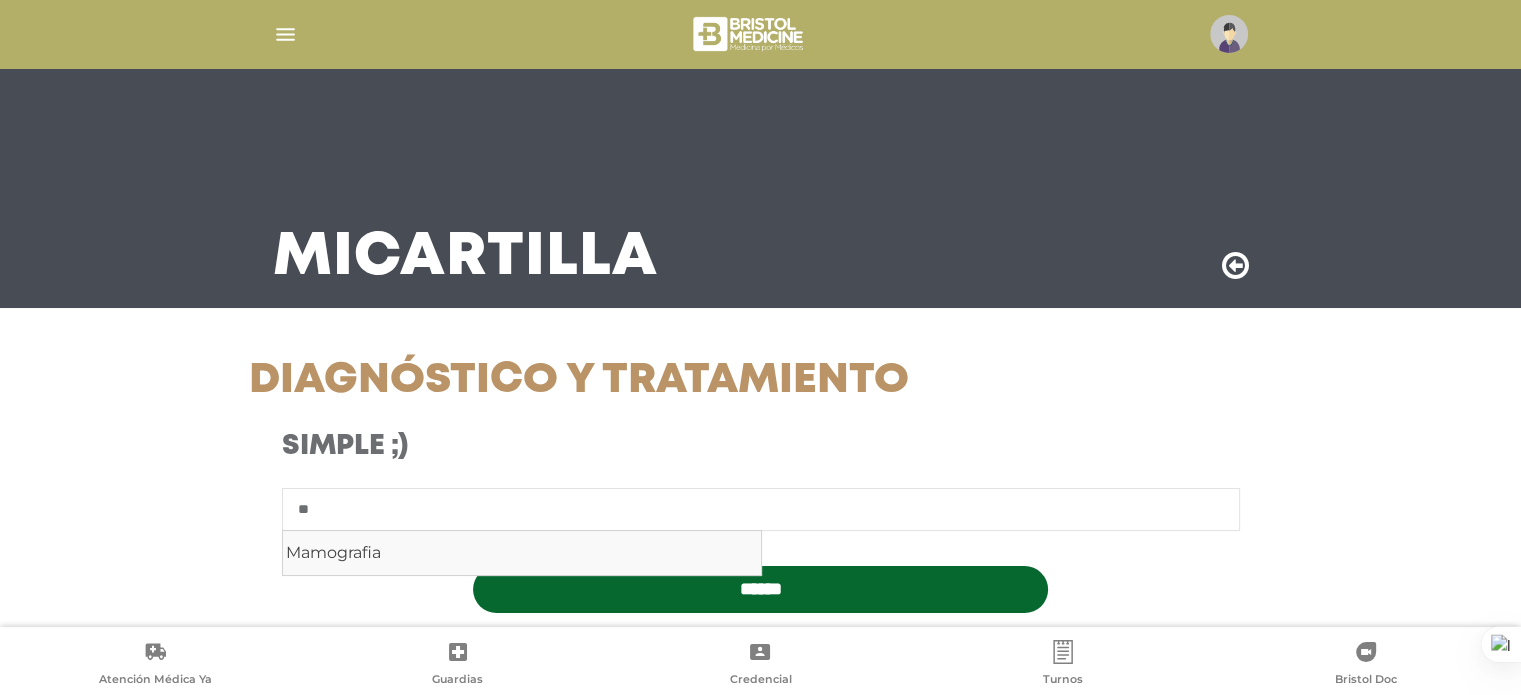 type on "*" 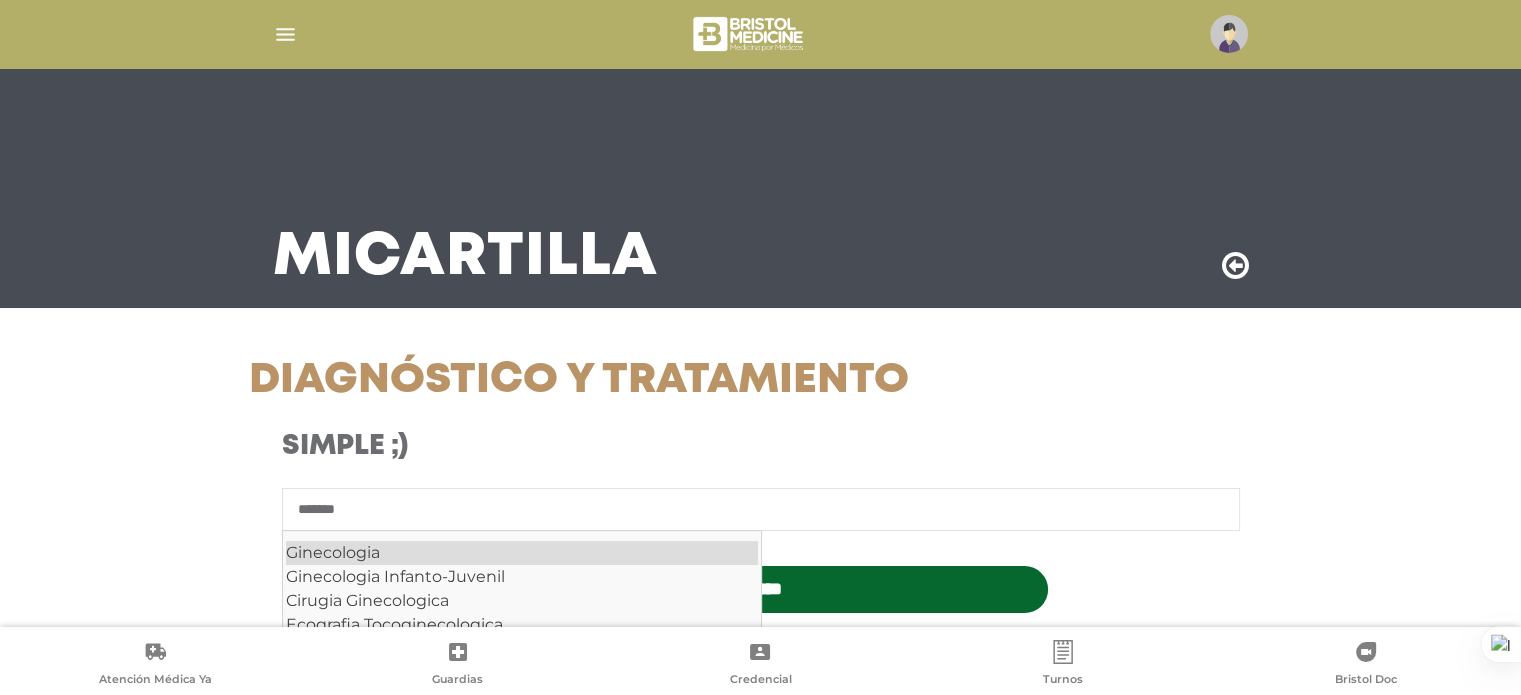 click on "Ginecologia" at bounding box center (522, 553) 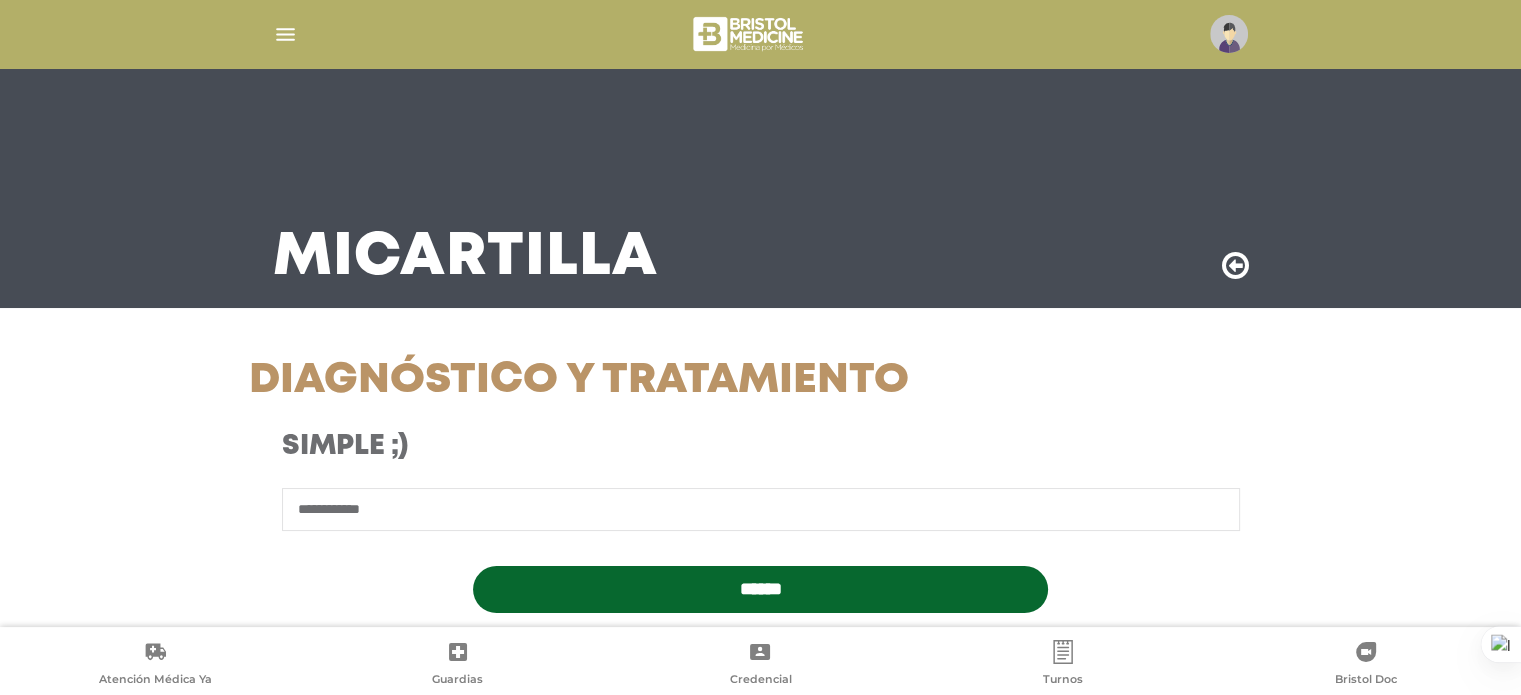 type on "**********" 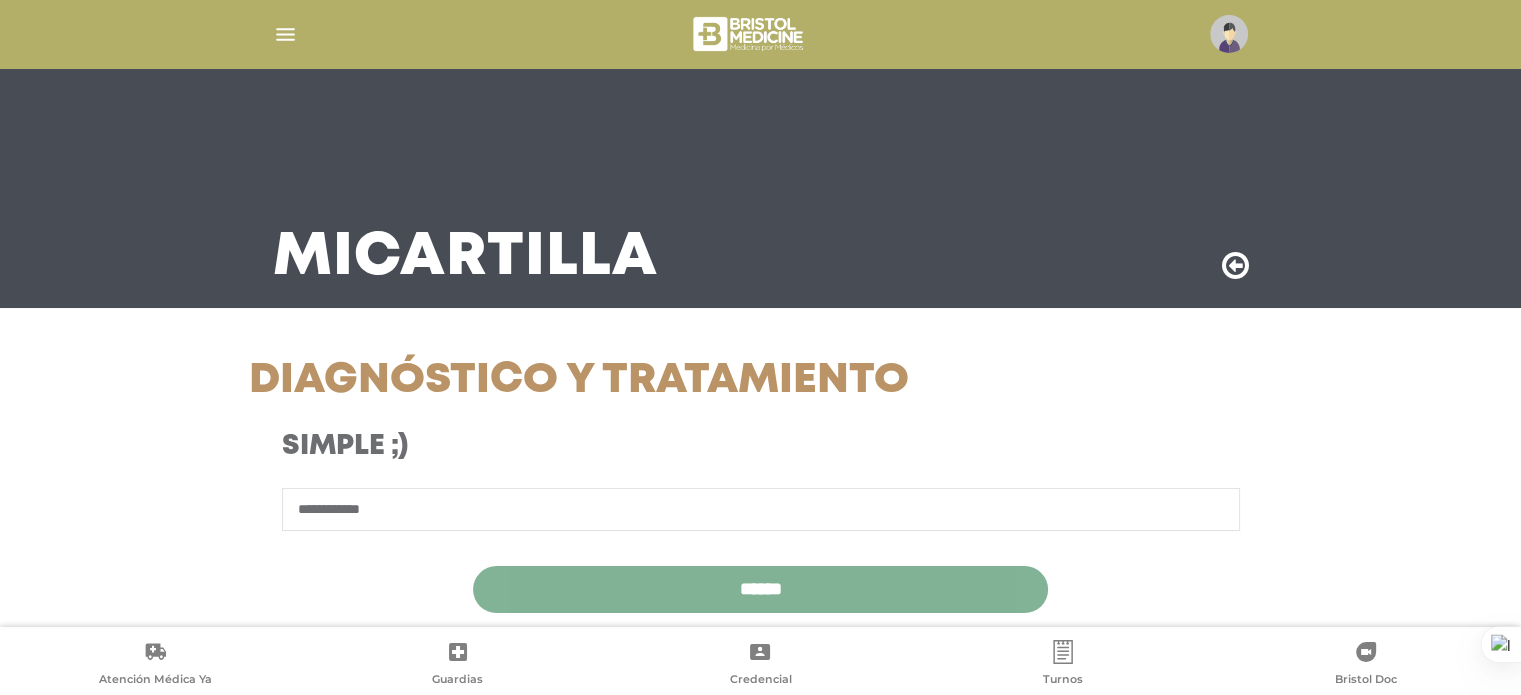 click on "******" at bounding box center [760, 589] 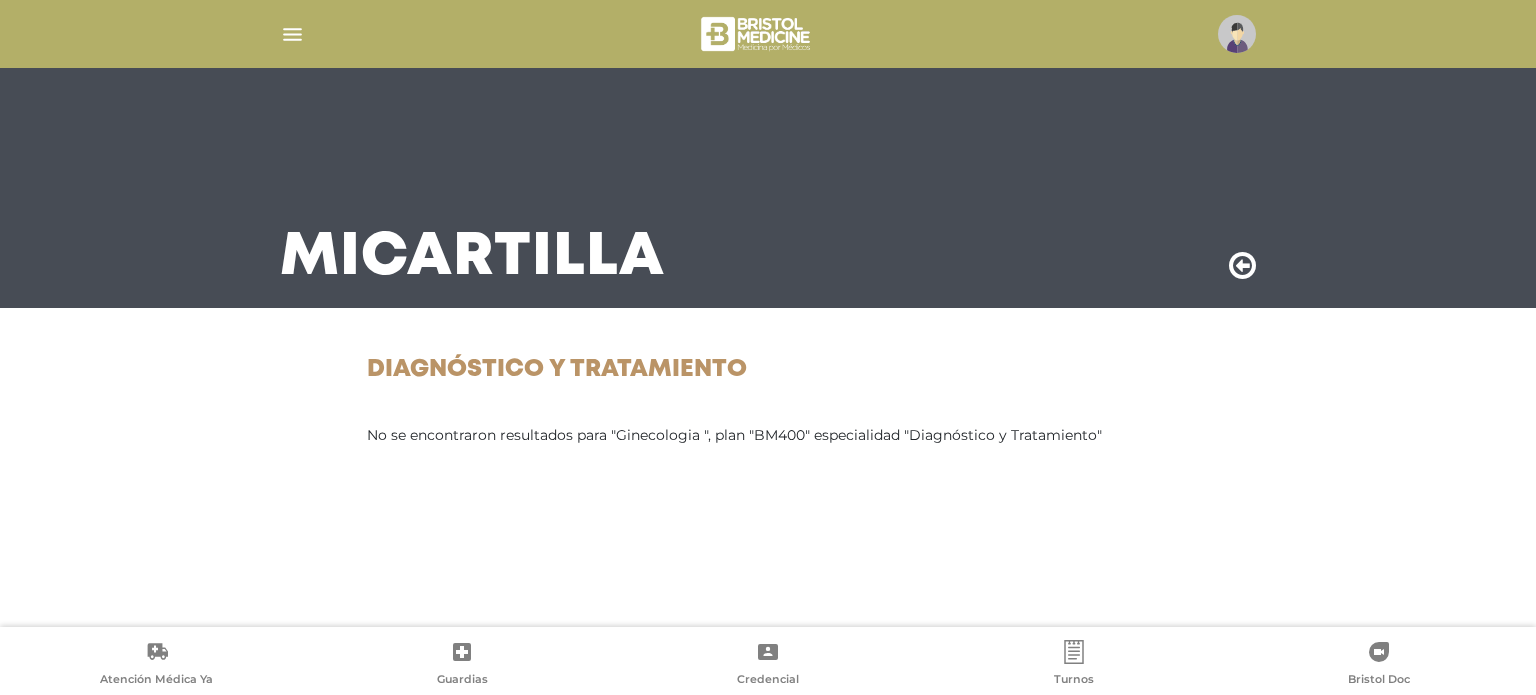 scroll, scrollTop: 0, scrollLeft: 0, axis: both 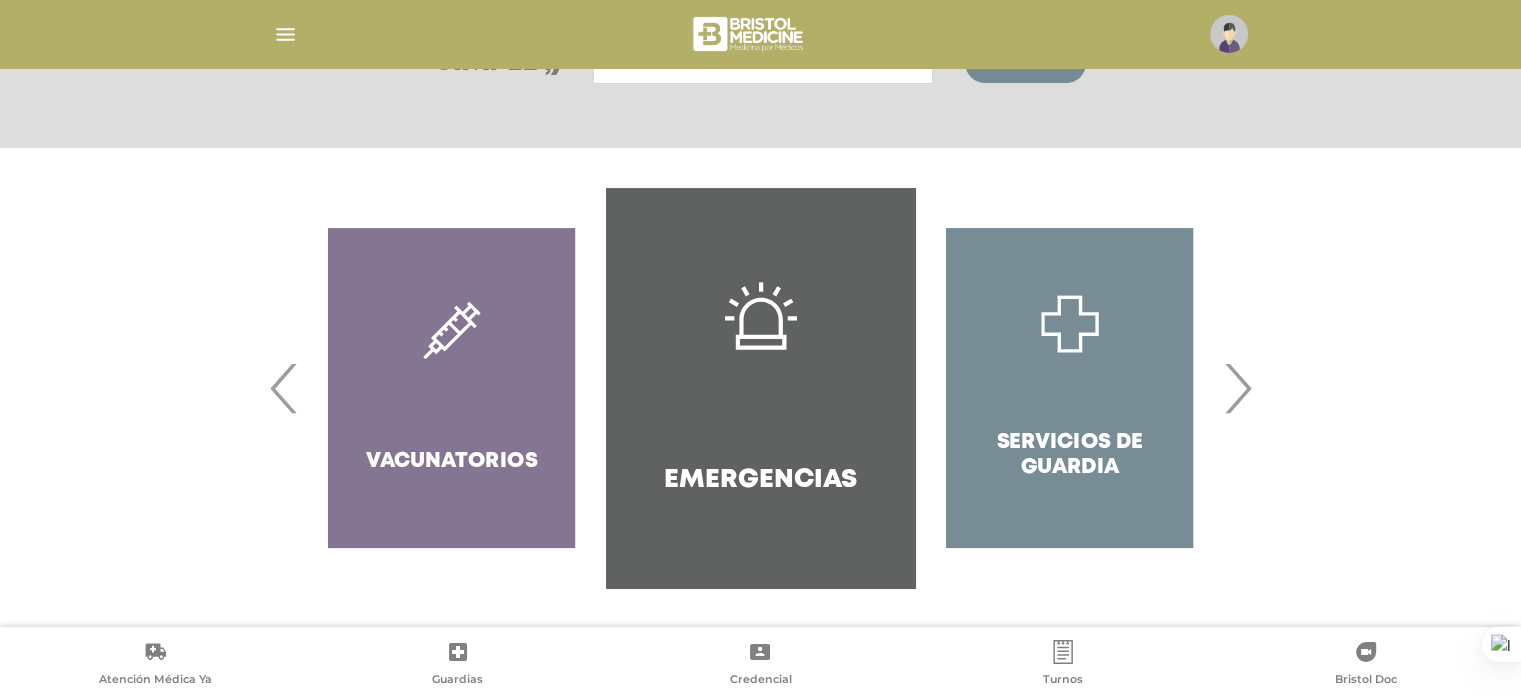click on "›" at bounding box center [1237, 388] 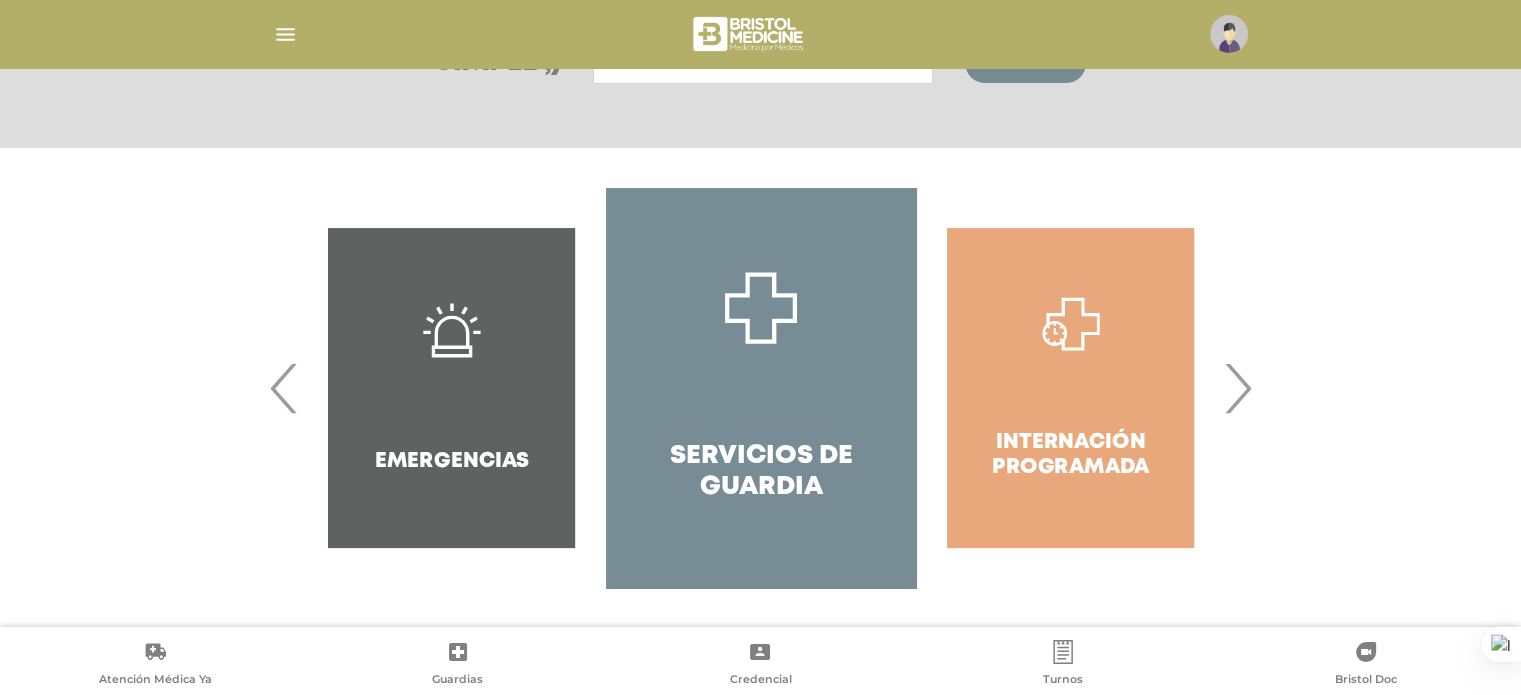 click on "›" at bounding box center [1237, 388] 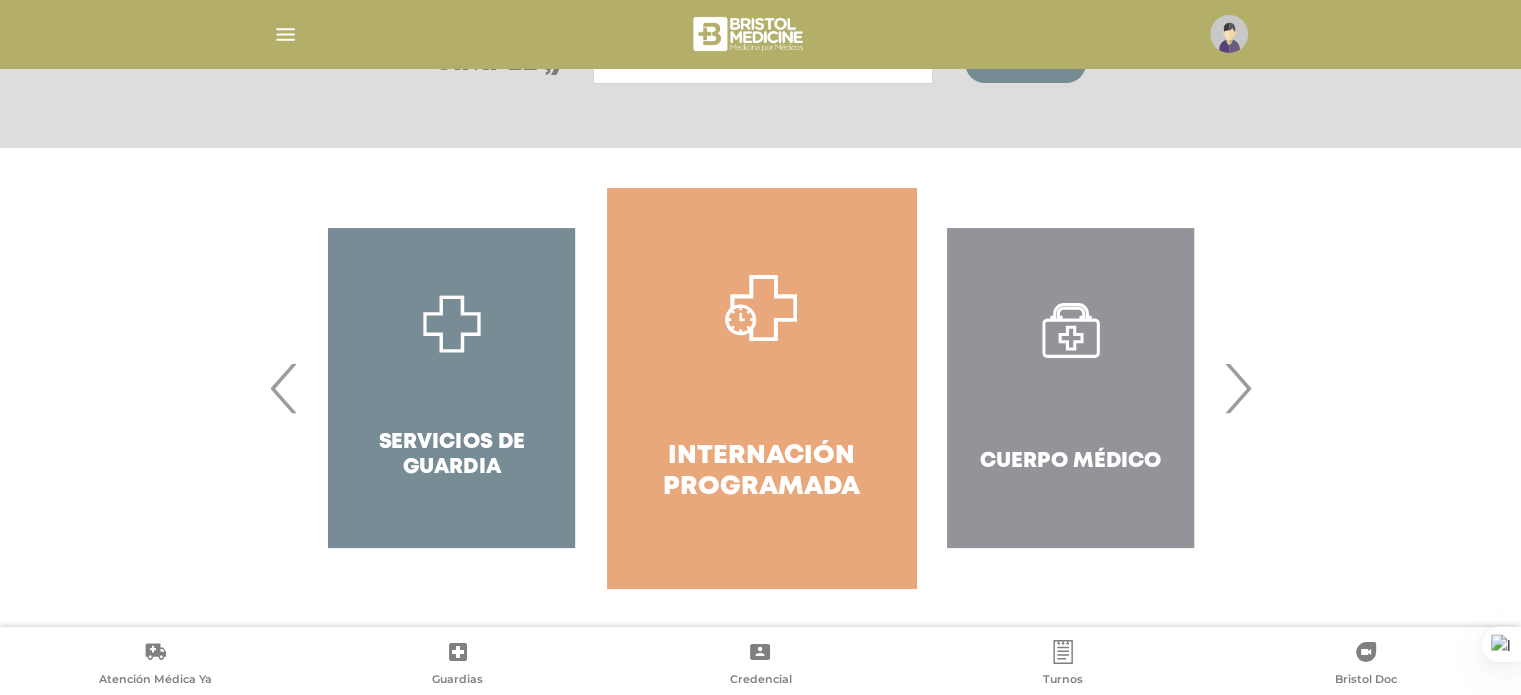 click on "›" at bounding box center [1237, 388] 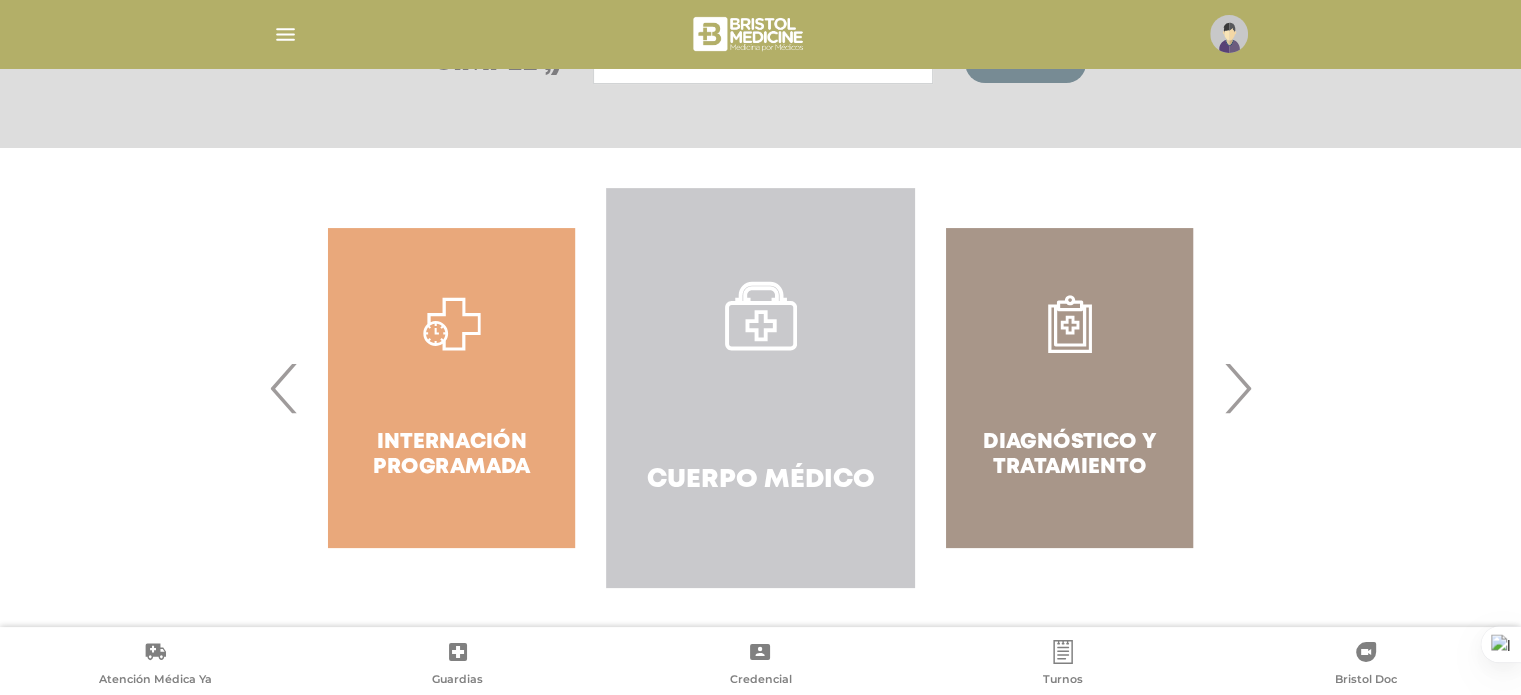 click on "Cuerpo Médico" at bounding box center (761, 480) 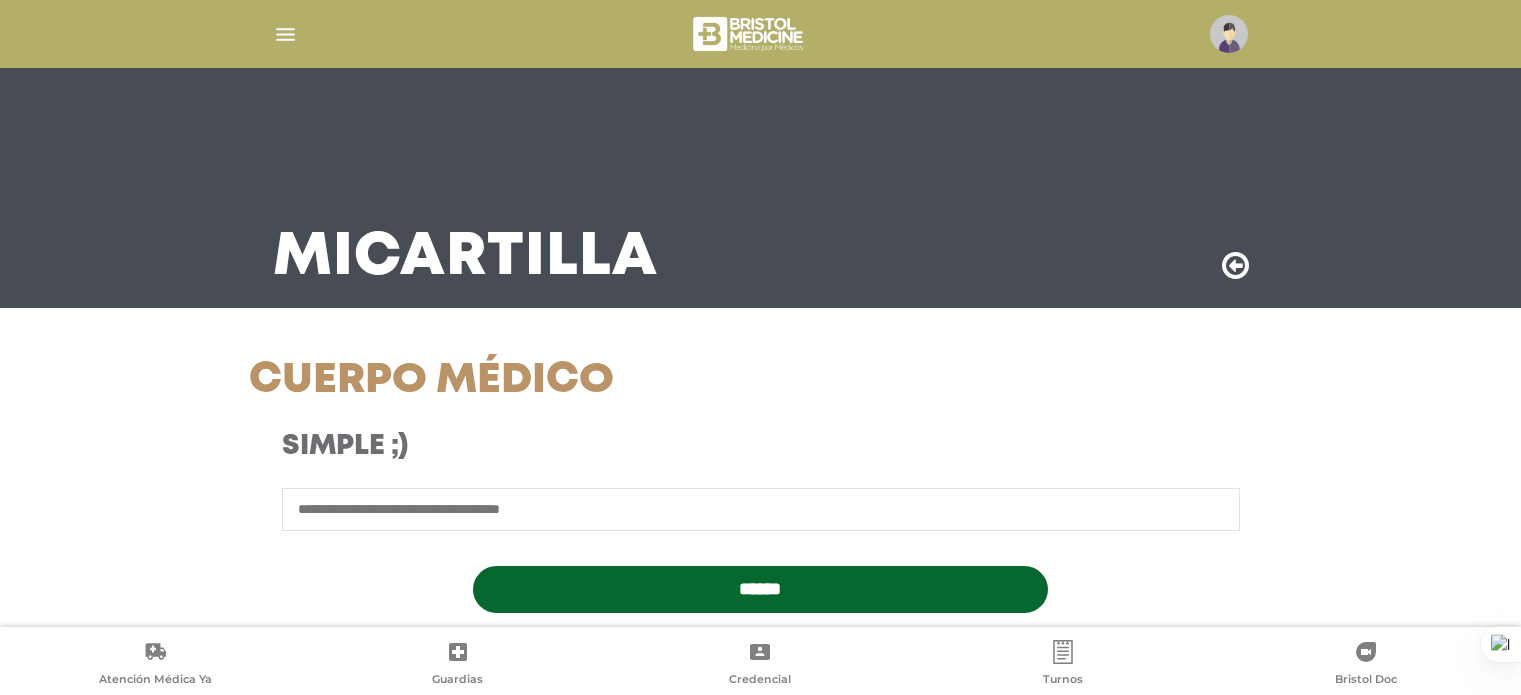 scroll, scrollTop: 0, scrollLeft: 0, axis: both 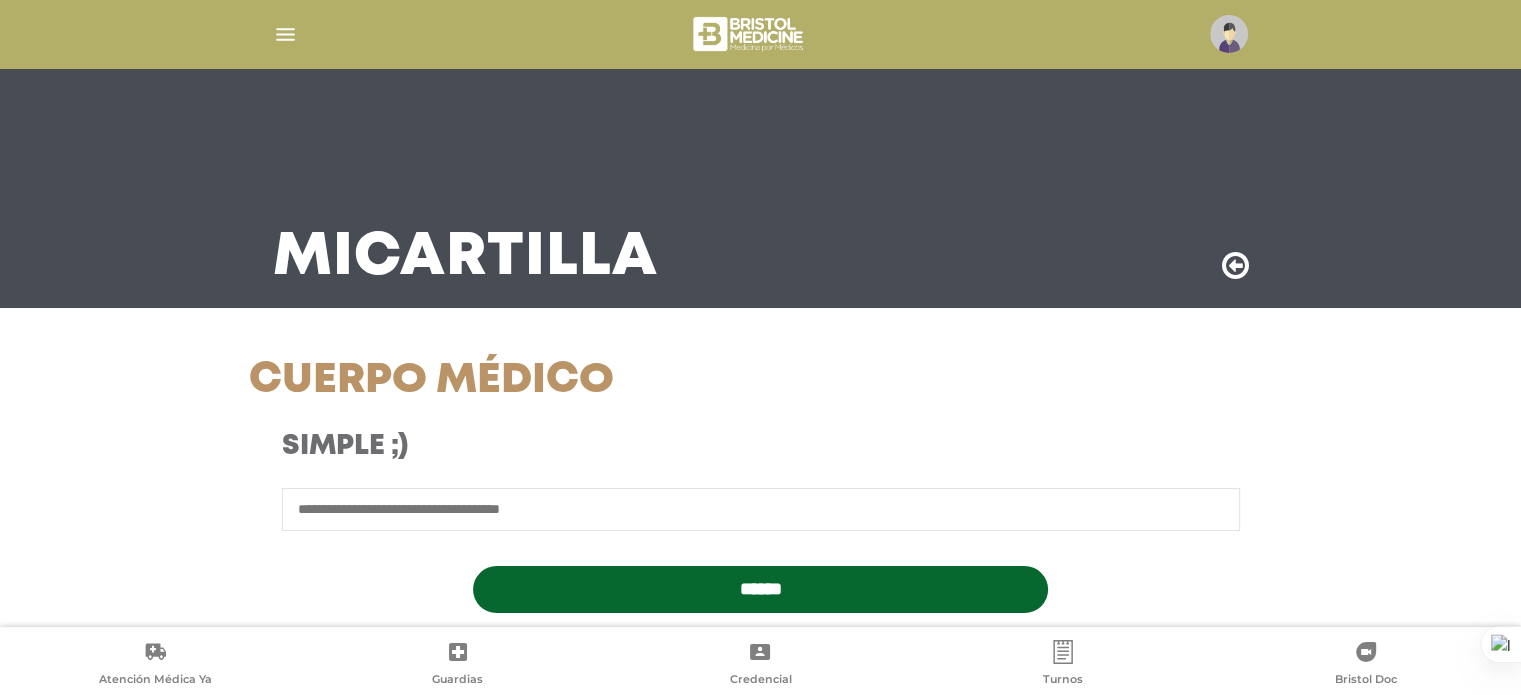 click at bounding box center [761, 509] 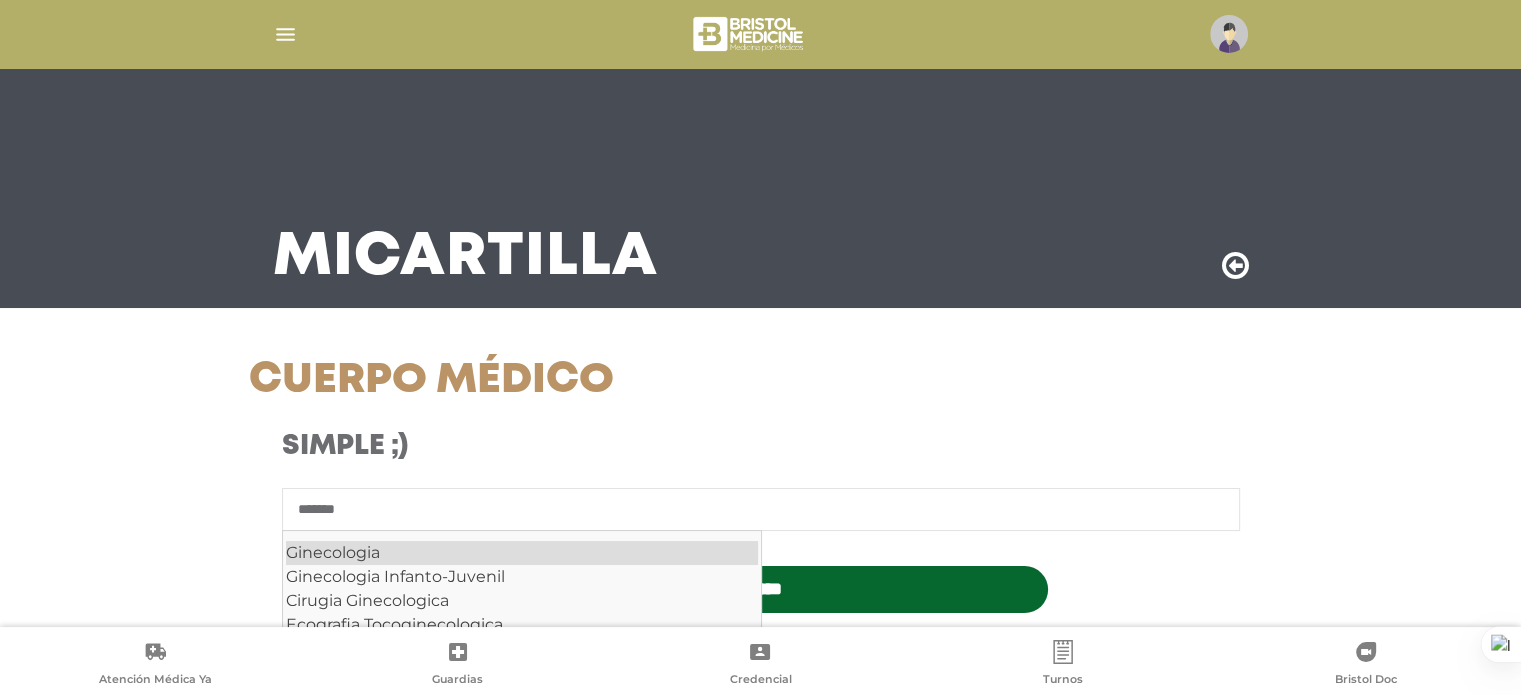 click on "Ginecologia" at bounding box center (522, 553) 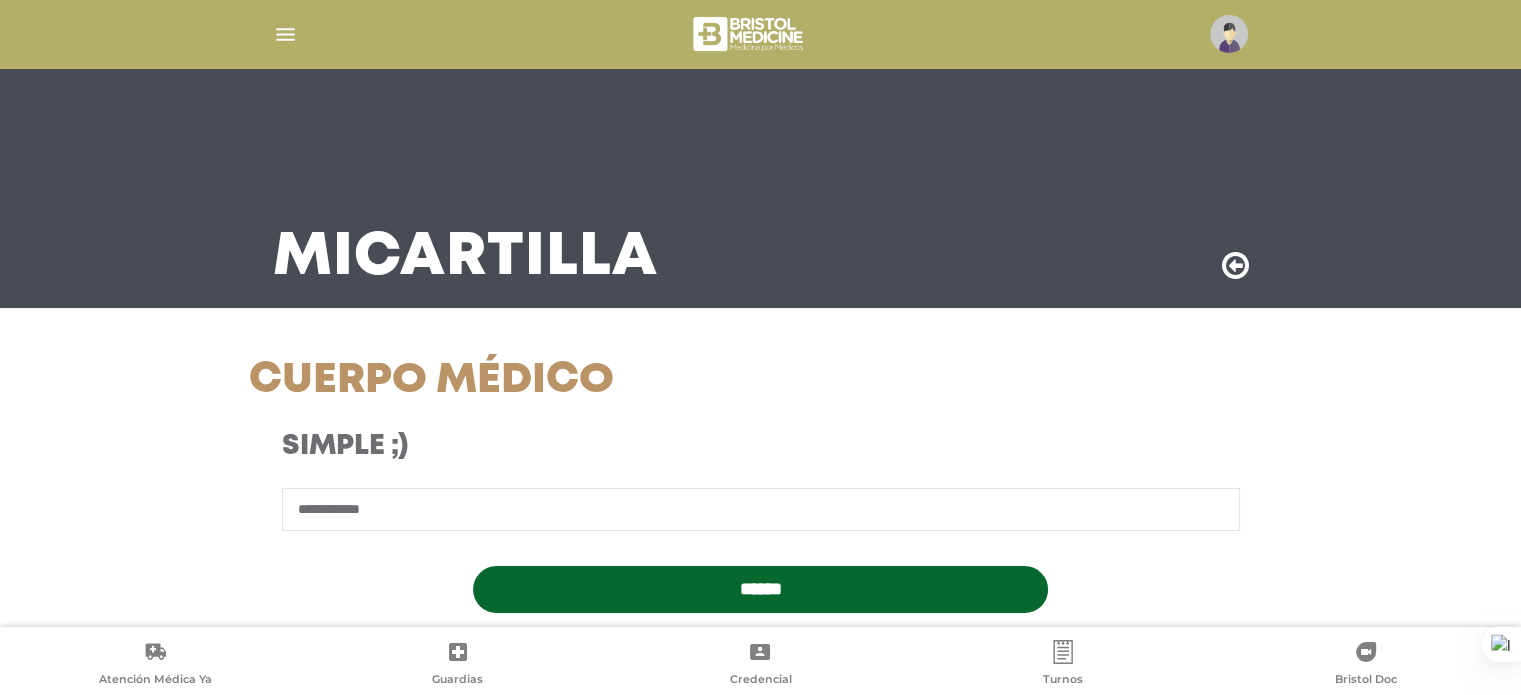 type on "**********" 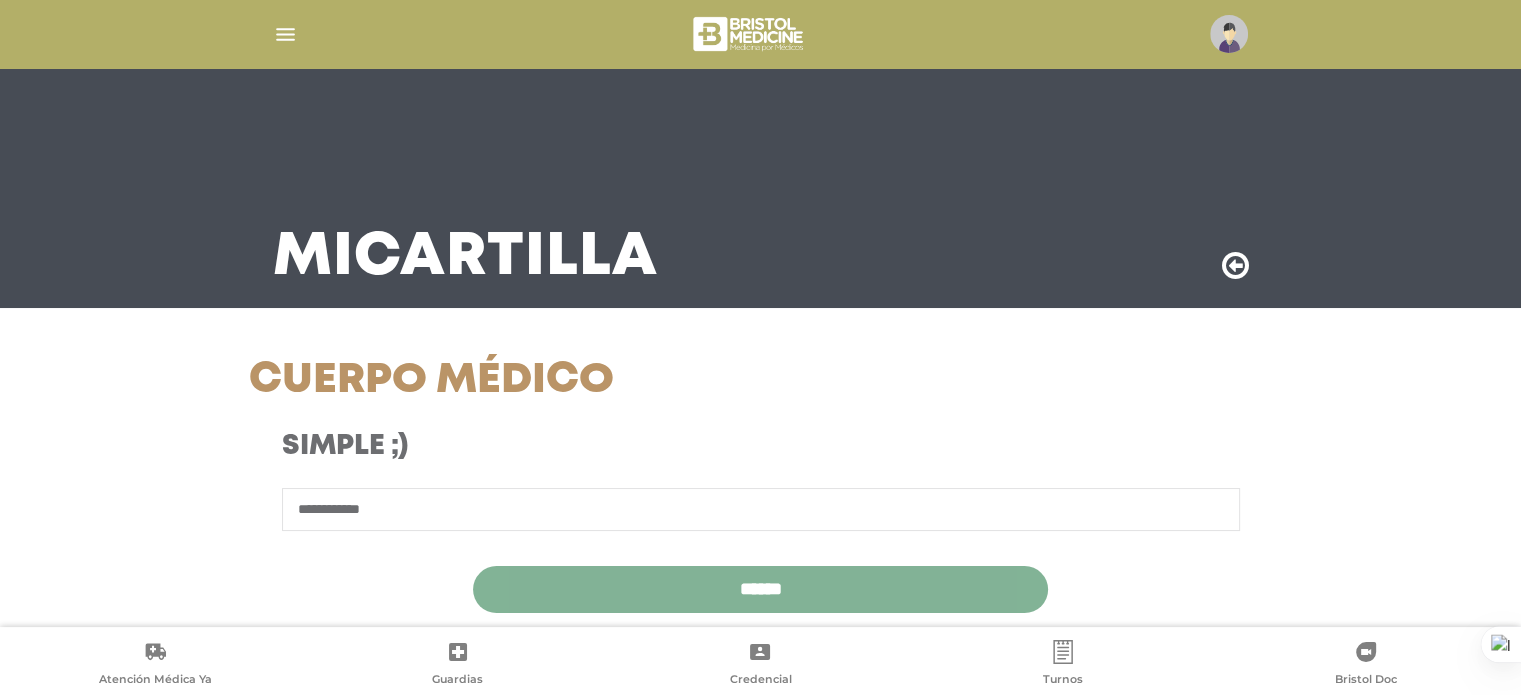 click on "******" at bounding box center [760, 589] 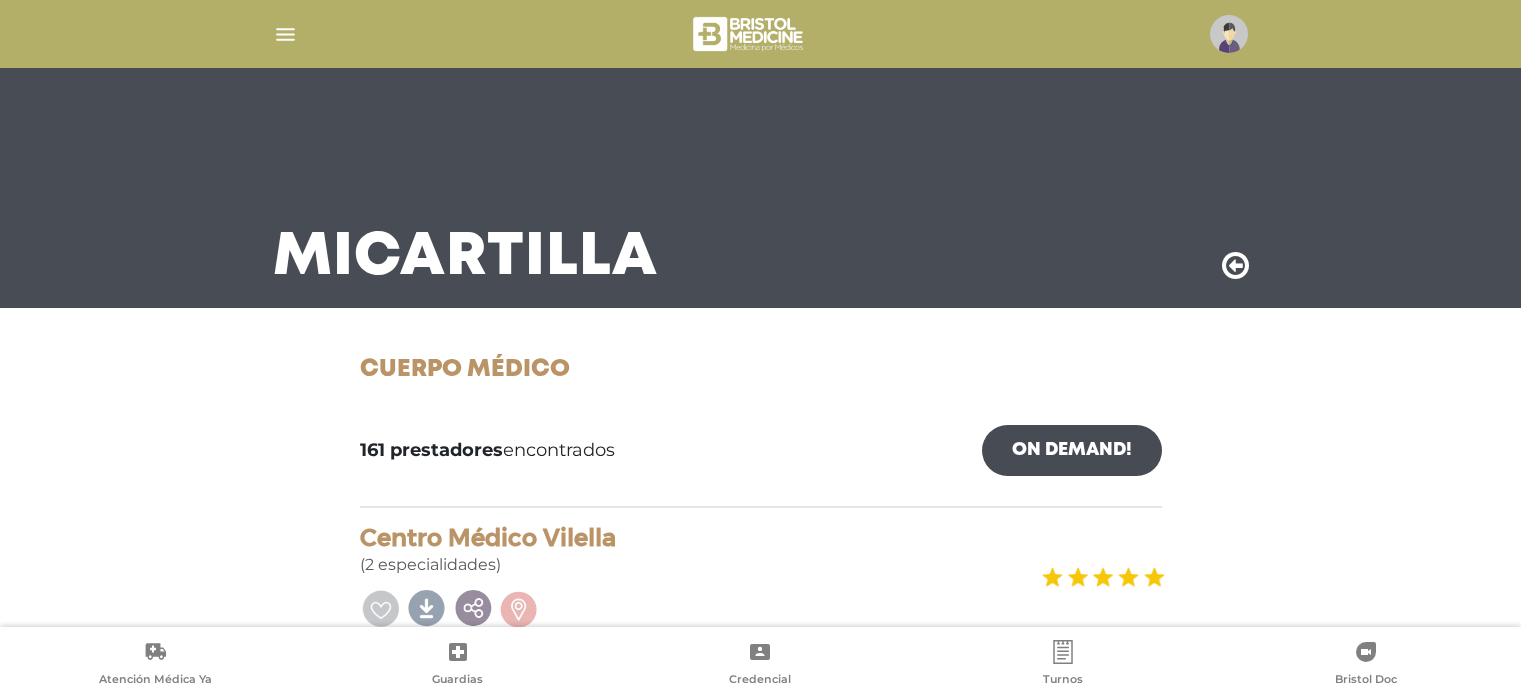 scroll, scrollTop: 0, scrollLeft: 0, axis: both 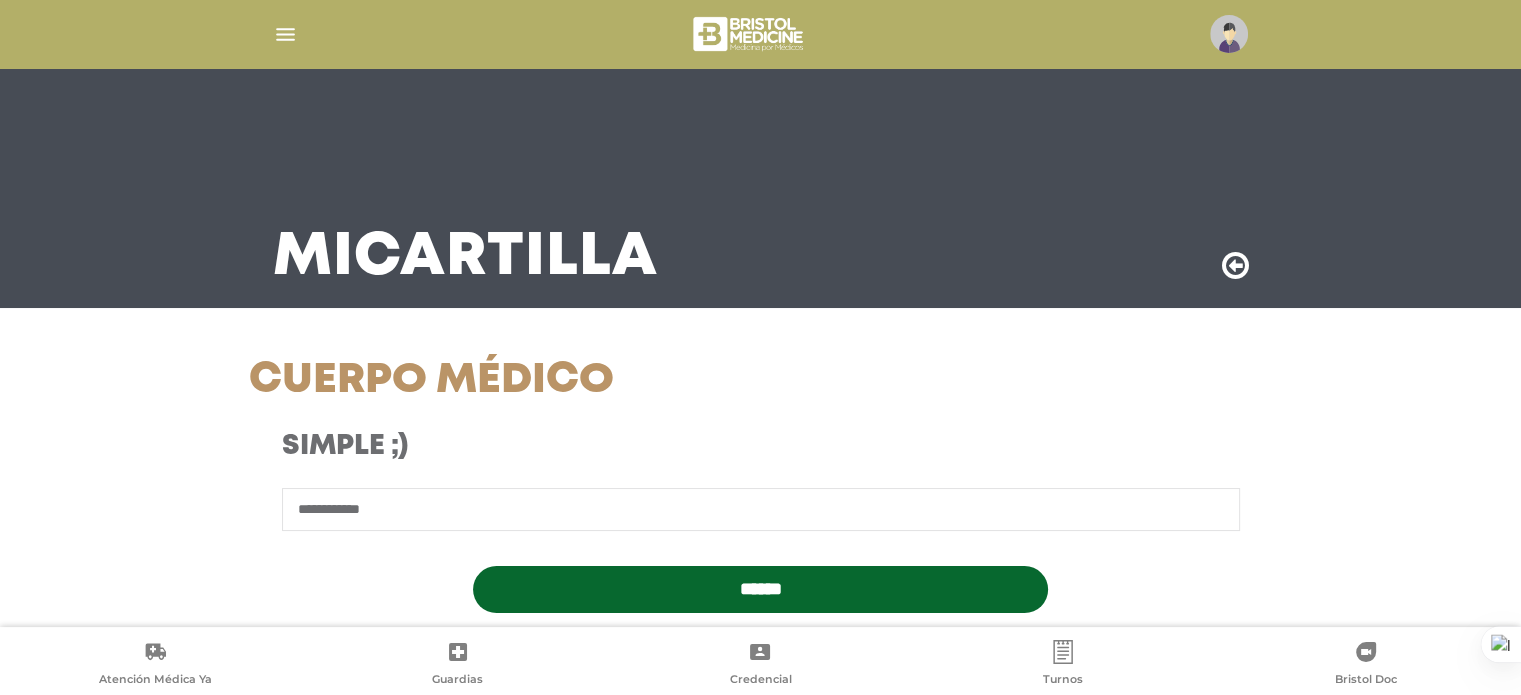 click on "**********" at bounding box center [761, 509] 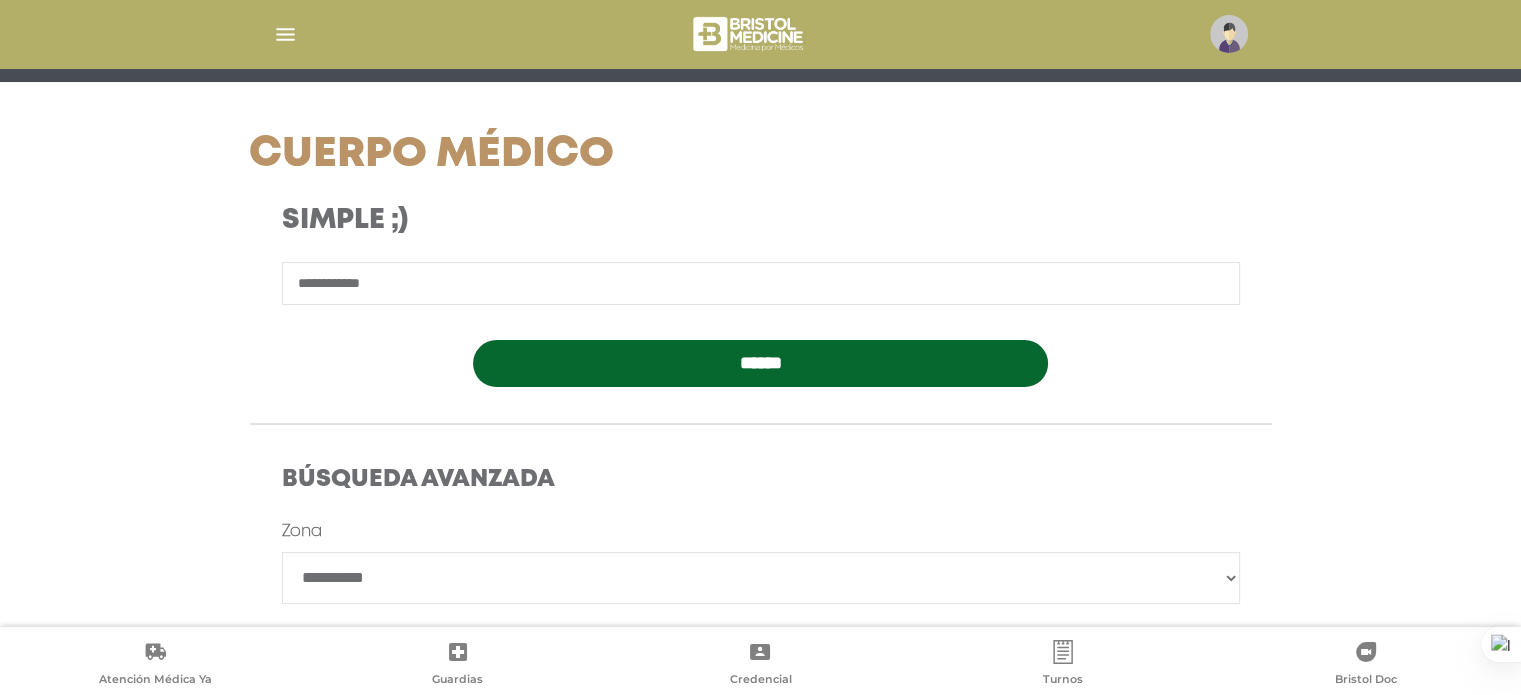 scroll, scrollTop: 240, scrollLeft: 0, axis: vertical 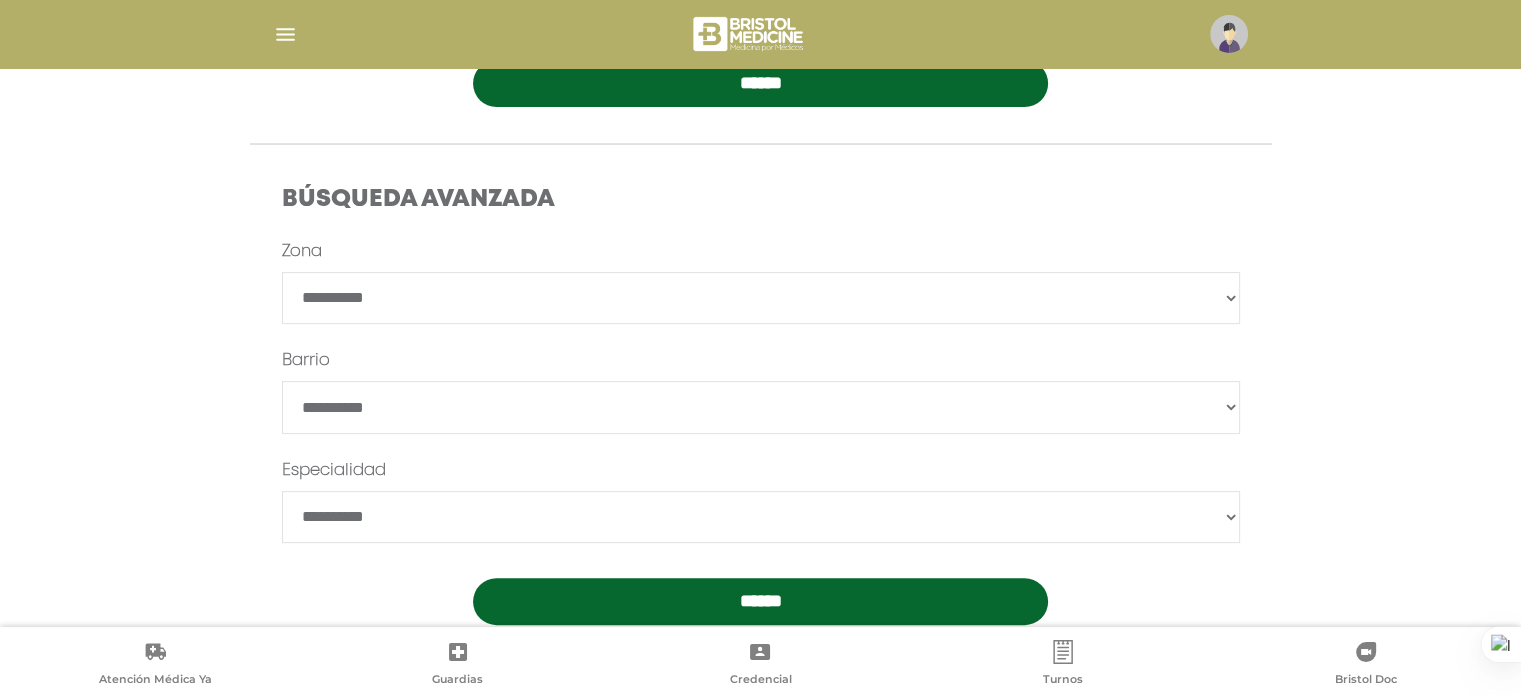 click on "**********" at bounding box center [761, 298] 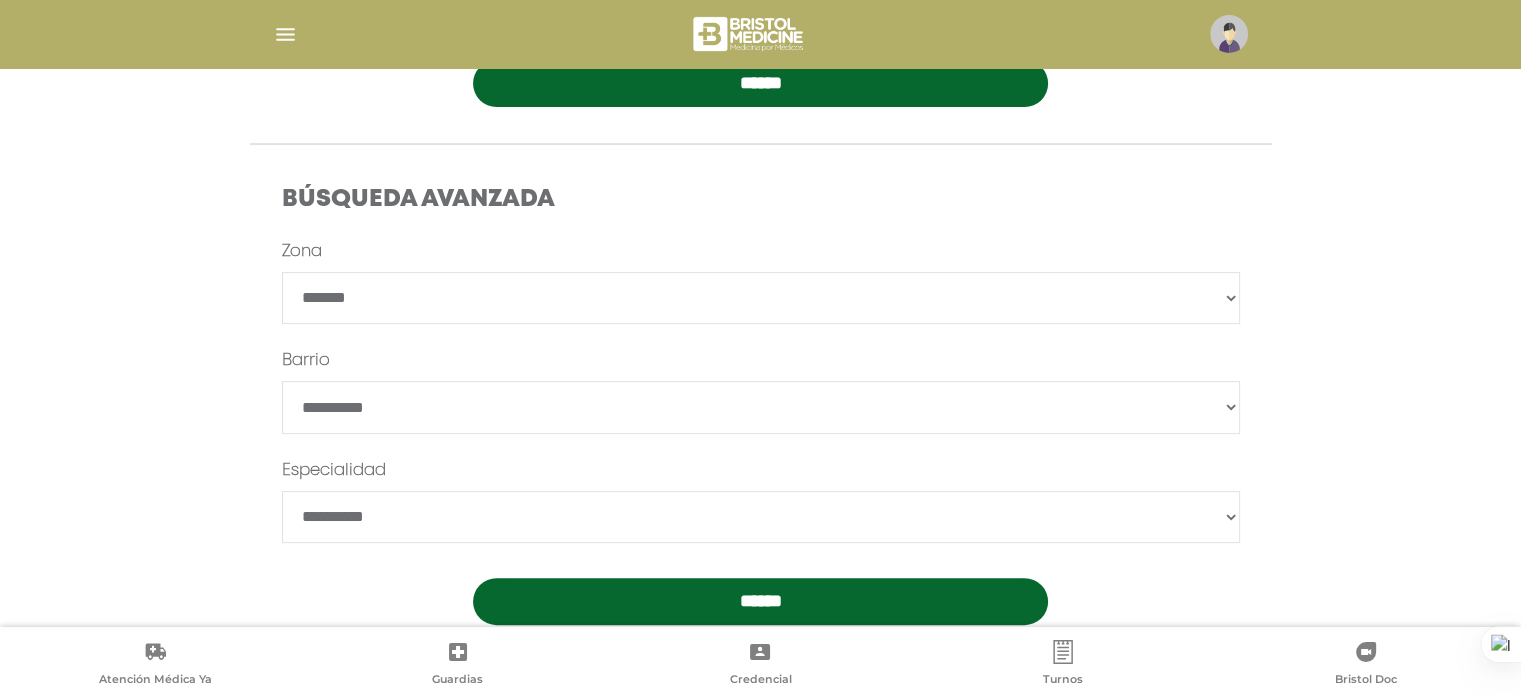 click on "**********" at bounding box center (761, 298) 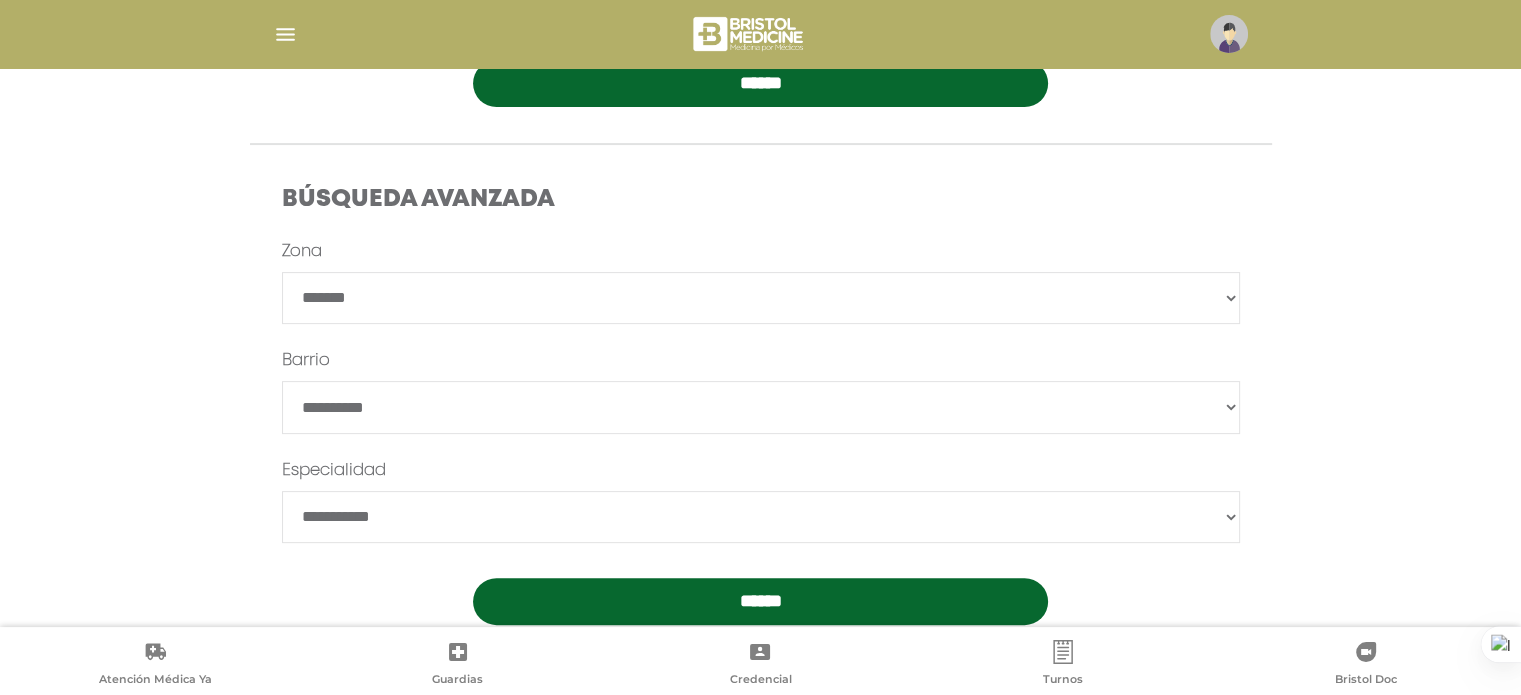 click on "**********" at bounding box center (761, 517) 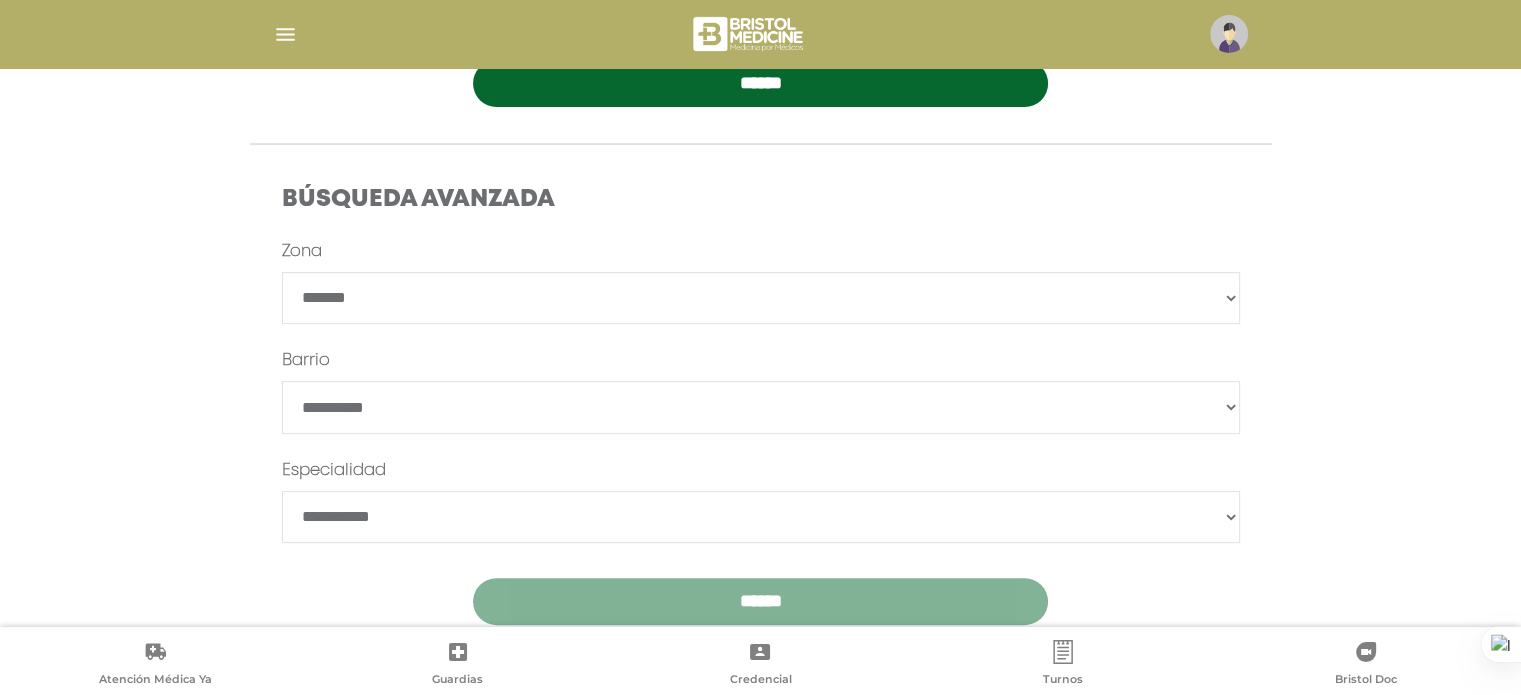 click on "******" at bounding box center [760, 601] 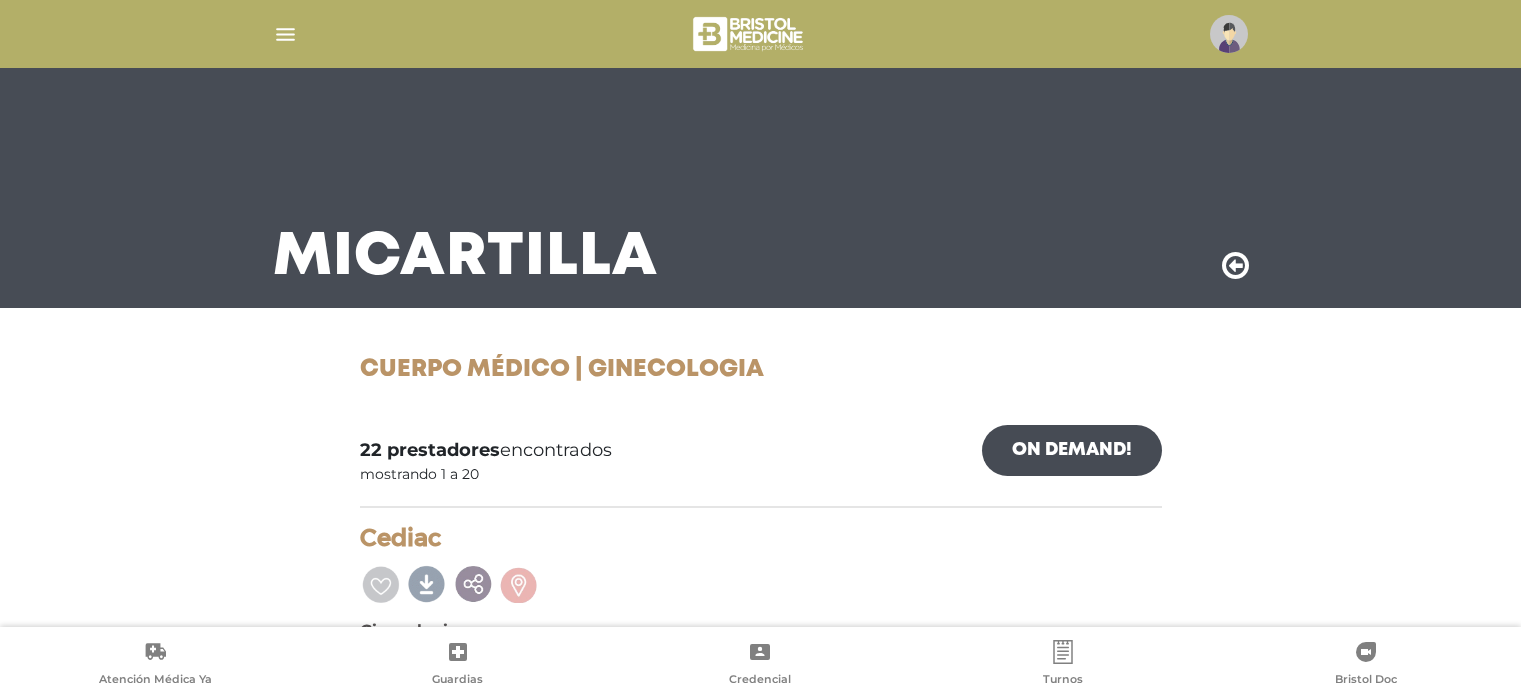 scroll, scrollTop: 0, scrollLeft: 0, axis: both 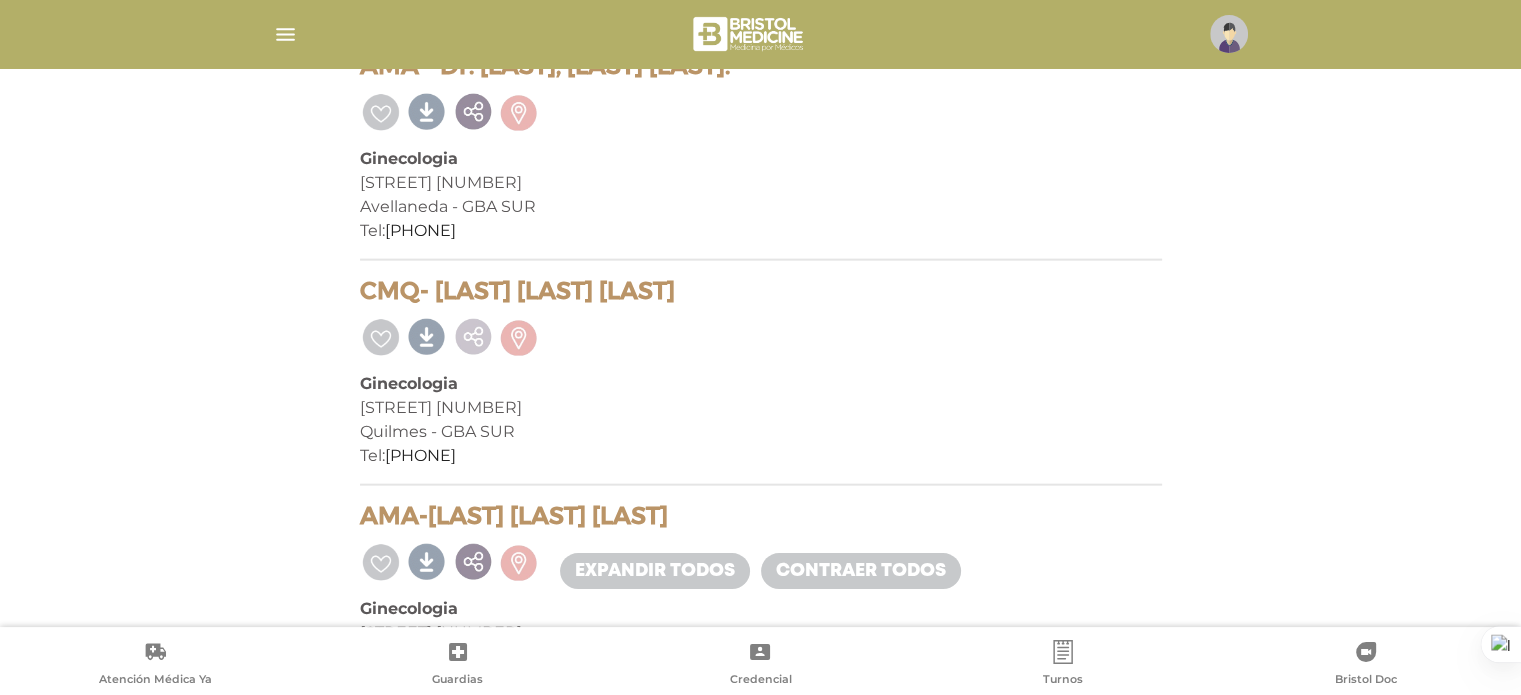 click at bounding box center [473, 335] 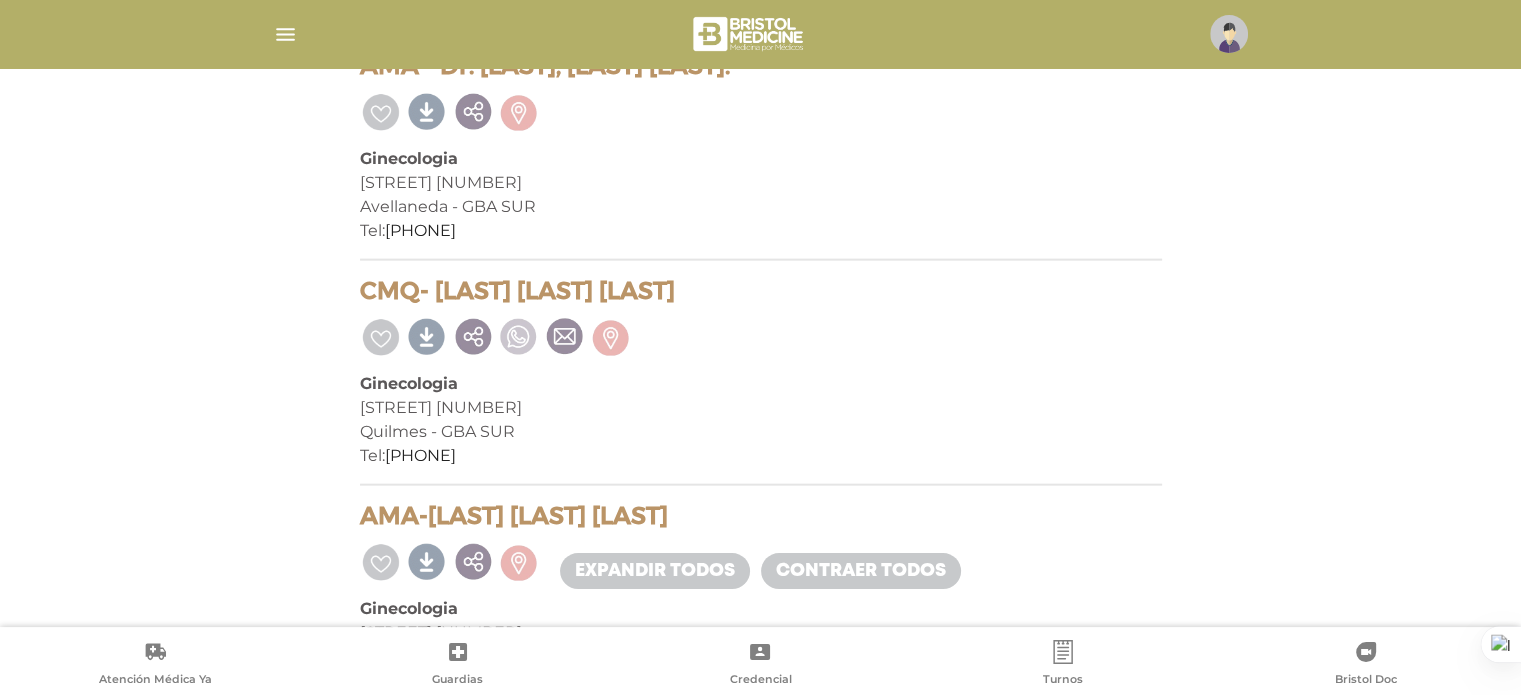 click at bounding box center [519, 335] 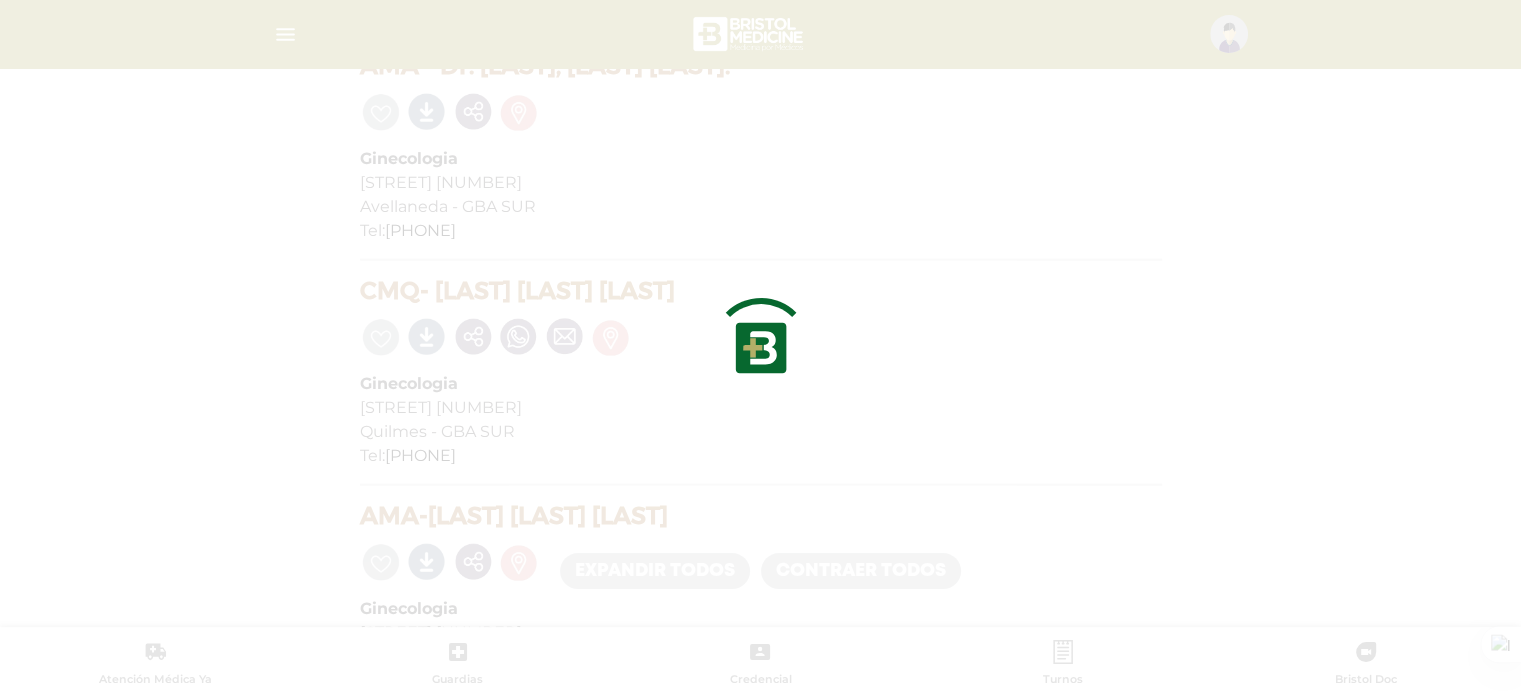 scroll, scrollTop: 0, scrollLeft: 0, axis: both 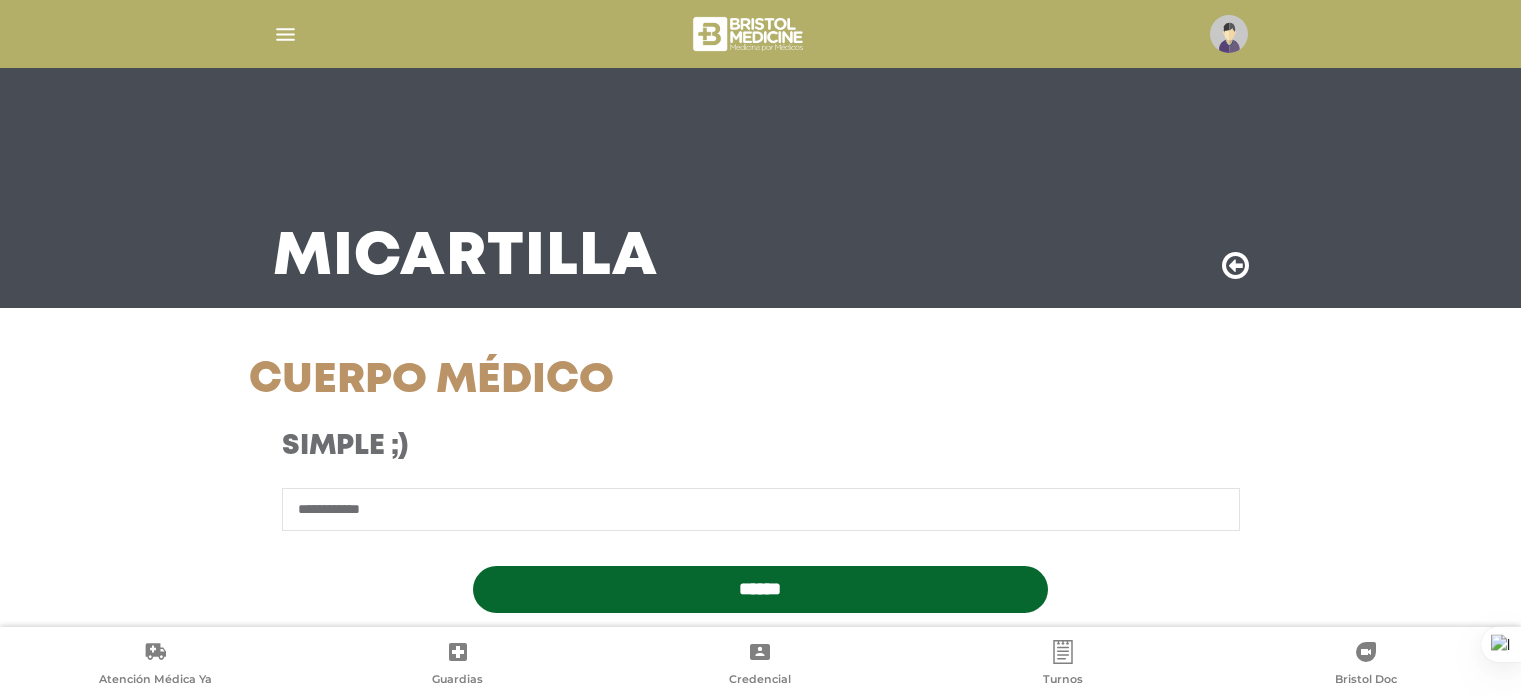 select on "*******" 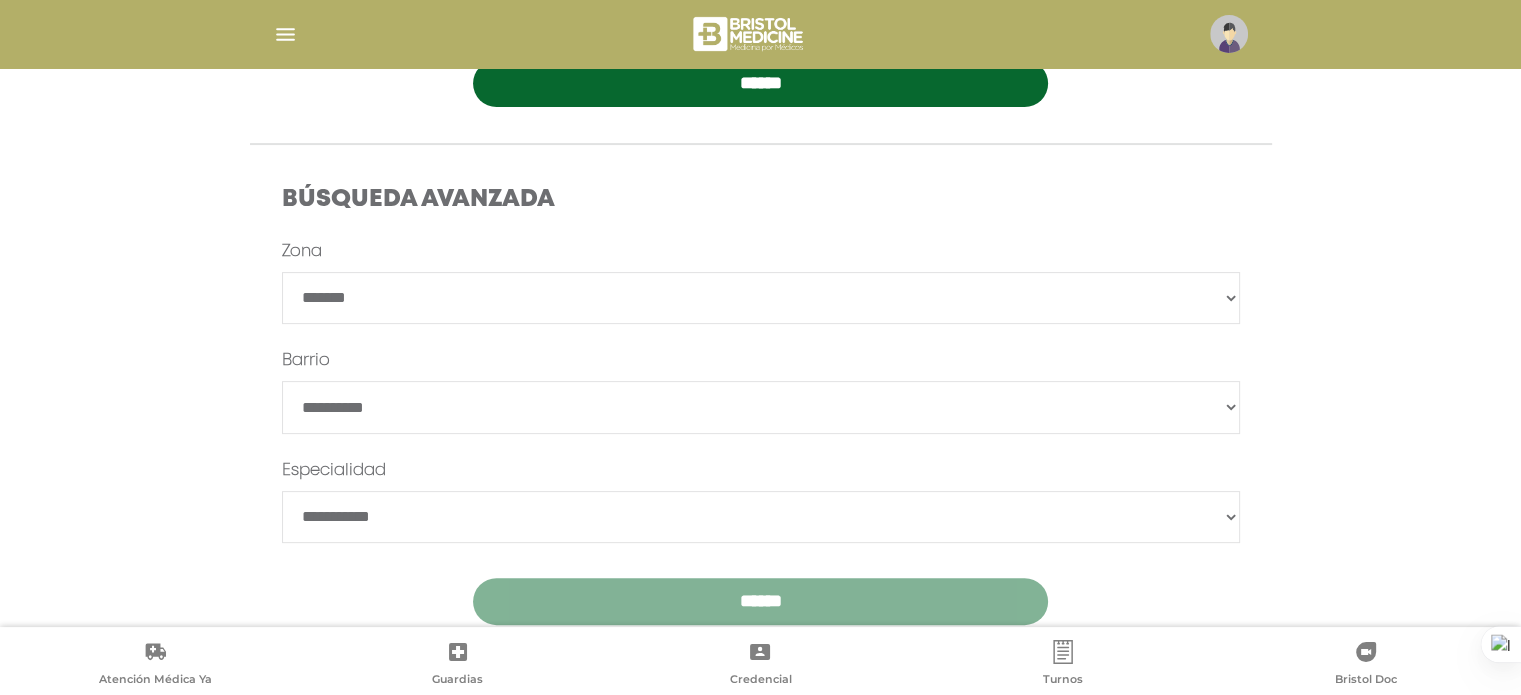 click on "******" at bounding box center [760, 601] 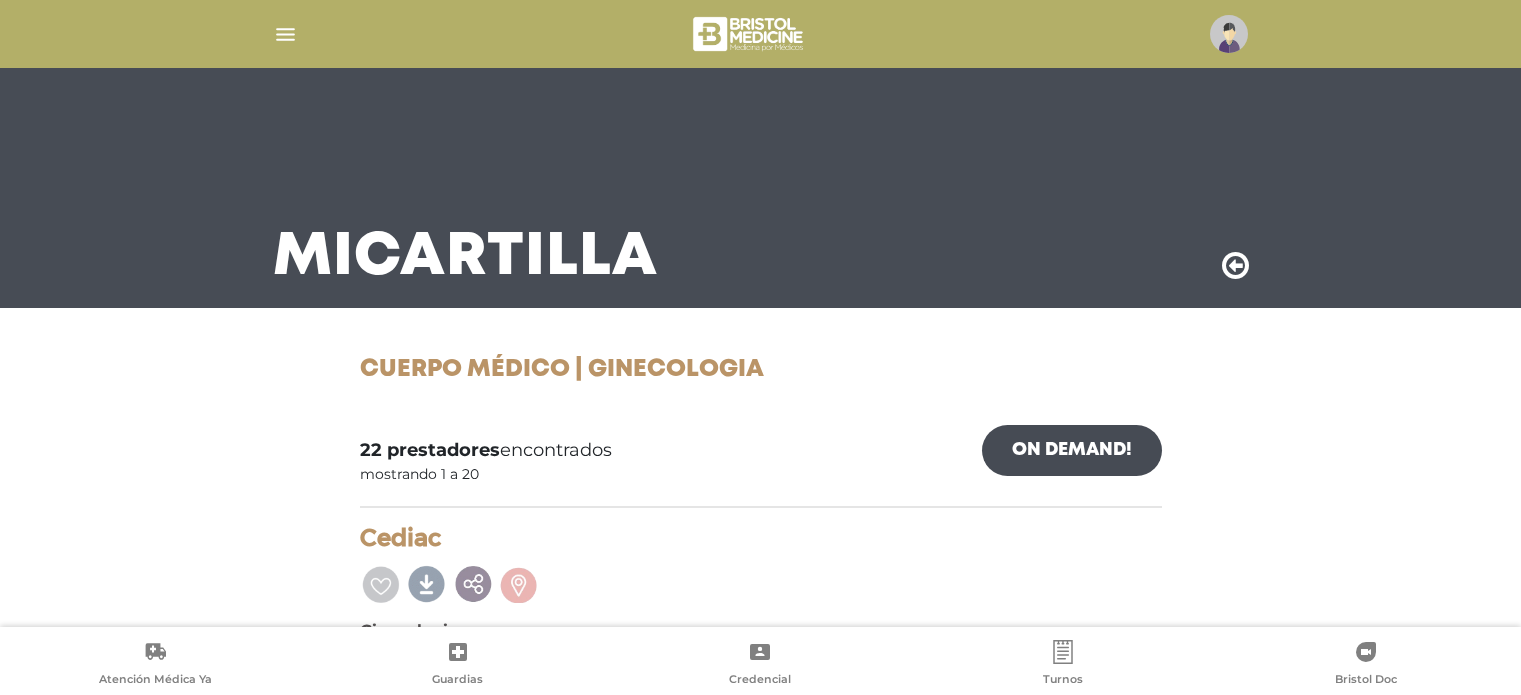 scroll, scrollTop: 0, scrollLeft: 0, axis: both 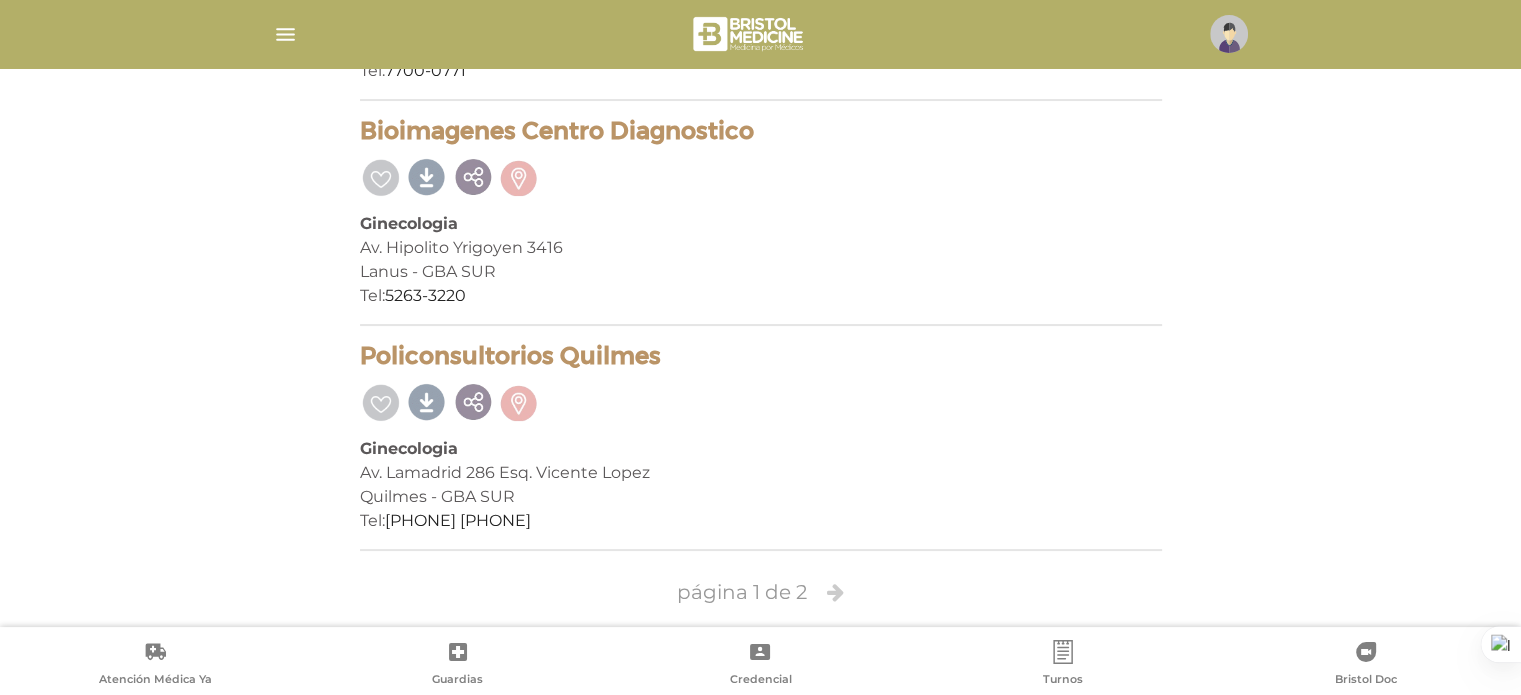 click at bounding box center (835, 592) 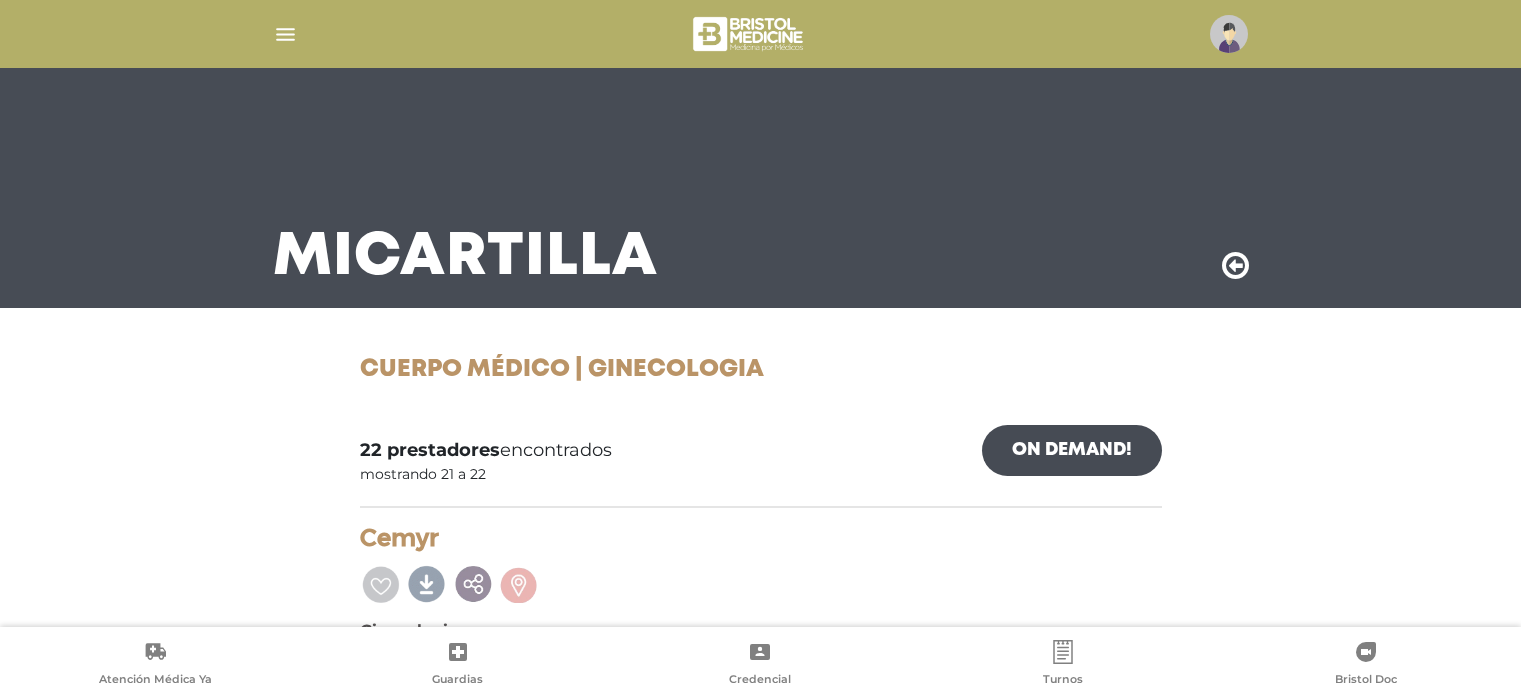 scroll, scrollTop: 0, scrollLeft: 0, axis: both 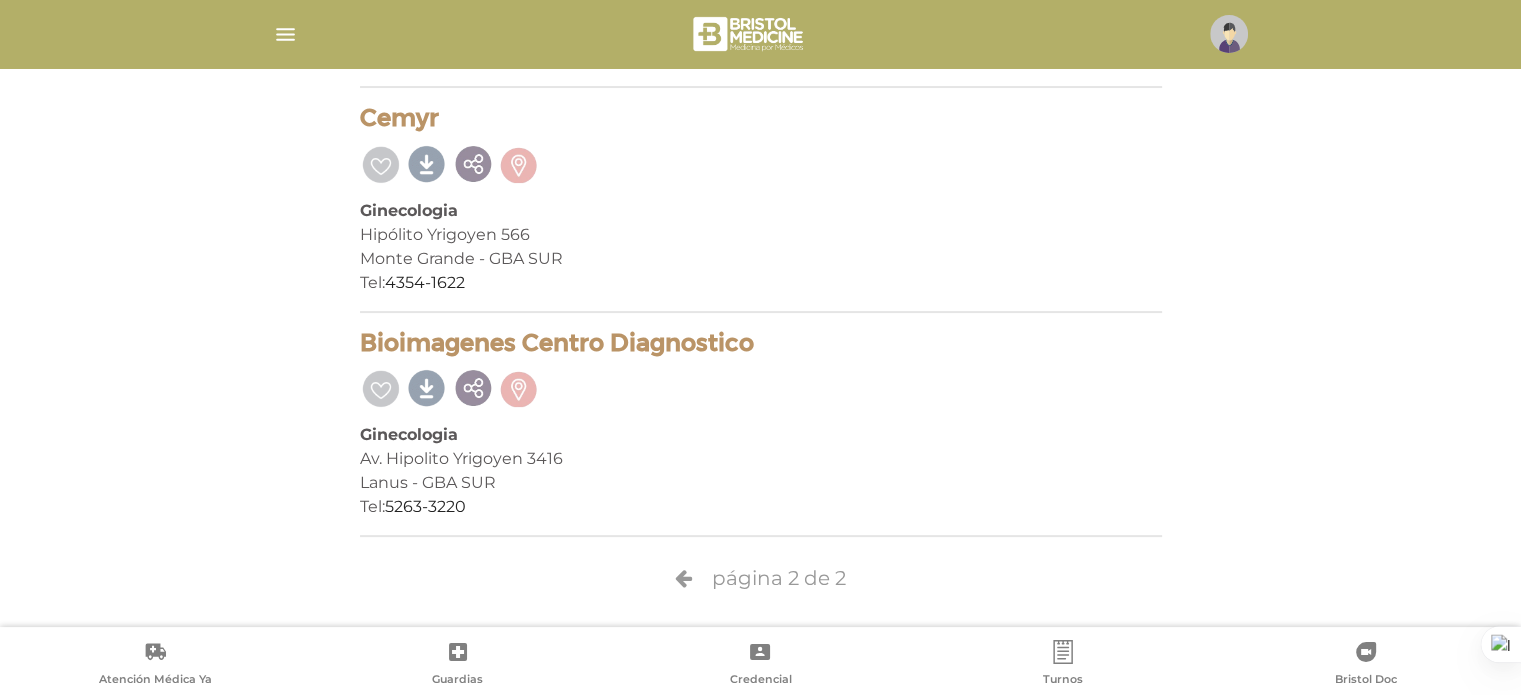 click at bounding box center [285, 34] 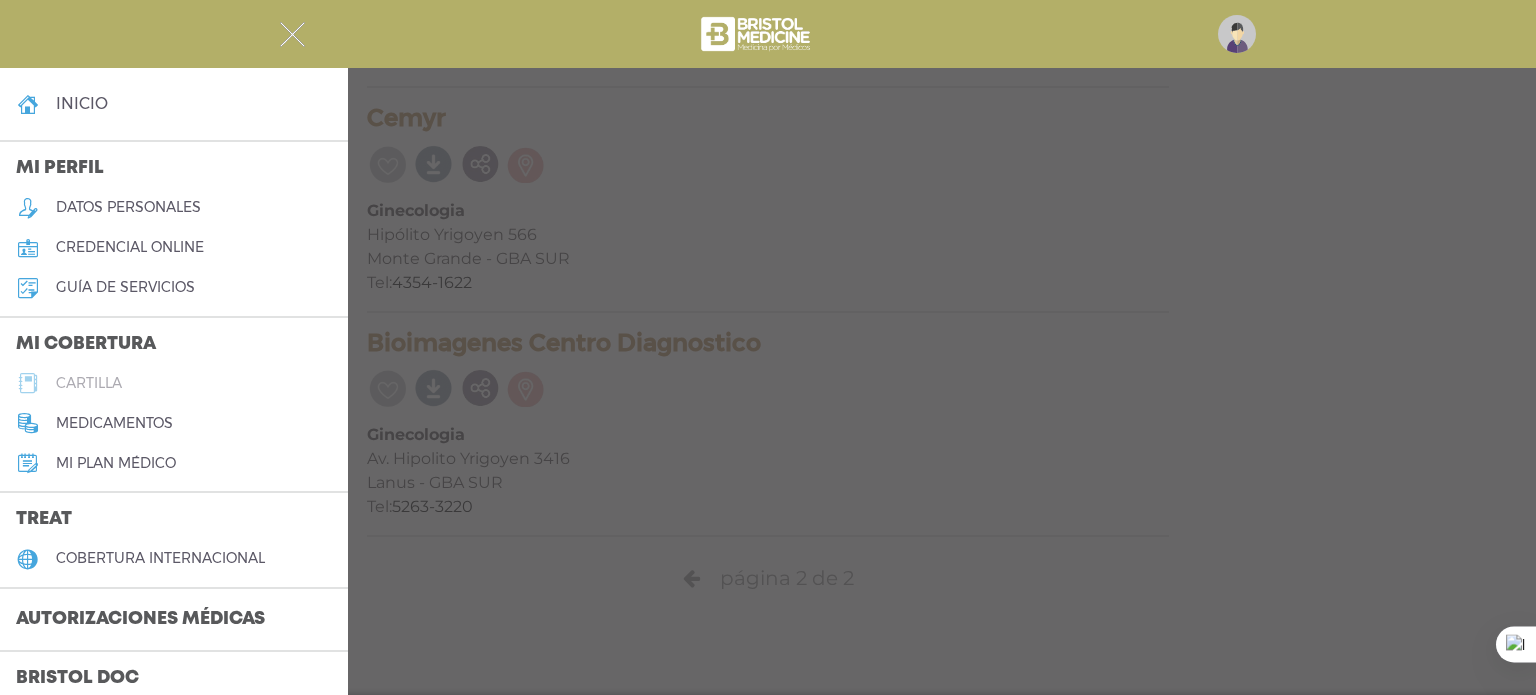 click on "cartilla" at bounding box center [89, 383] 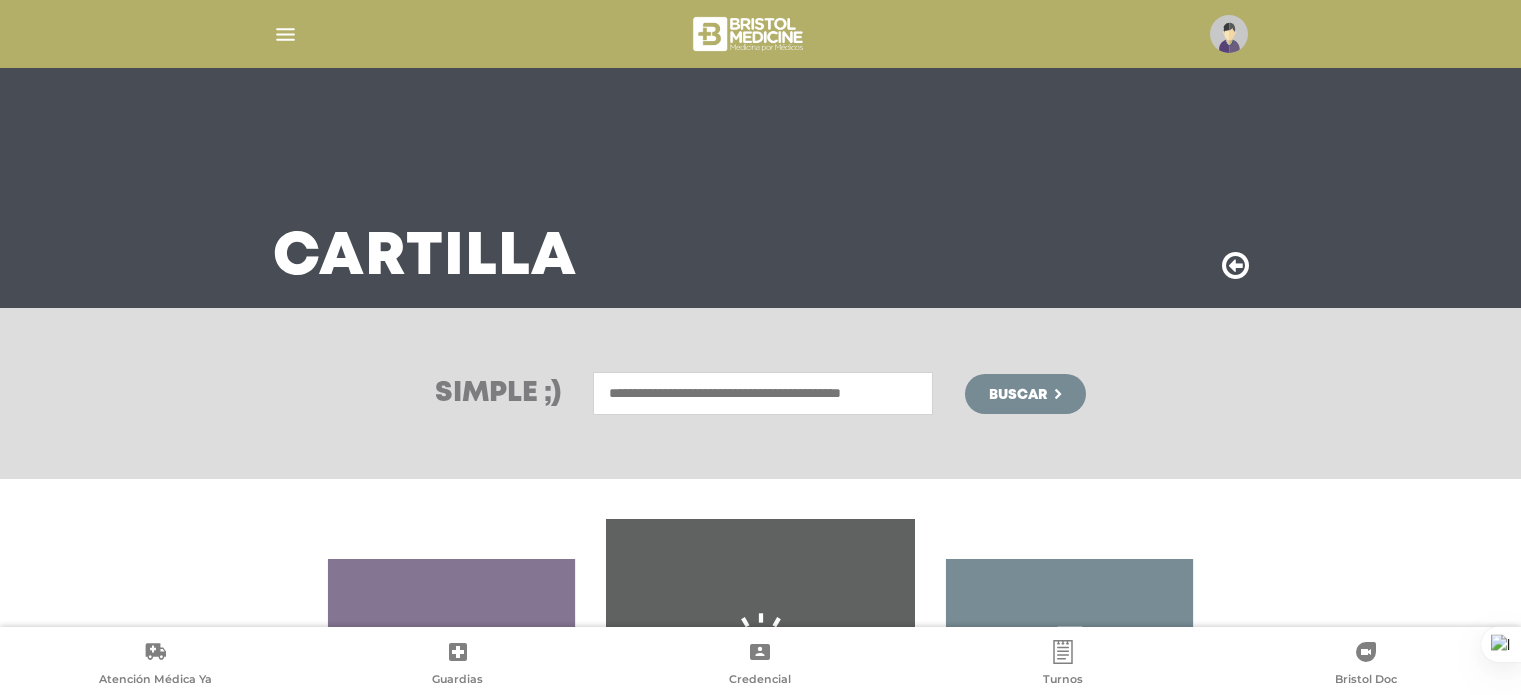 scroll, scrollTop: 0, scrollLeft: 0, axis: both 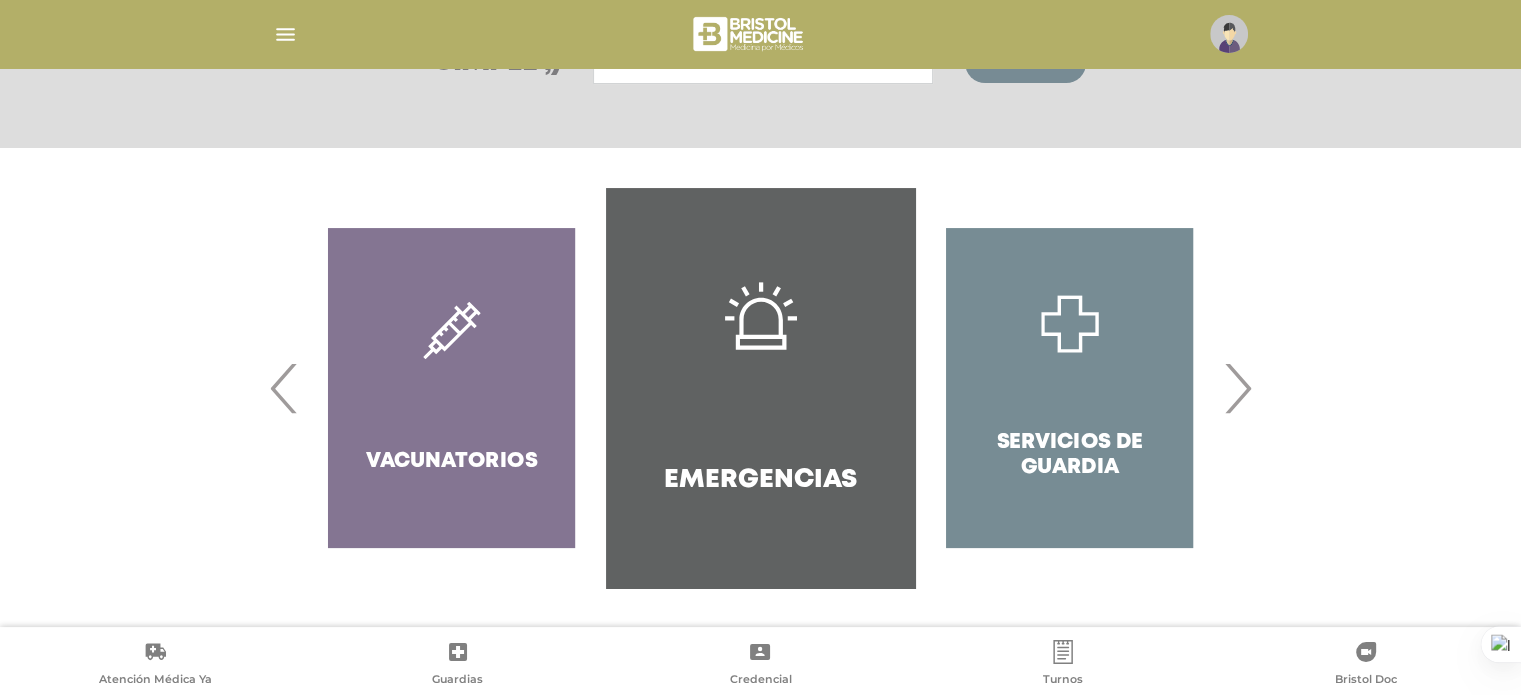 click on "›" at bounding box center (1237, 388) 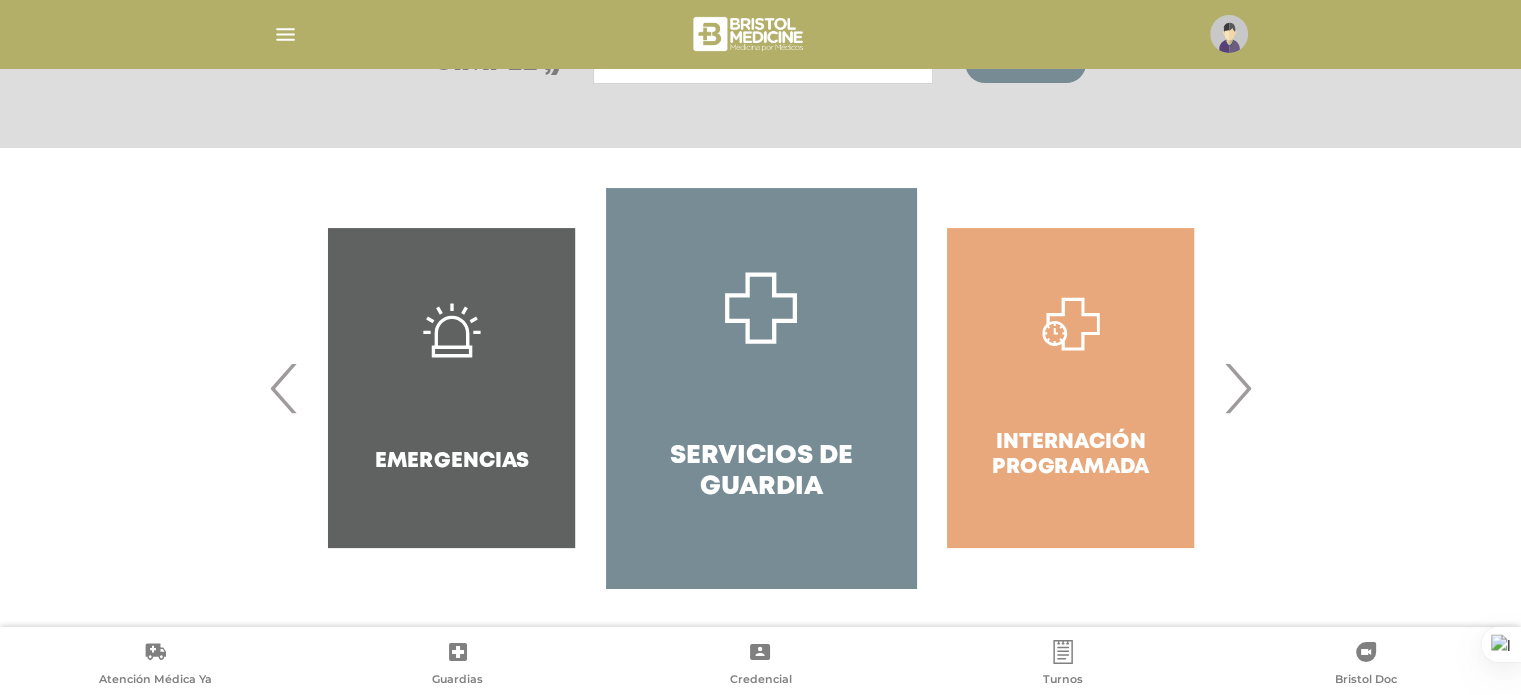 click on "›" at bounding box center [1237, 388] 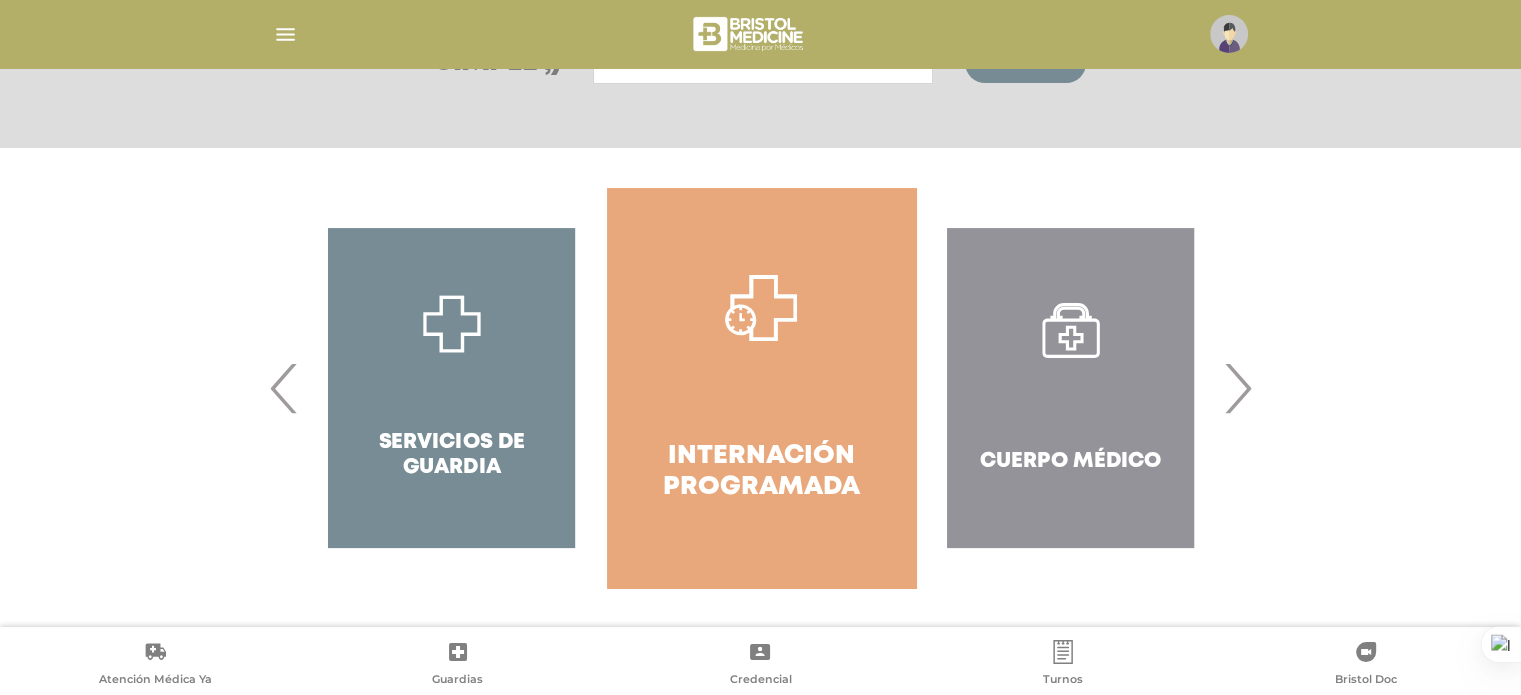 click on "›" at bounding box center [1237, 388] 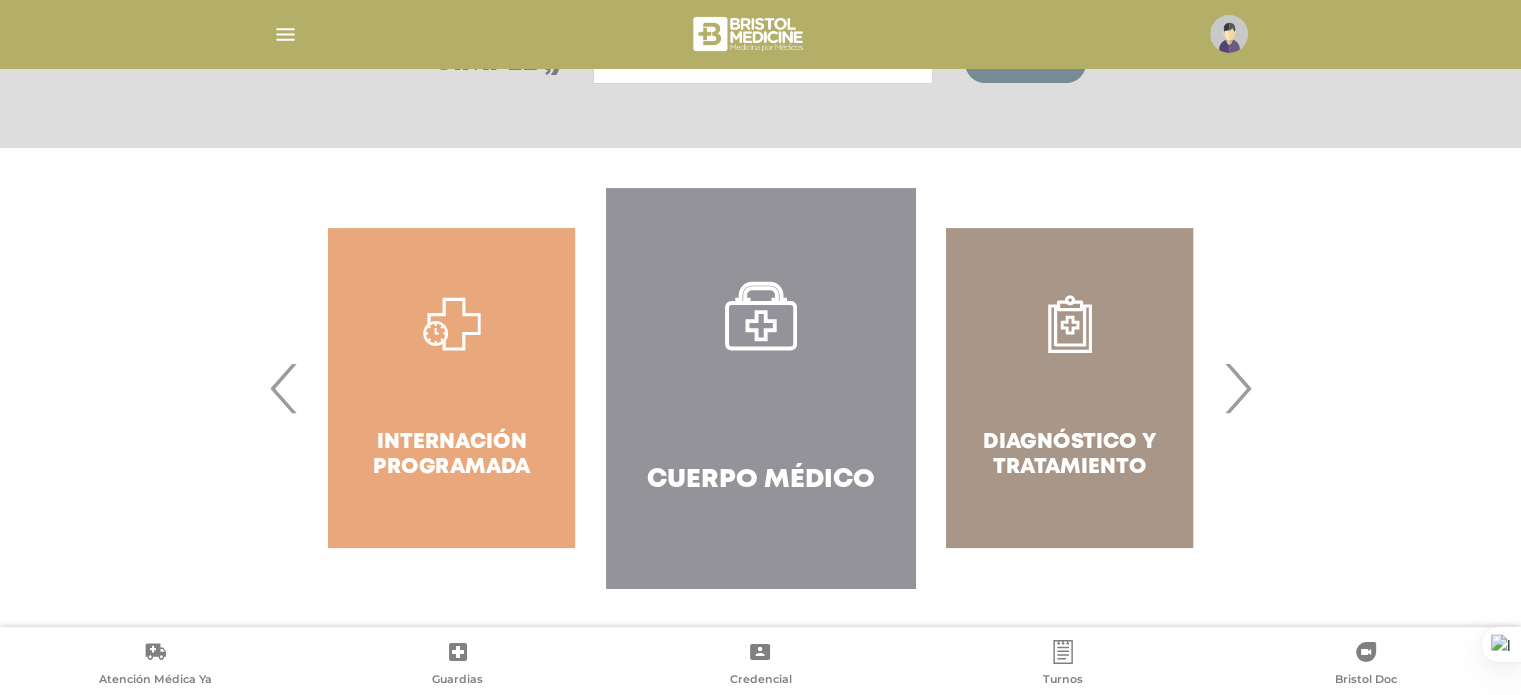 click on "›" at bounding box center (1237, 388) 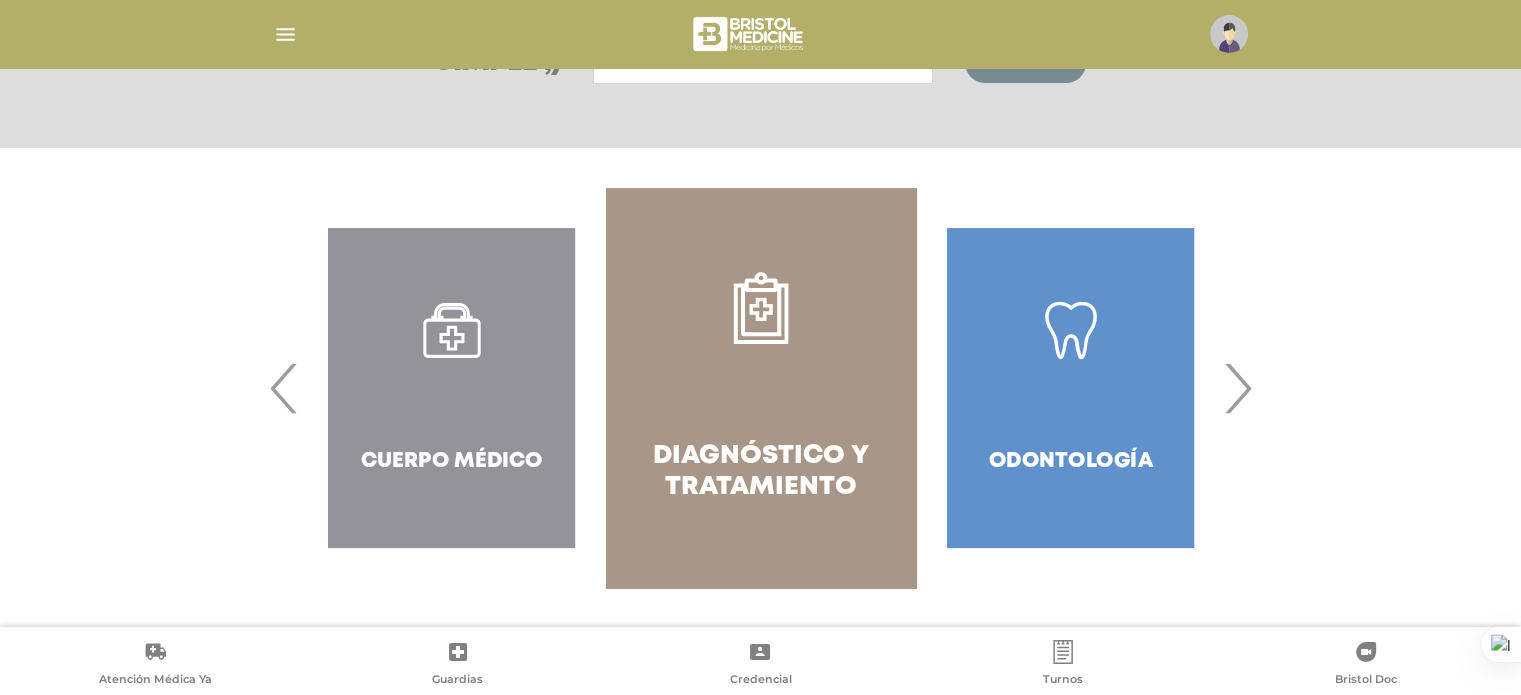 click on "›" at bounding box center [1237, 388] 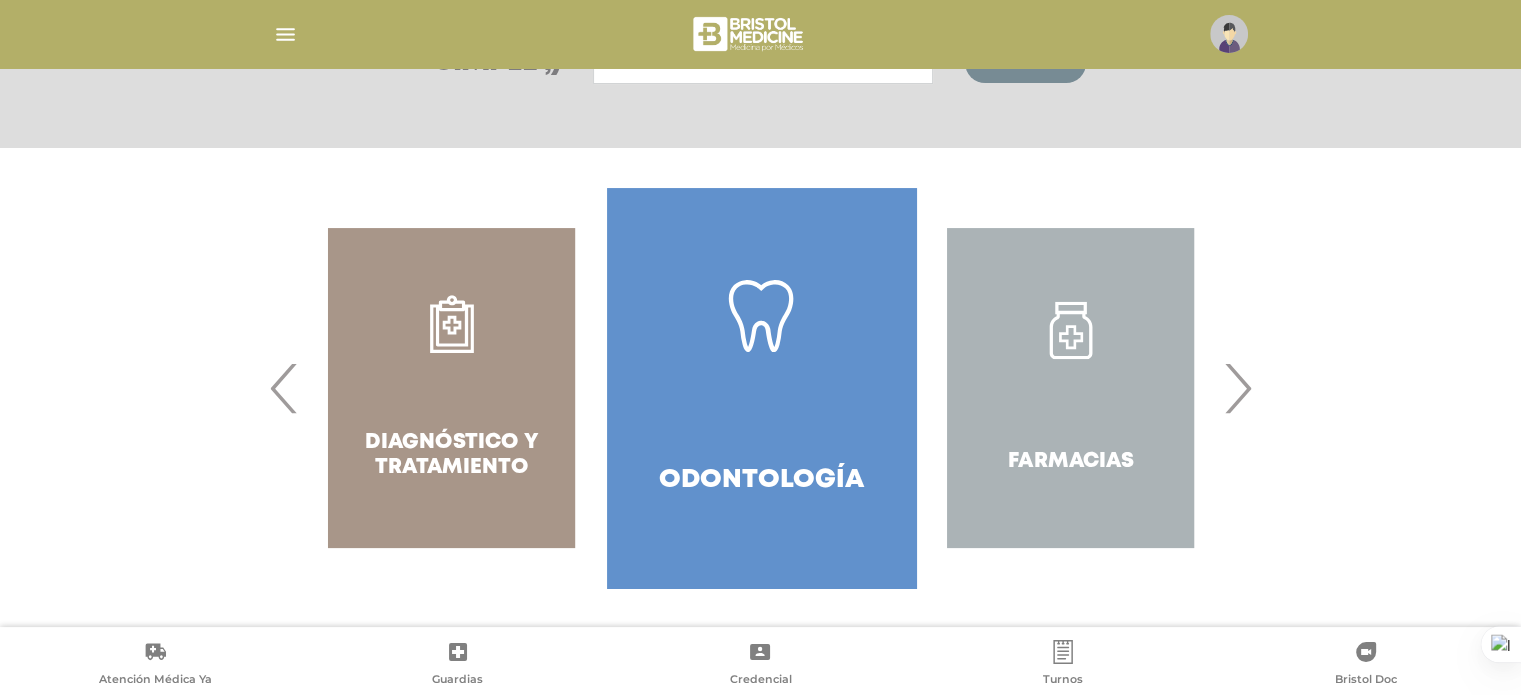 click on "‹" at bounding box center (284, 388) 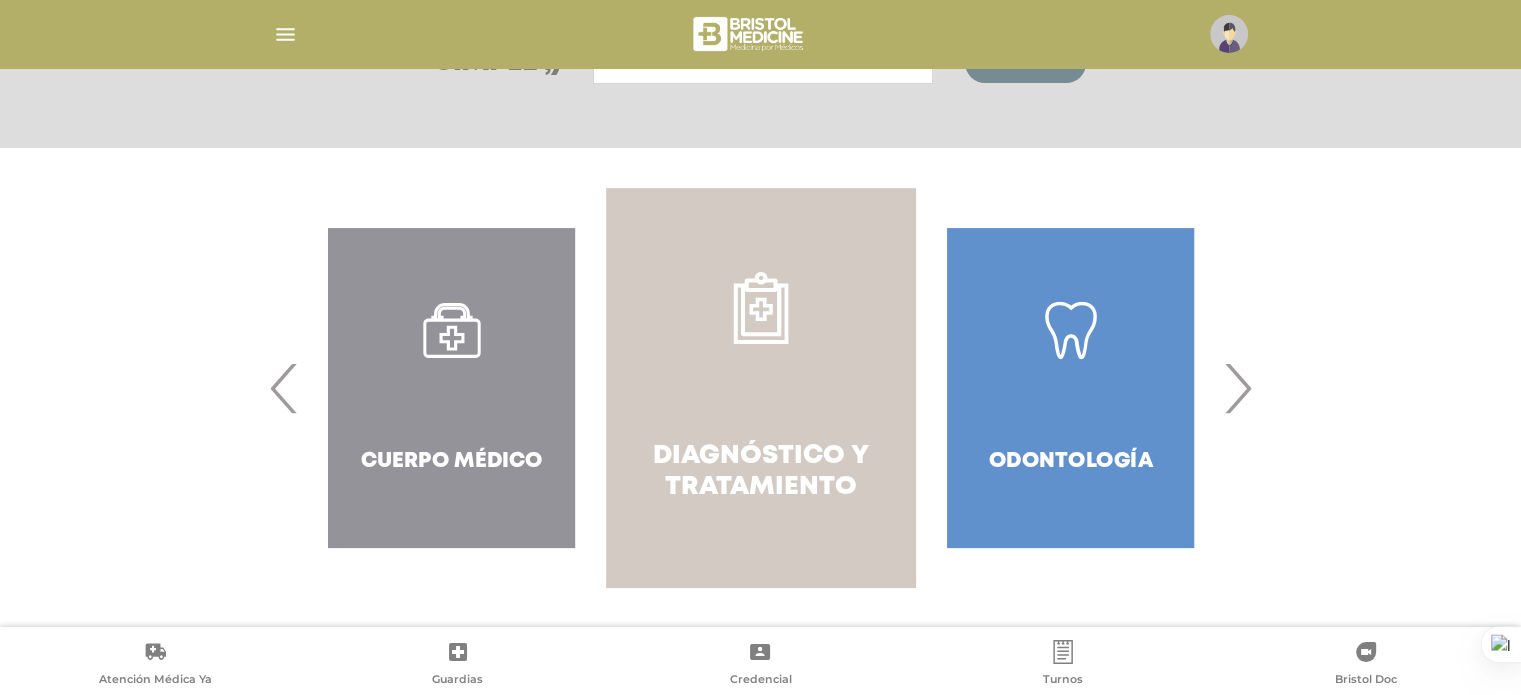 click on "Diagnóstico y Tratamiento" at bounding box center (760, 472) 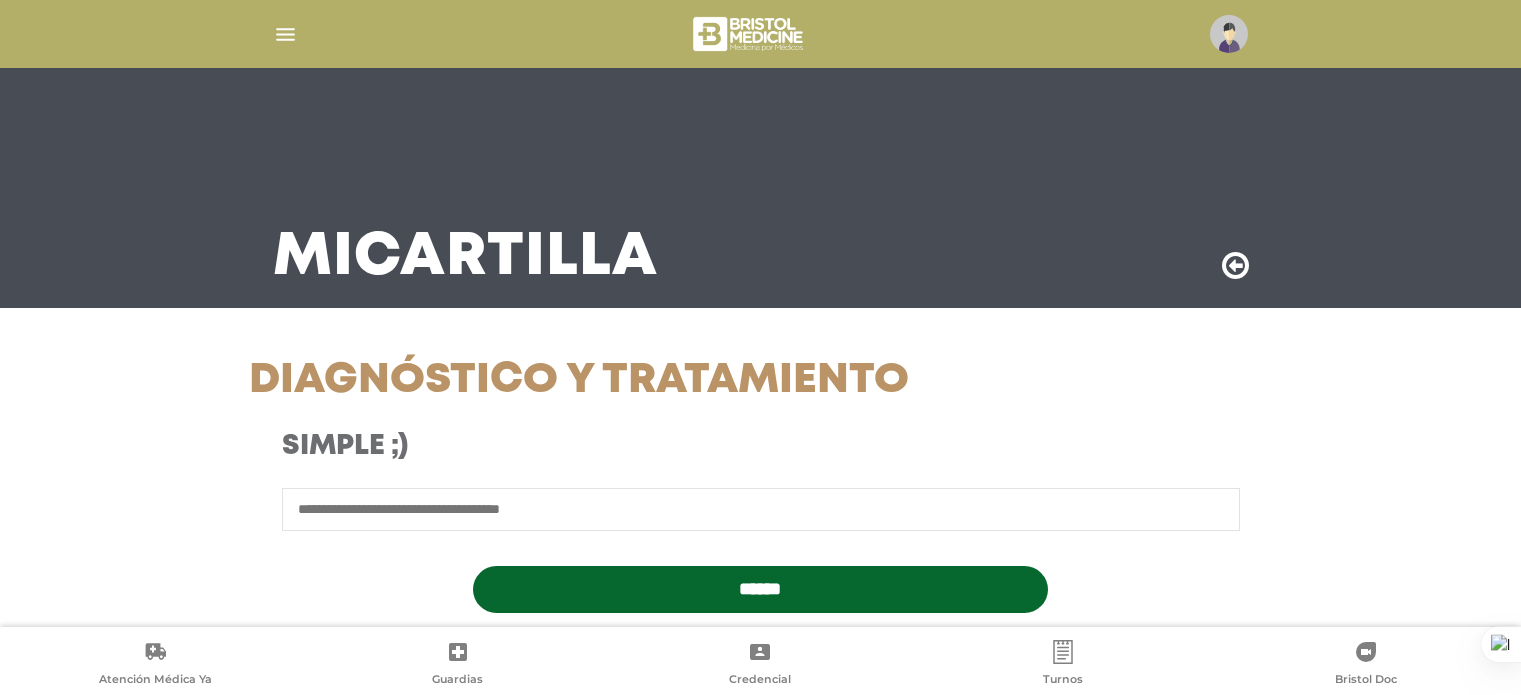 scroll, scrollTop: 0, scrollLeft: 0, axis: both 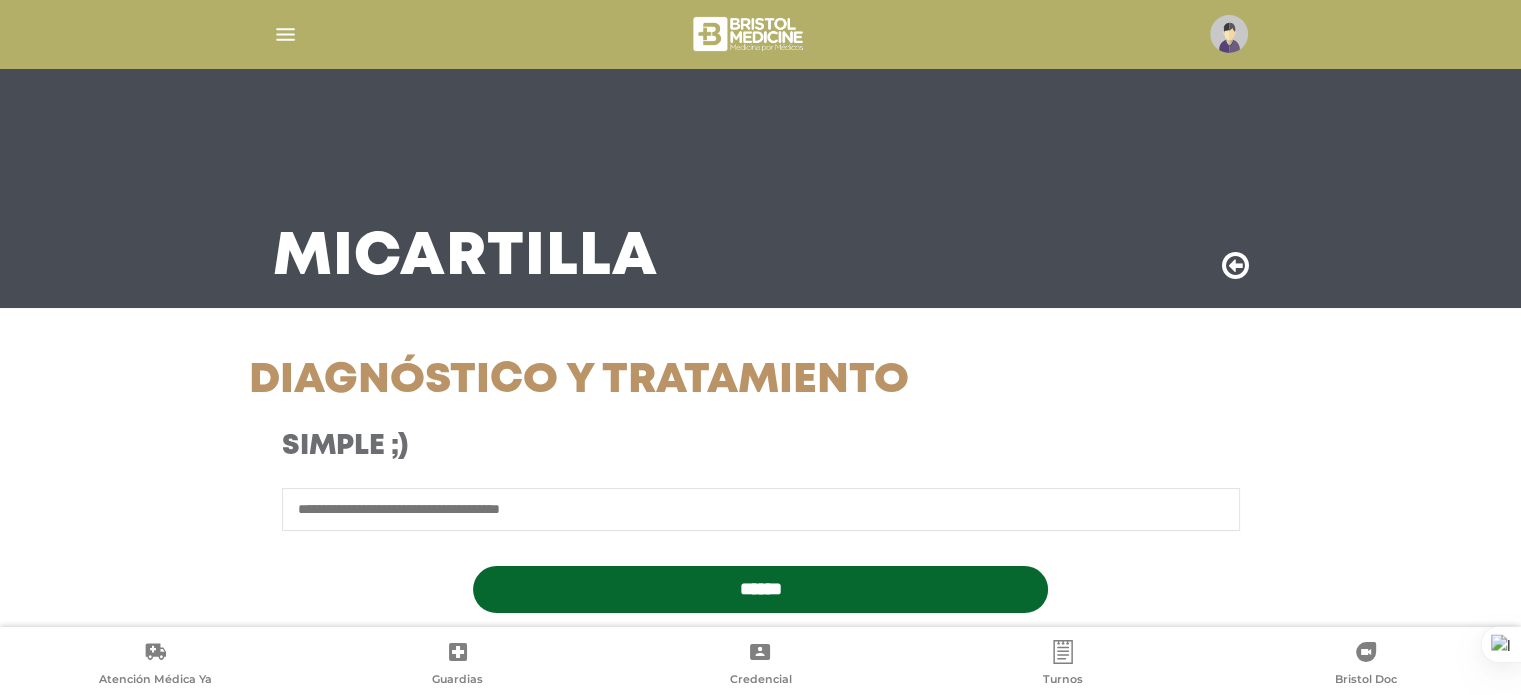 click at bounding box center (761, 509) 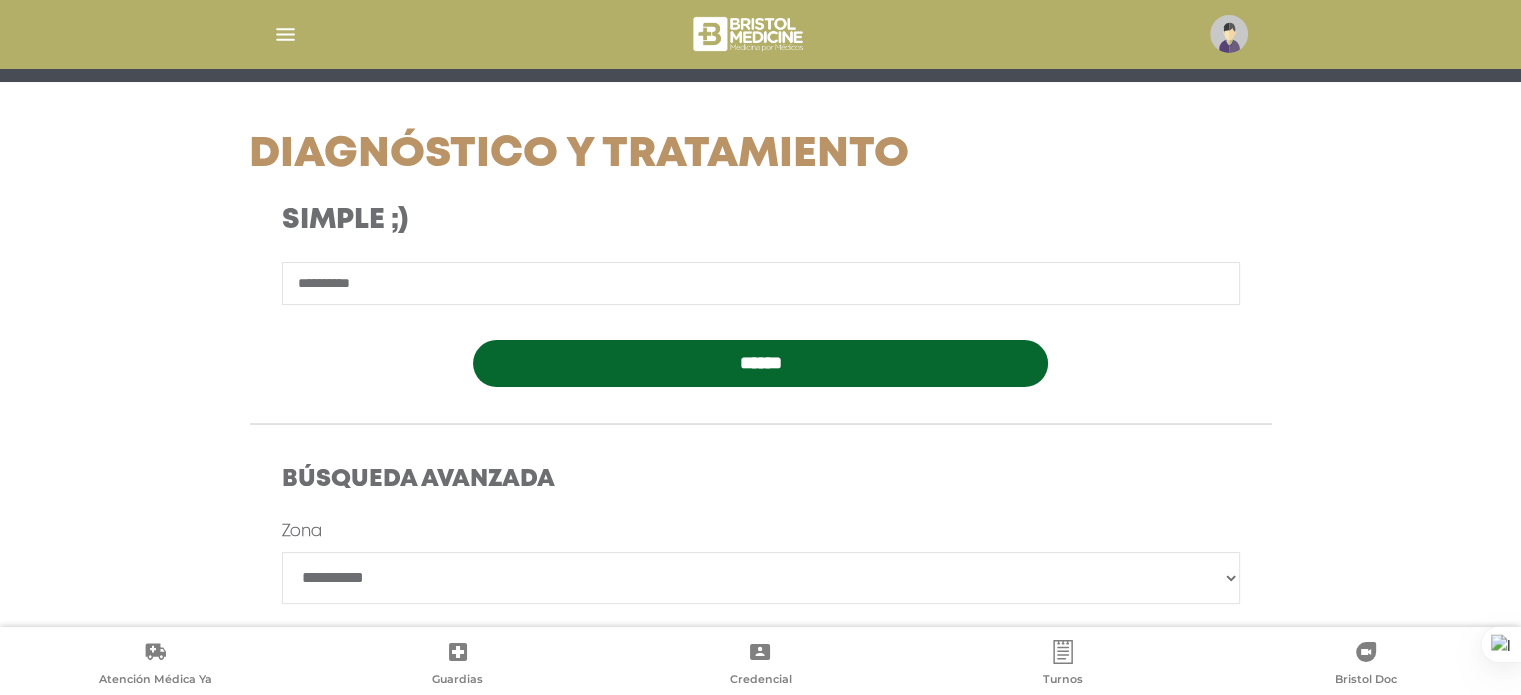 scroll, scrollTop: 306, scrollLeft: 0, axis: vertical 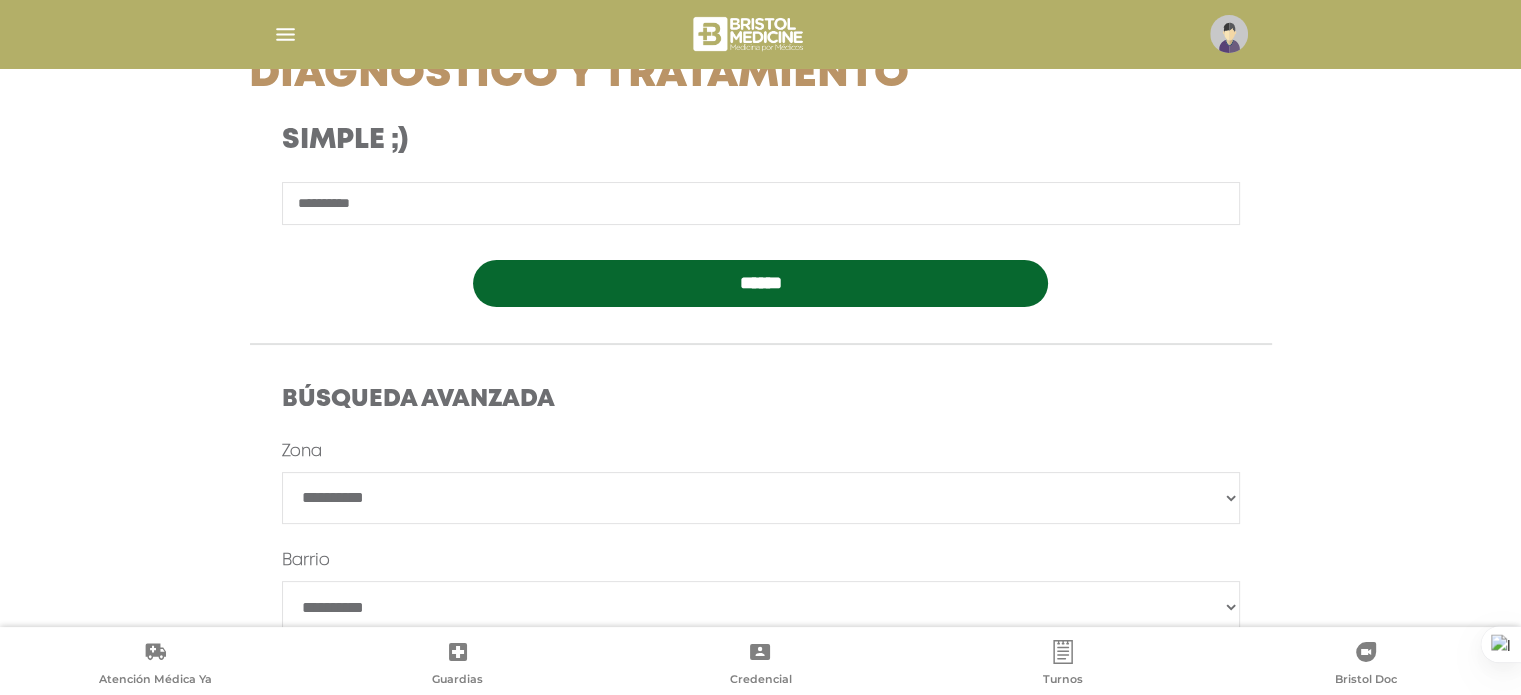 type on "**********" 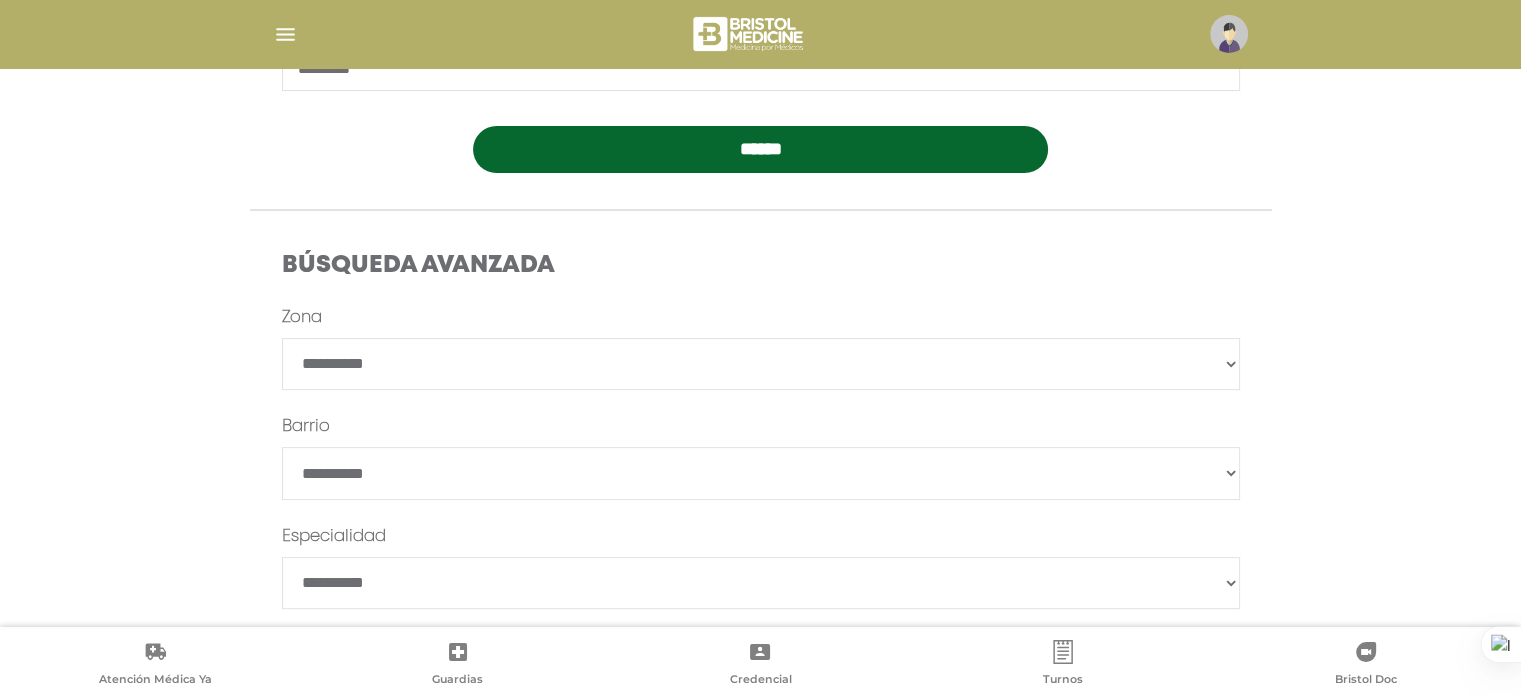 scroll, scrollTop: 519, scrollLeft: 0, axis: vertical 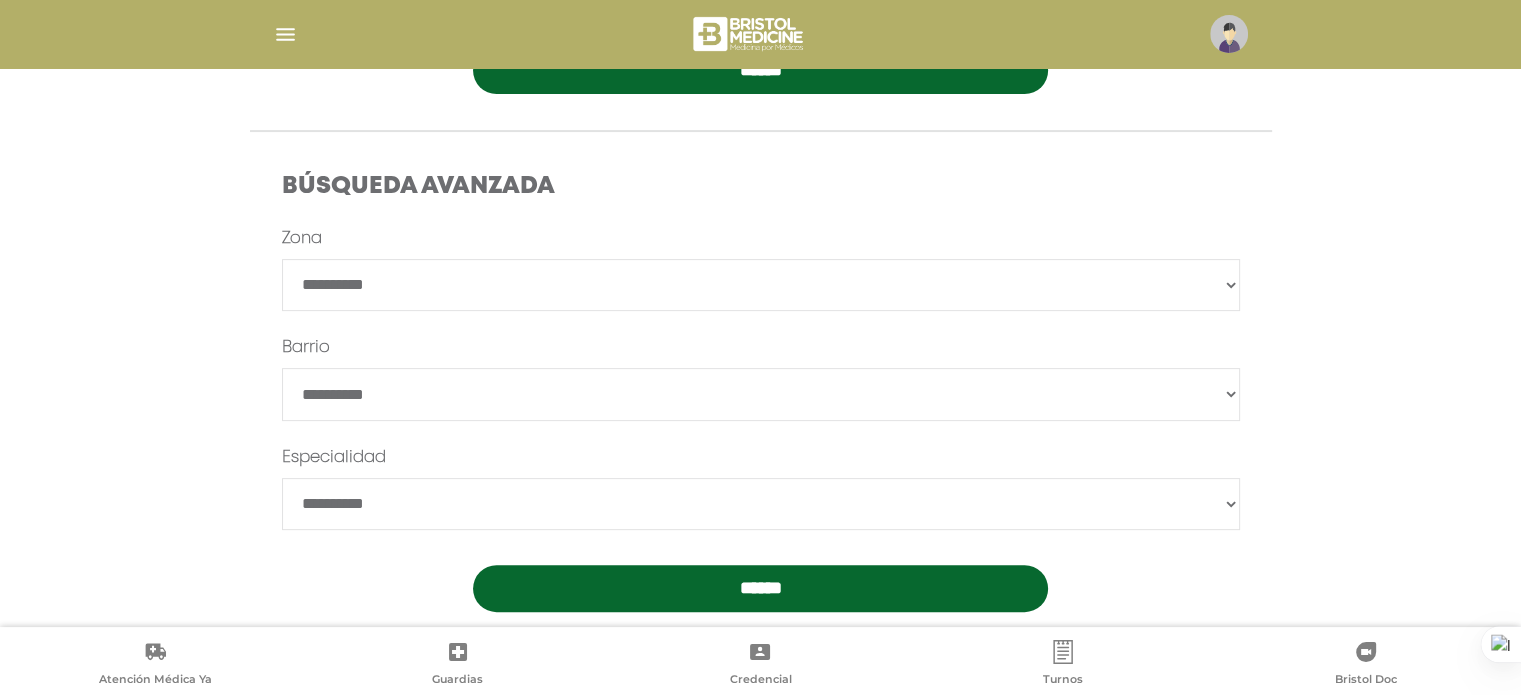 click on "**********" at bounding box center [761, 504] 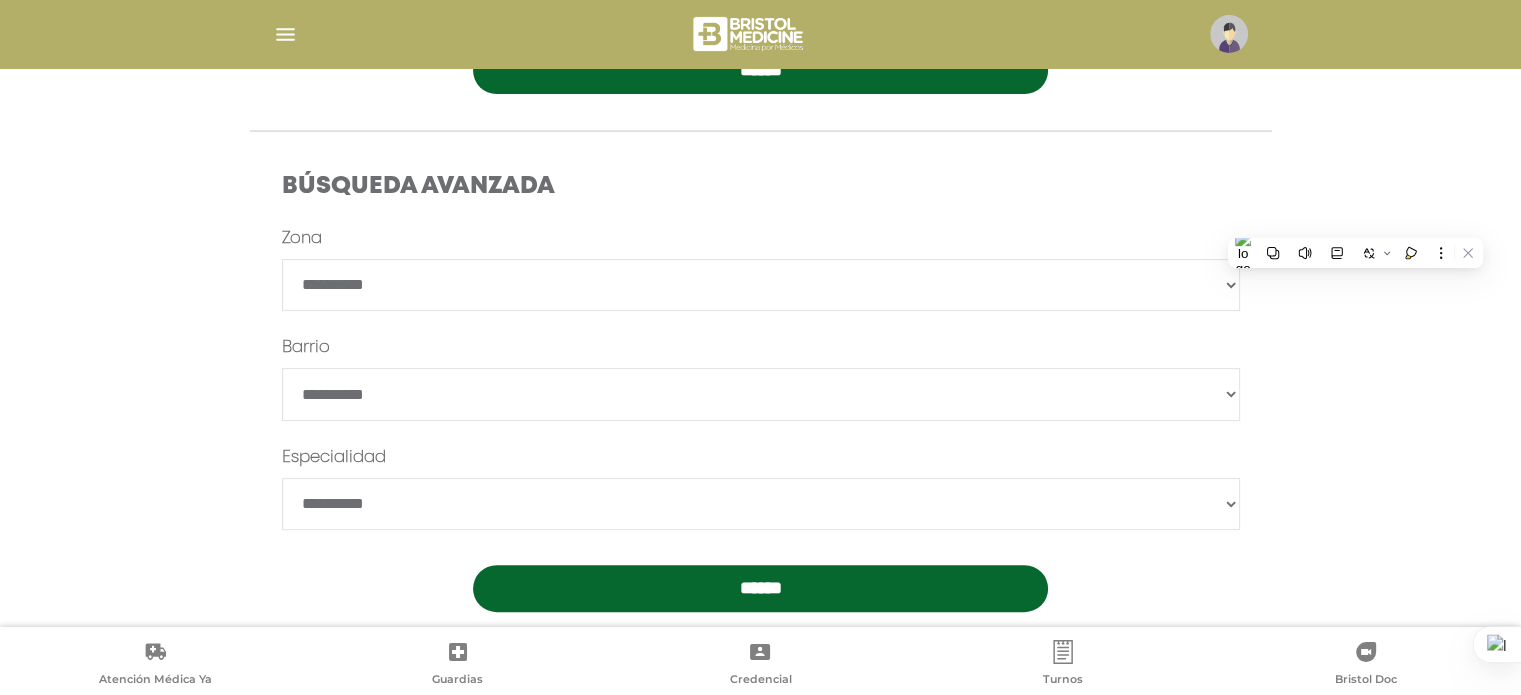 click on "**********" at bounding box center [761, 285] 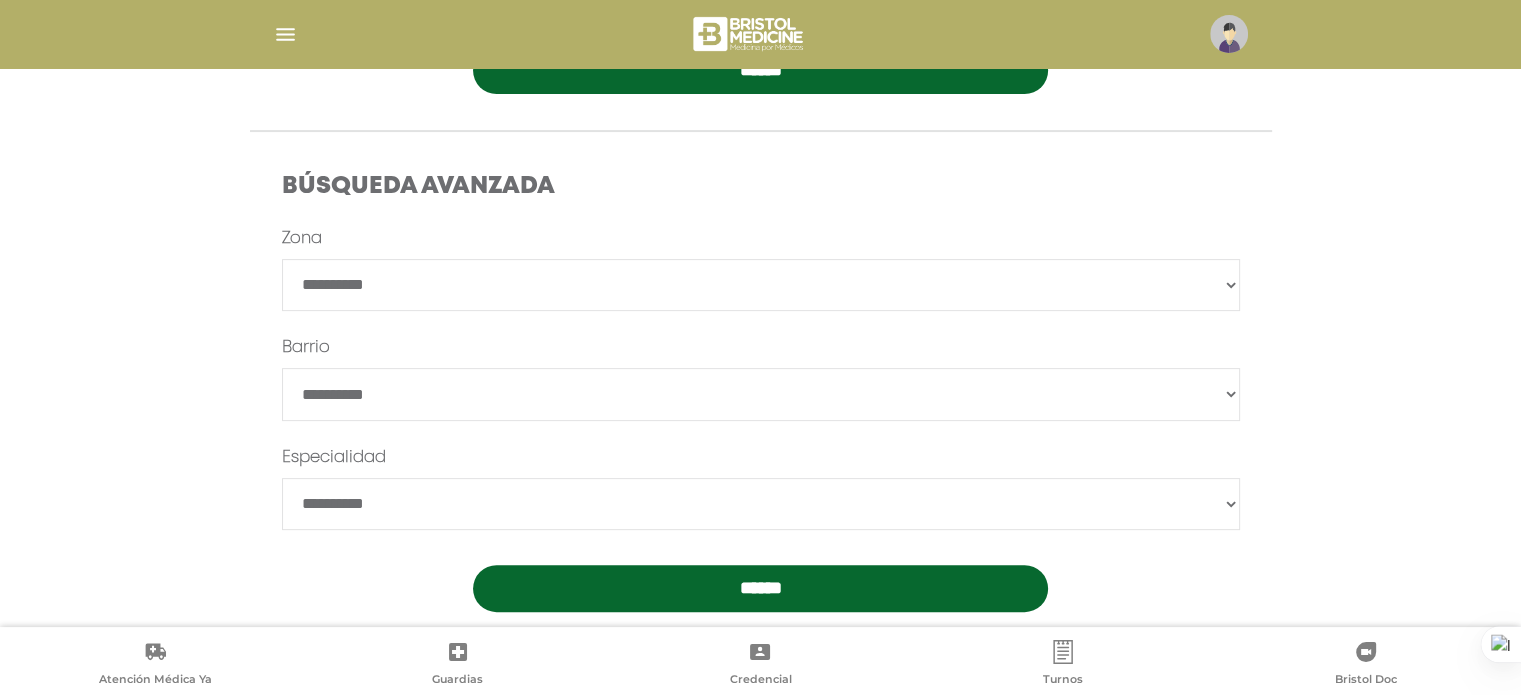 select on "*******" 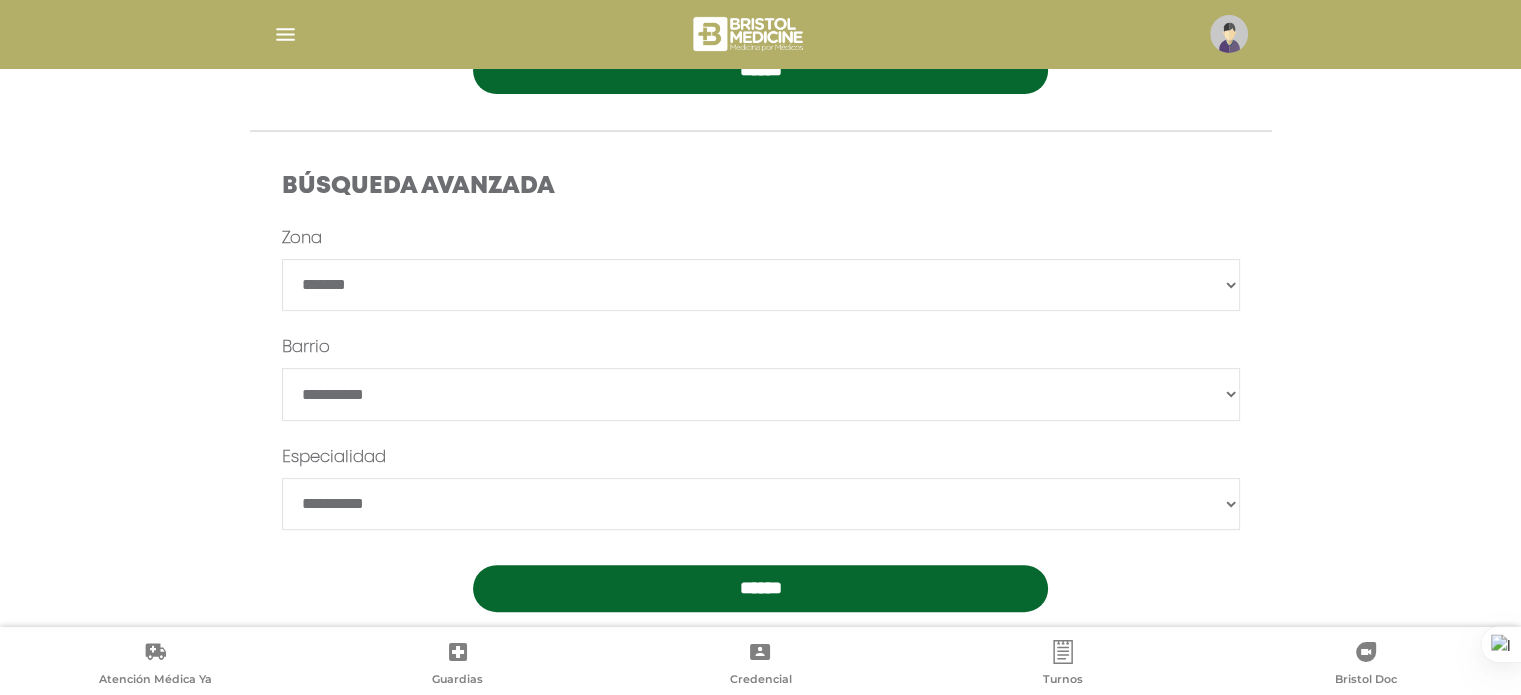 click on "**********" at bounding box center (761, 285) 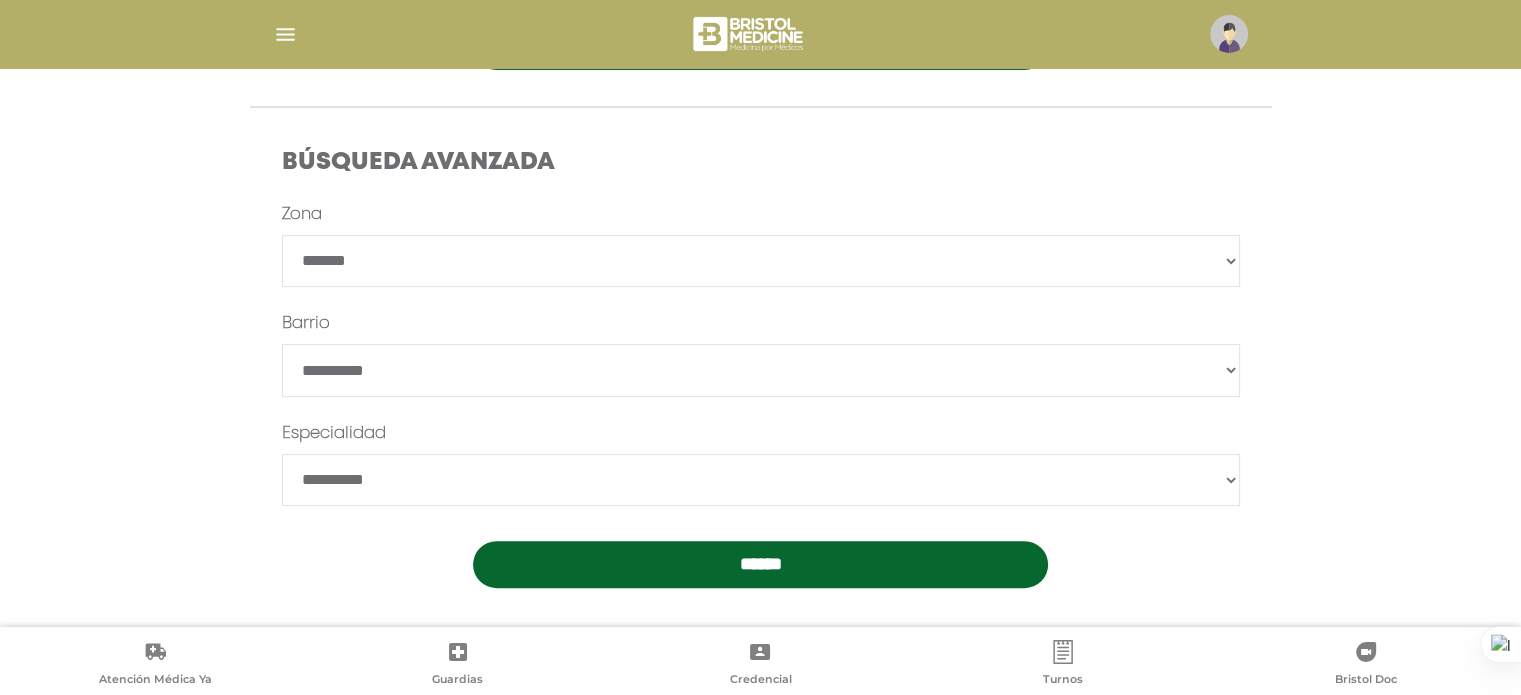 scroll, scrollTop: 554, scrollLeft: 0, axis: vertical 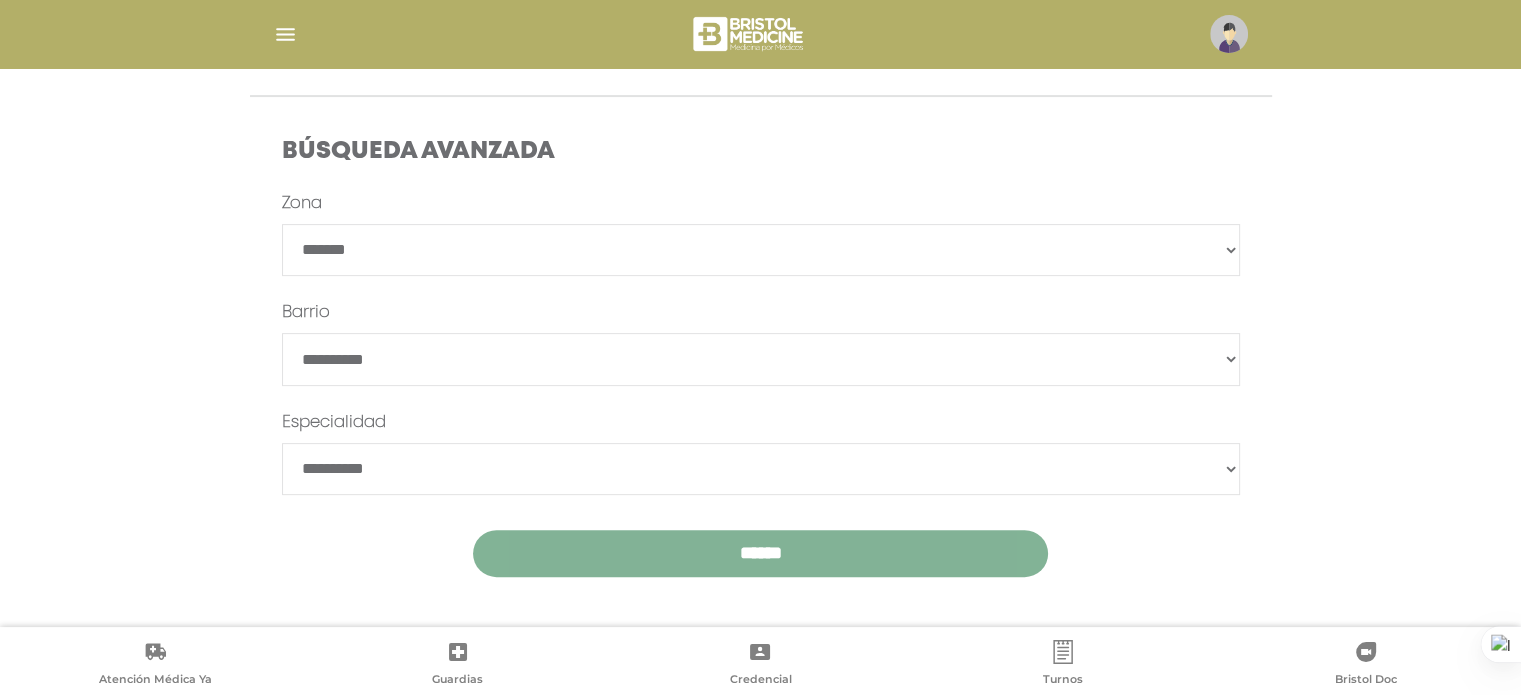 click on "******" at bounding box center [760, 553] 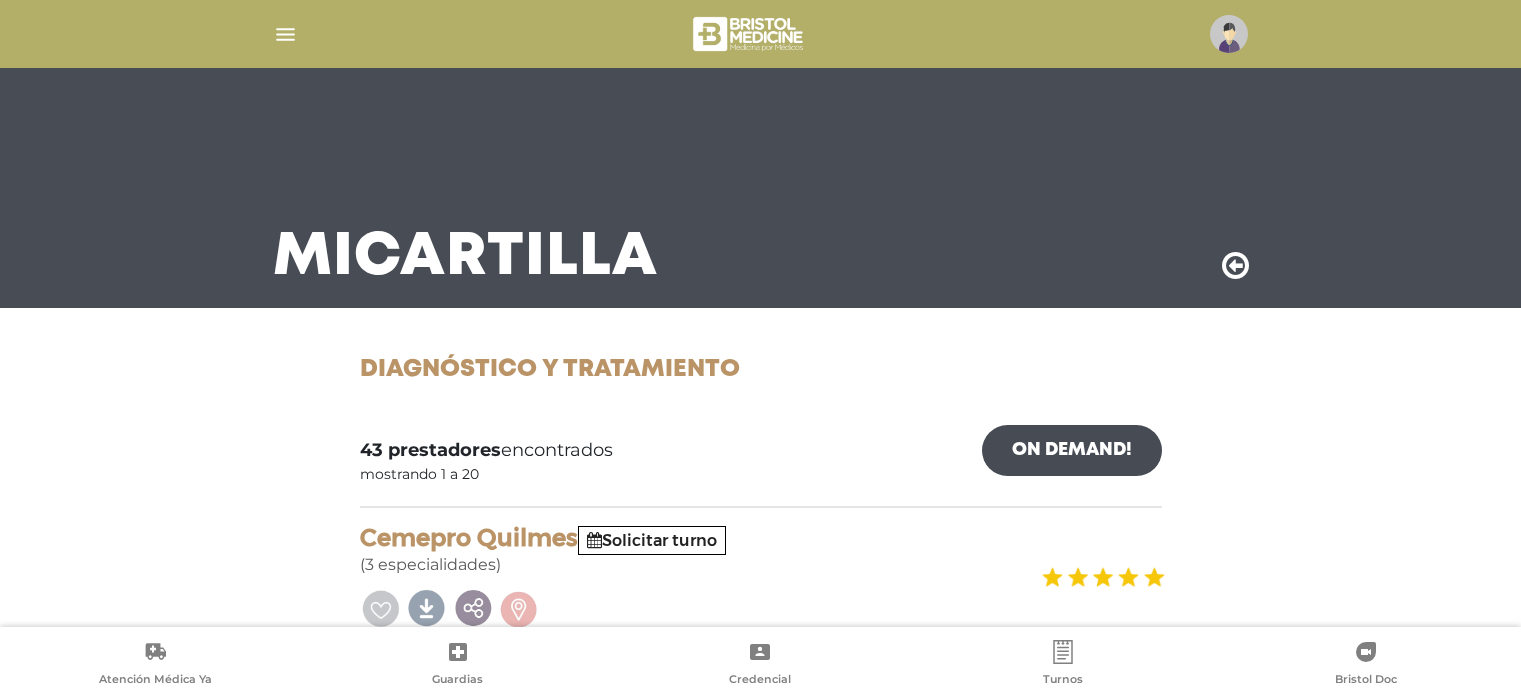 scroll, scrollTop: 0, scrollLeft: 0, axis: both 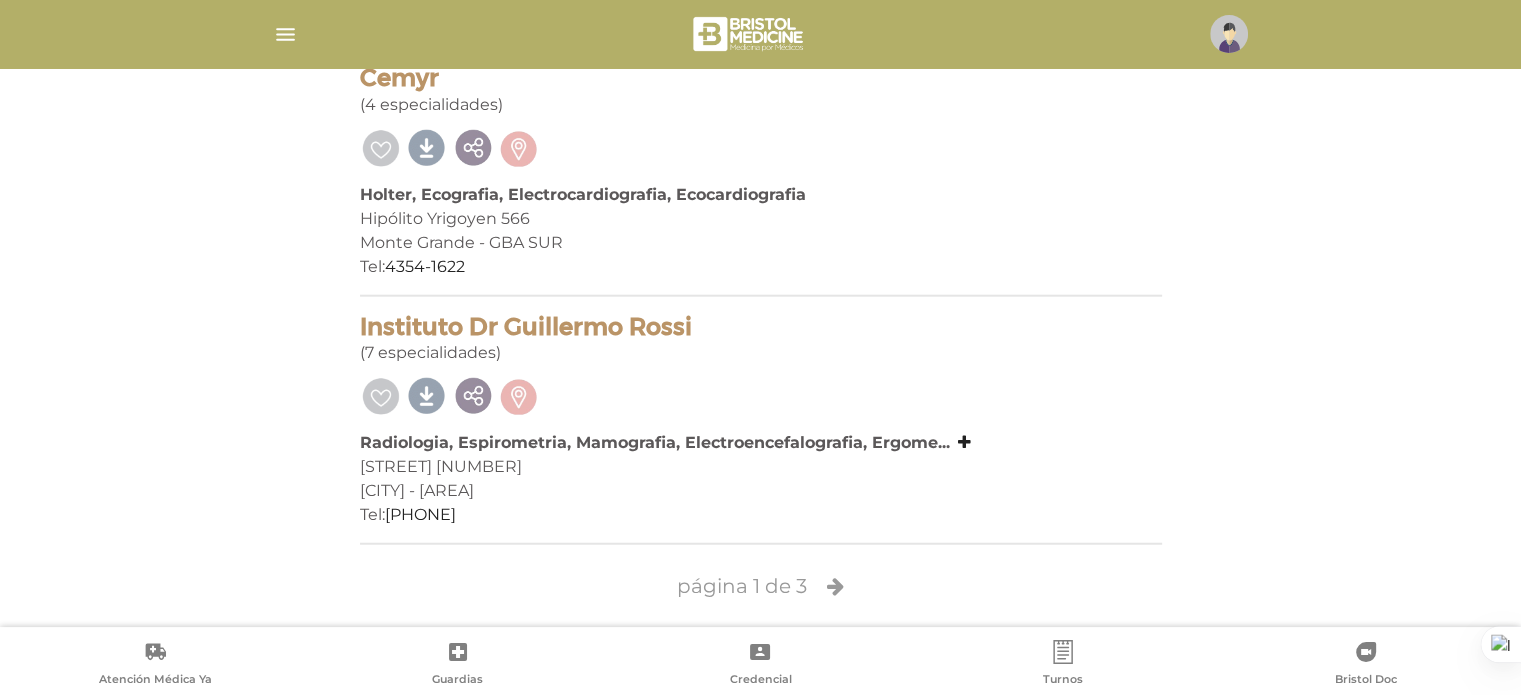 click at bounding box center [835, 586] 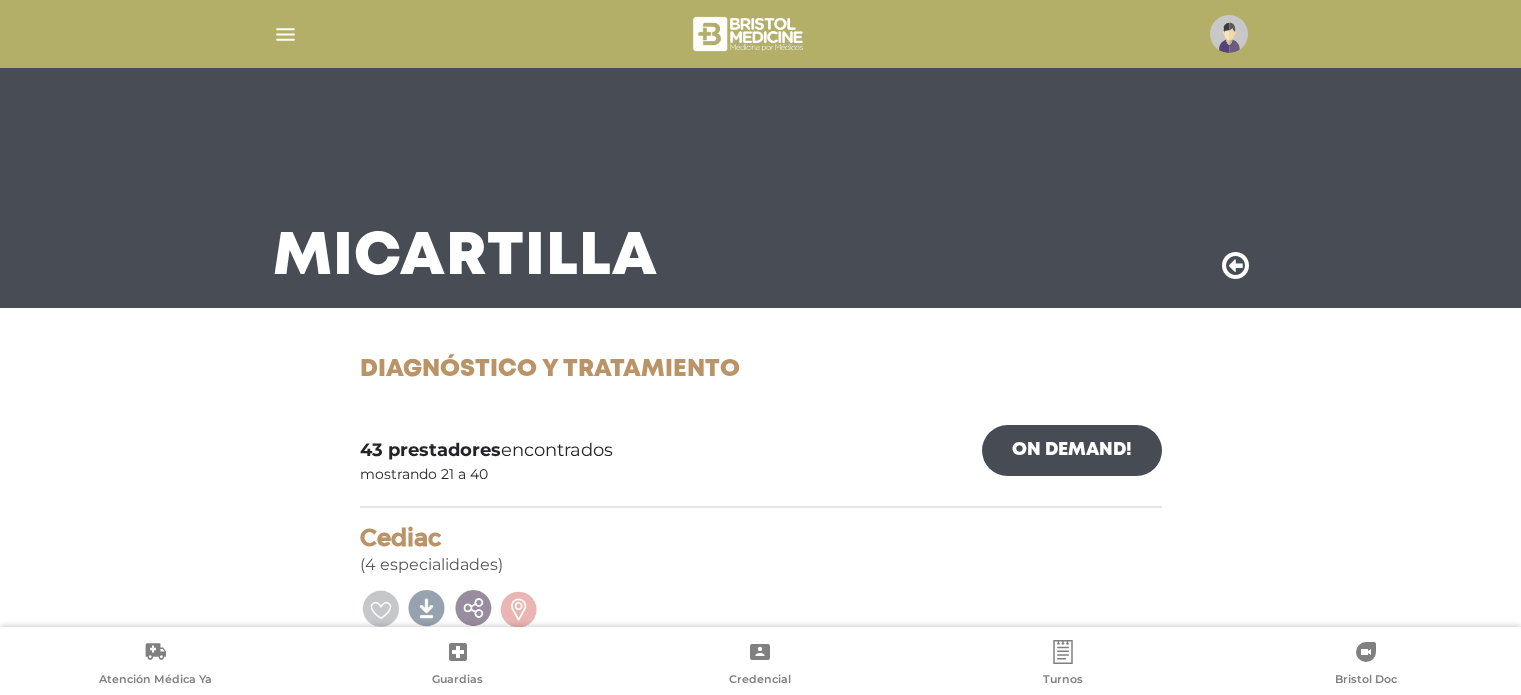 scroll, scrollTop: 0, scrollLeft: 0, axis: both 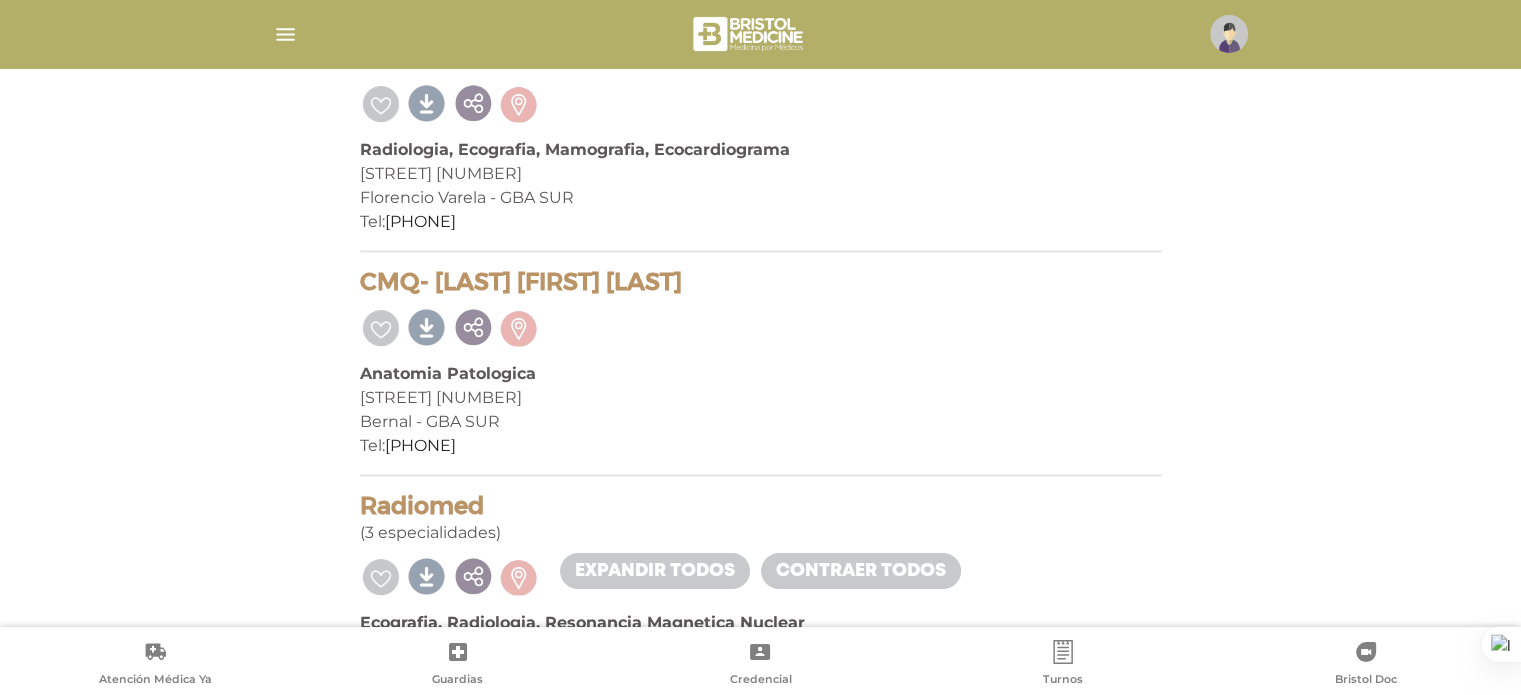 click at bounding box center [285, 34] 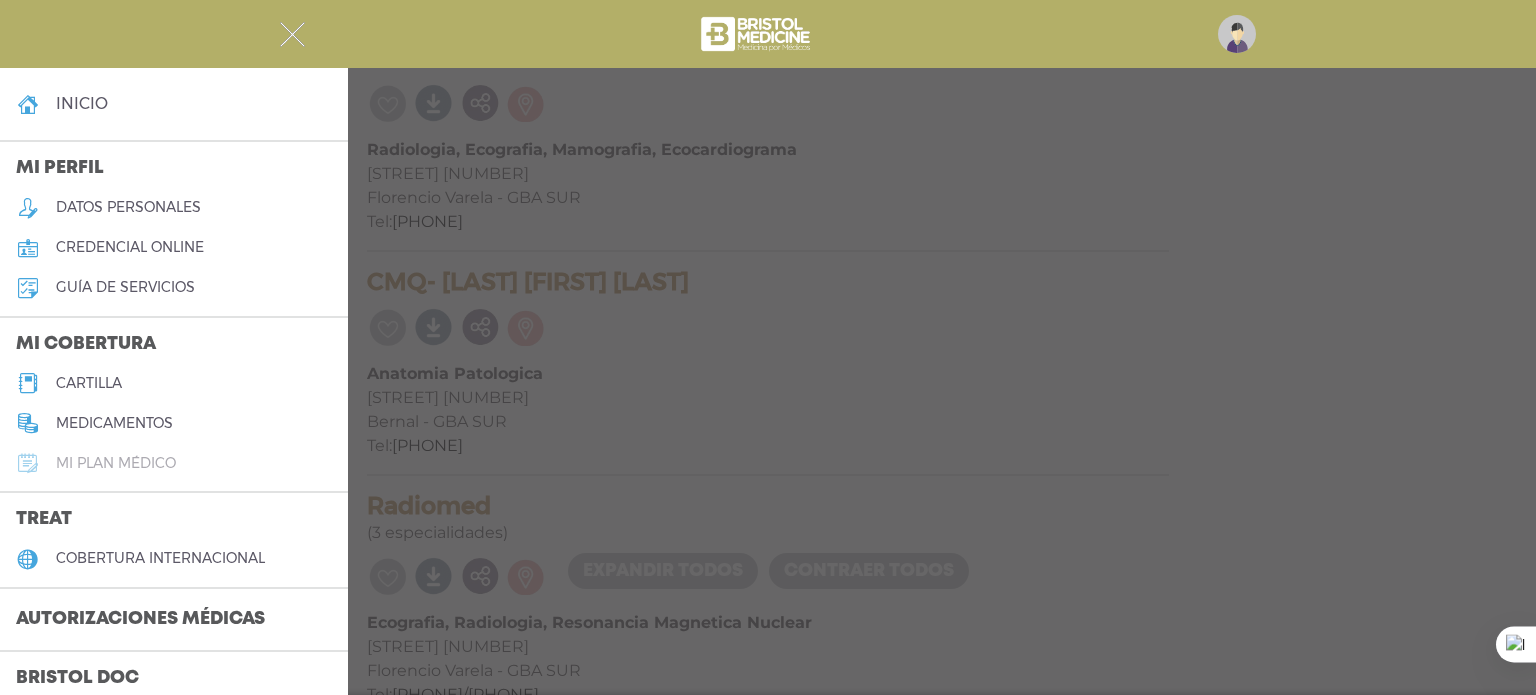 click on "Mi plan médico" at bounding box center (116, 463) 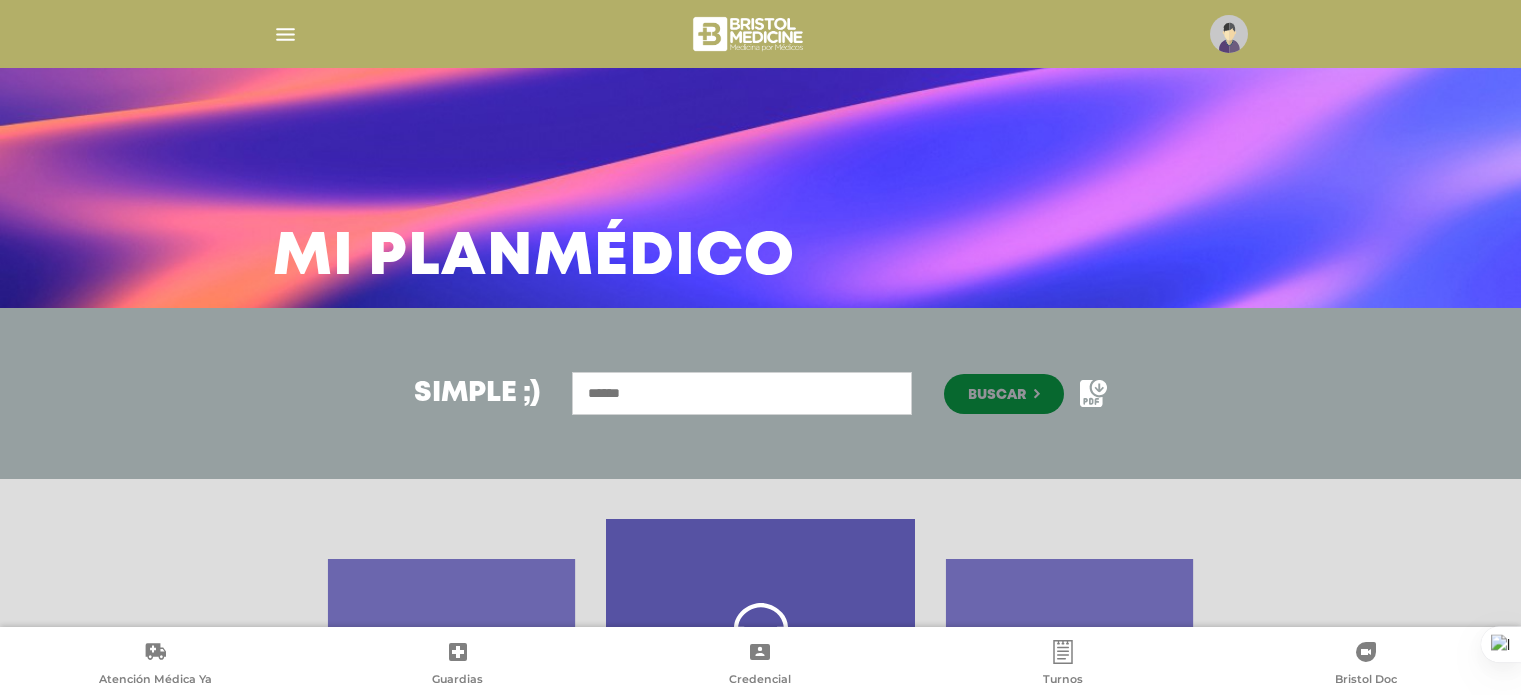 scroll, scrollTop: 0, scrollLeft: 0, axis: both 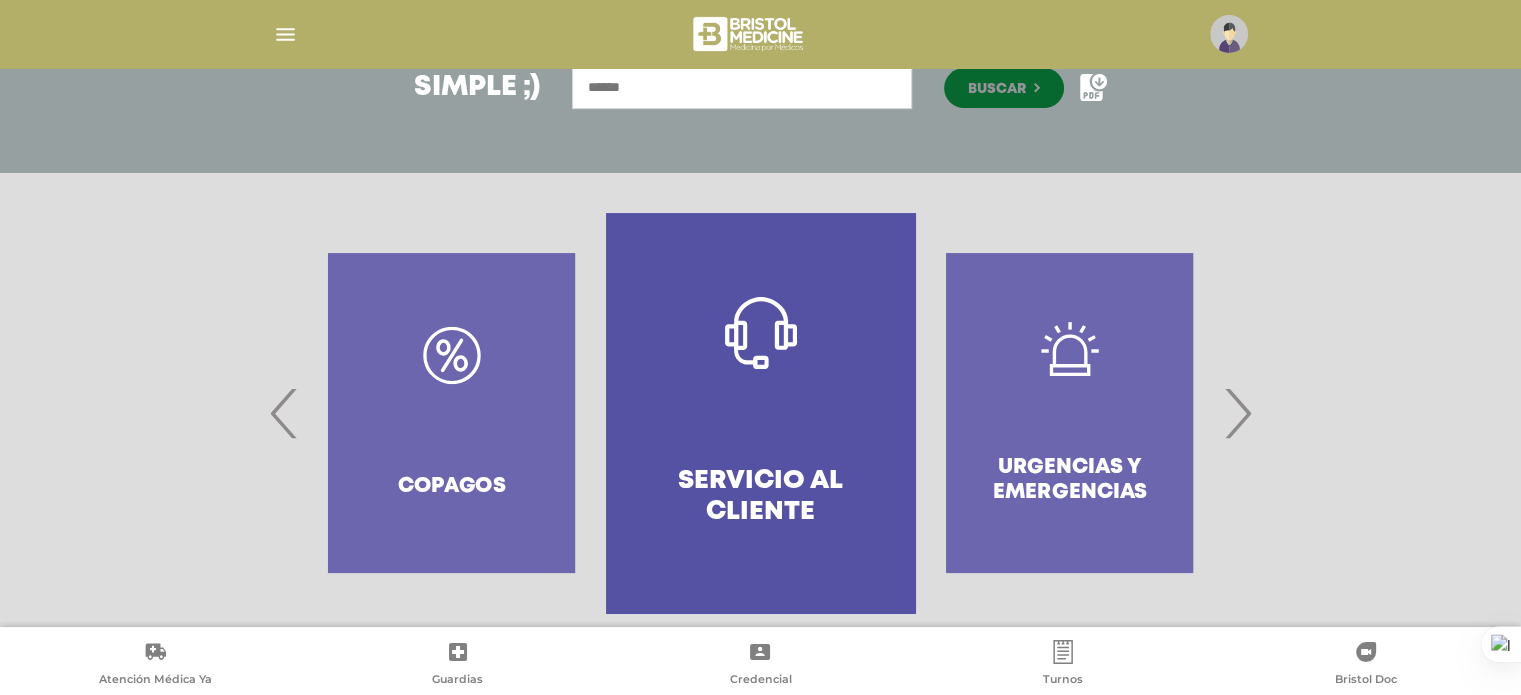 click on "›" at bounding box center (1237, 413) 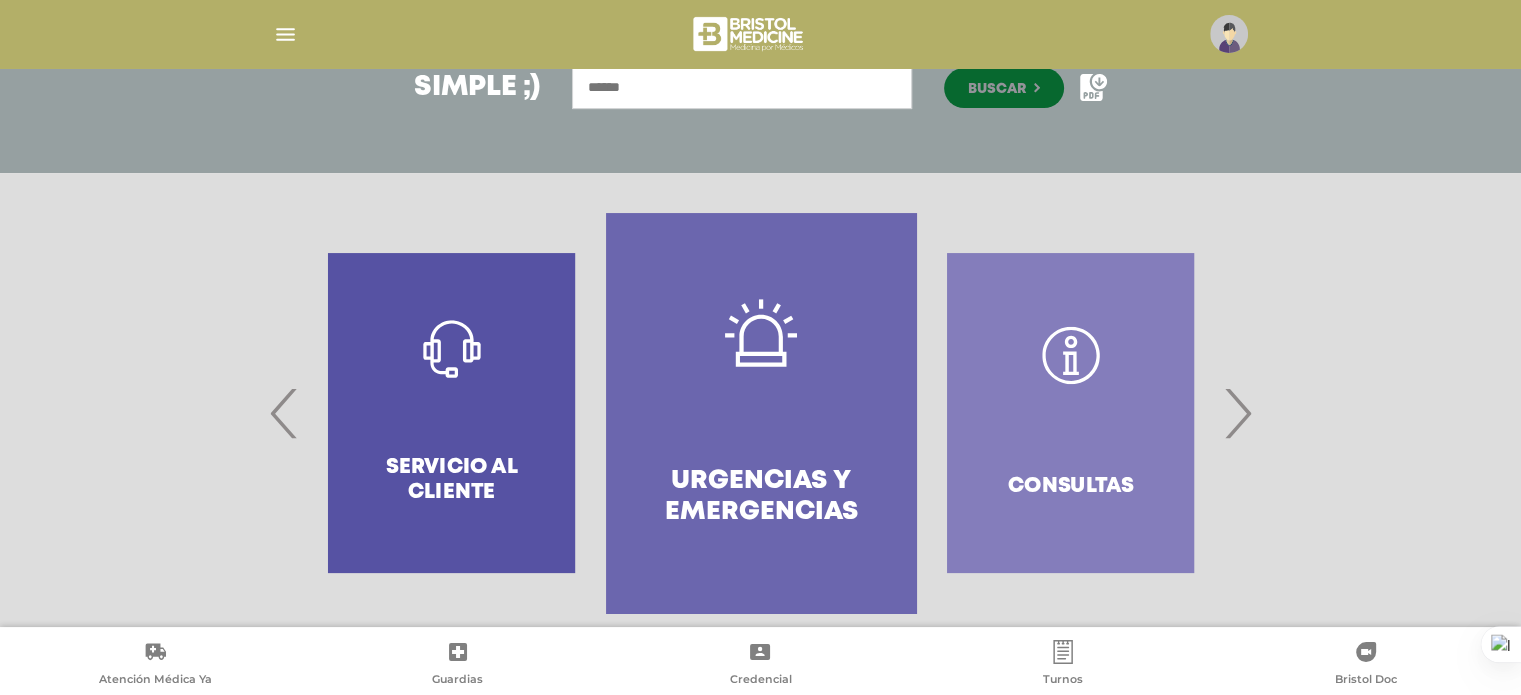 click on "›" at bounding box center (1237, 413) 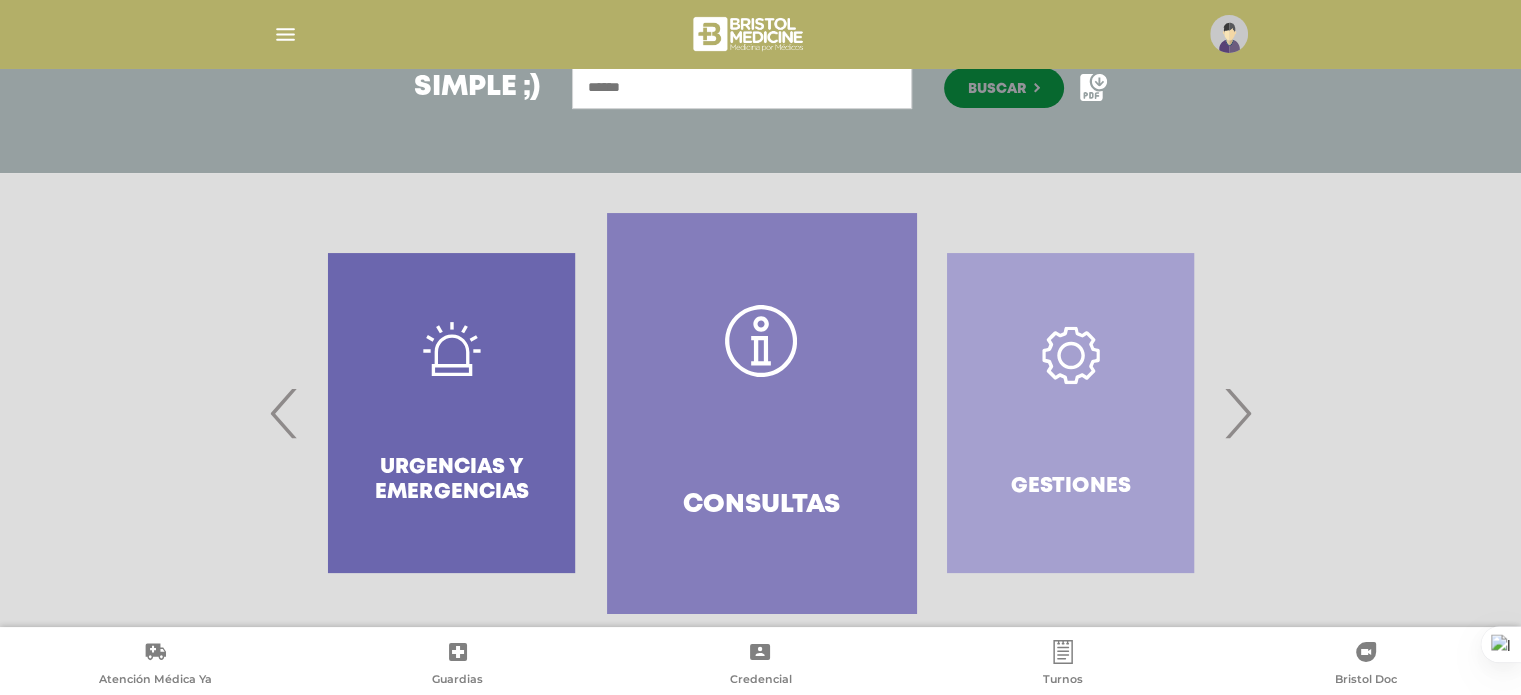 click on "›" at bounding box center (1237, 413) 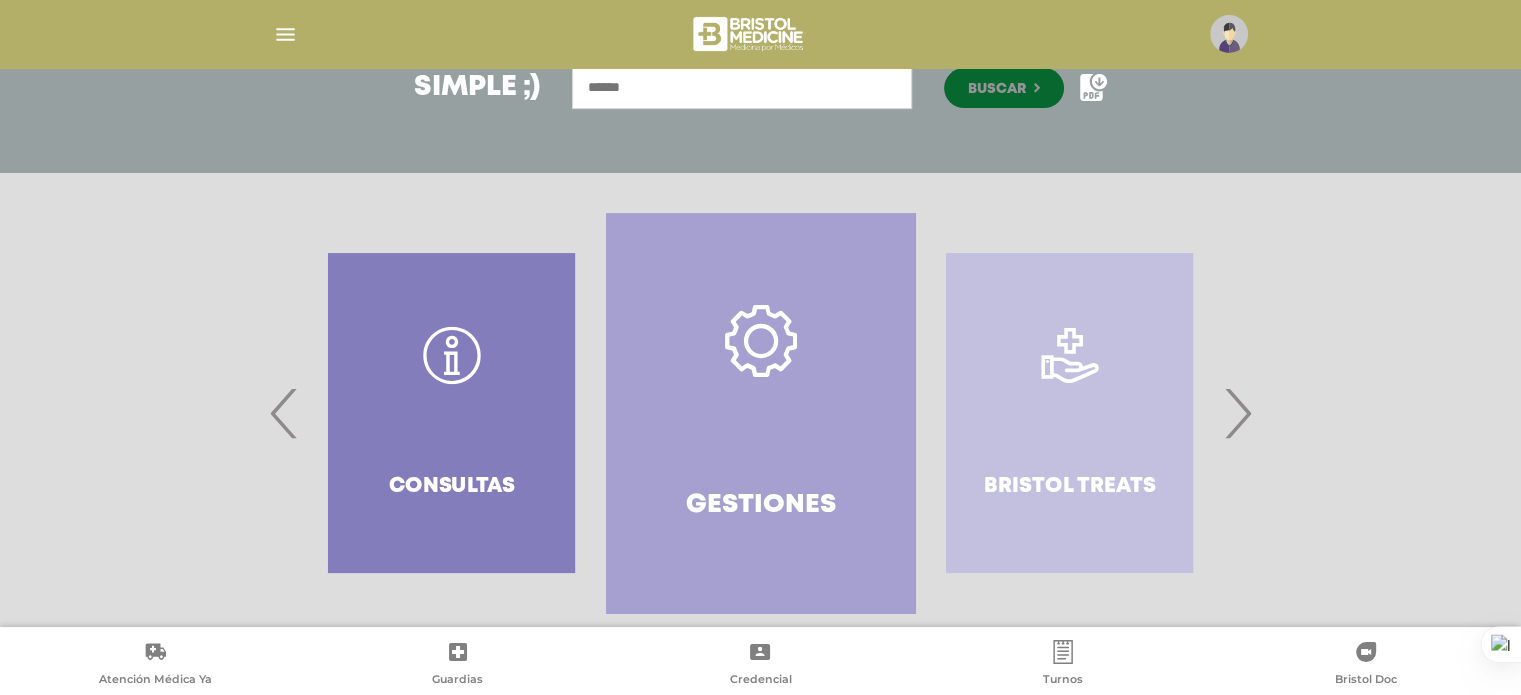click on "‹" at bounding box center [284, 413] 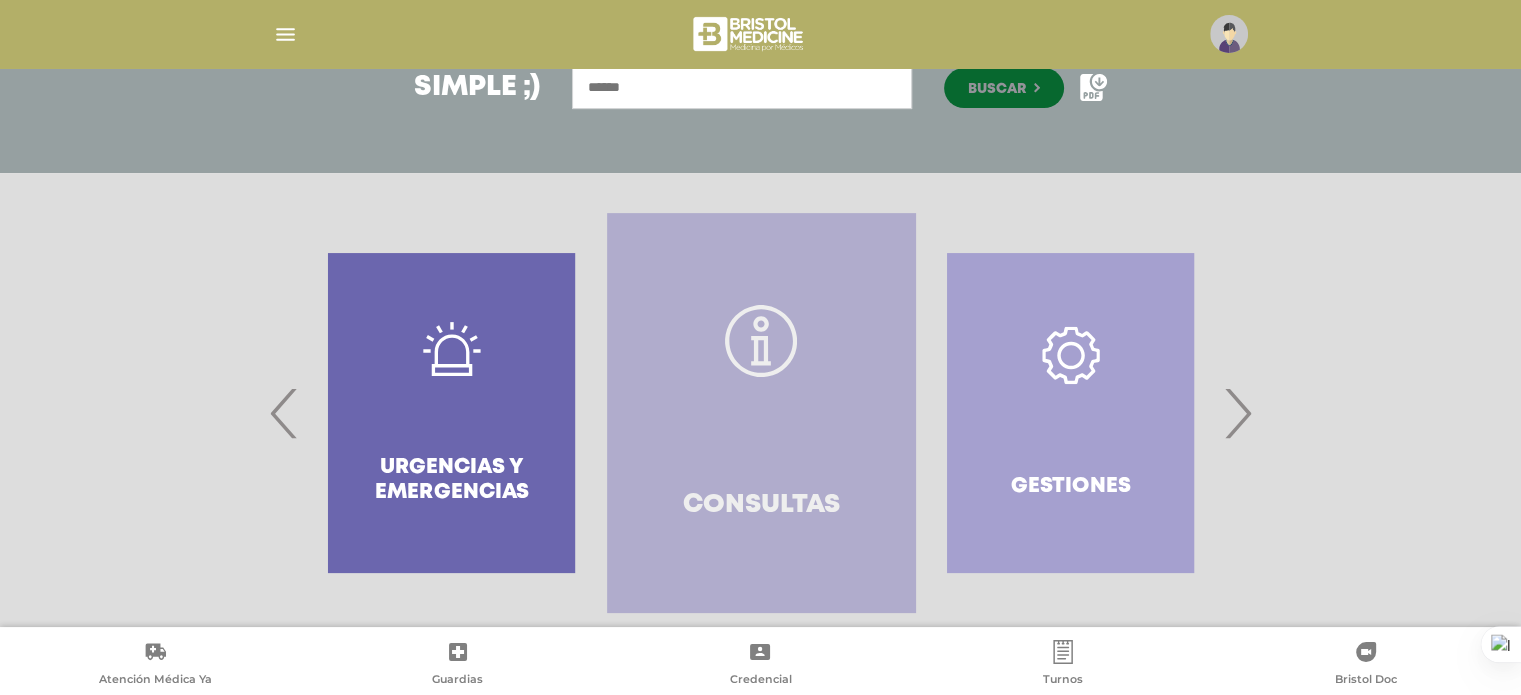 click on "Consultas" at bounding box center (761, 413) 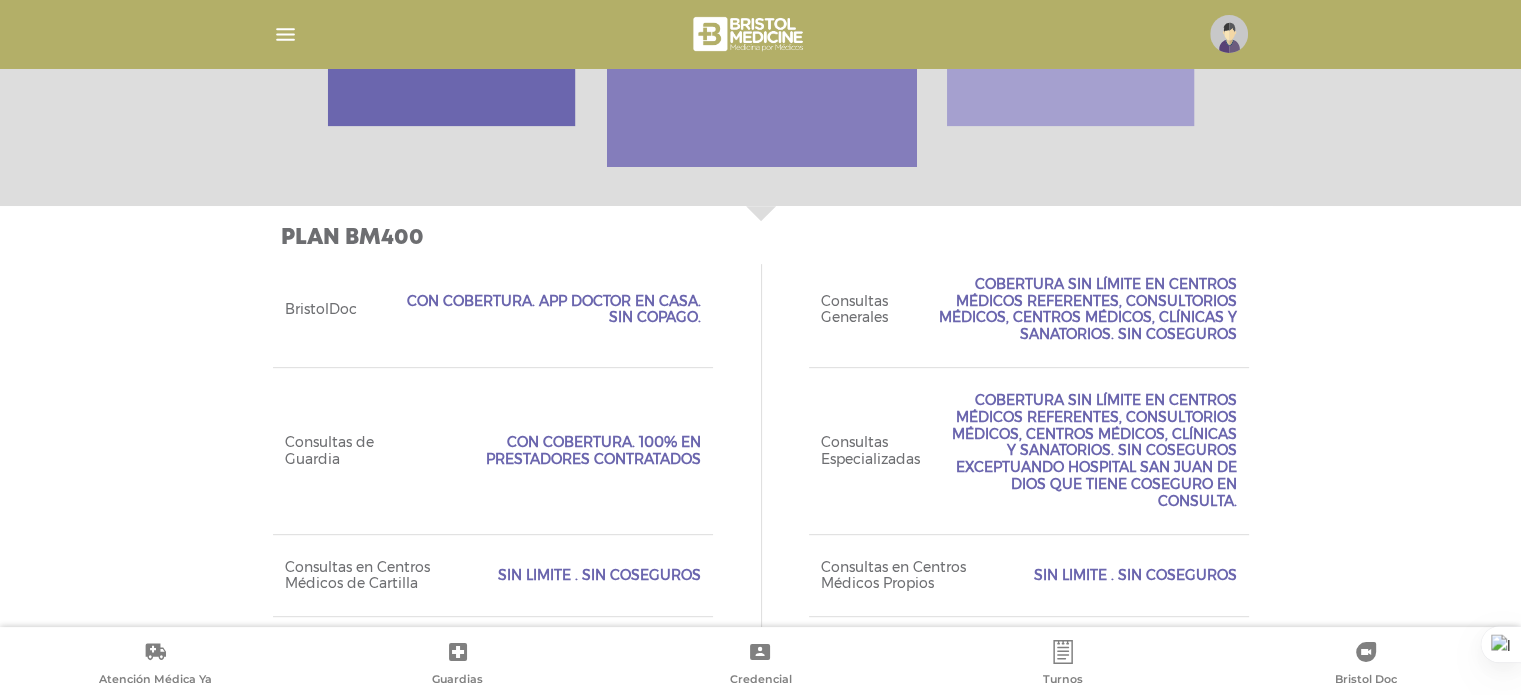 scroll, scrollTop: 852, scrollLeft: 0, axis: vertical 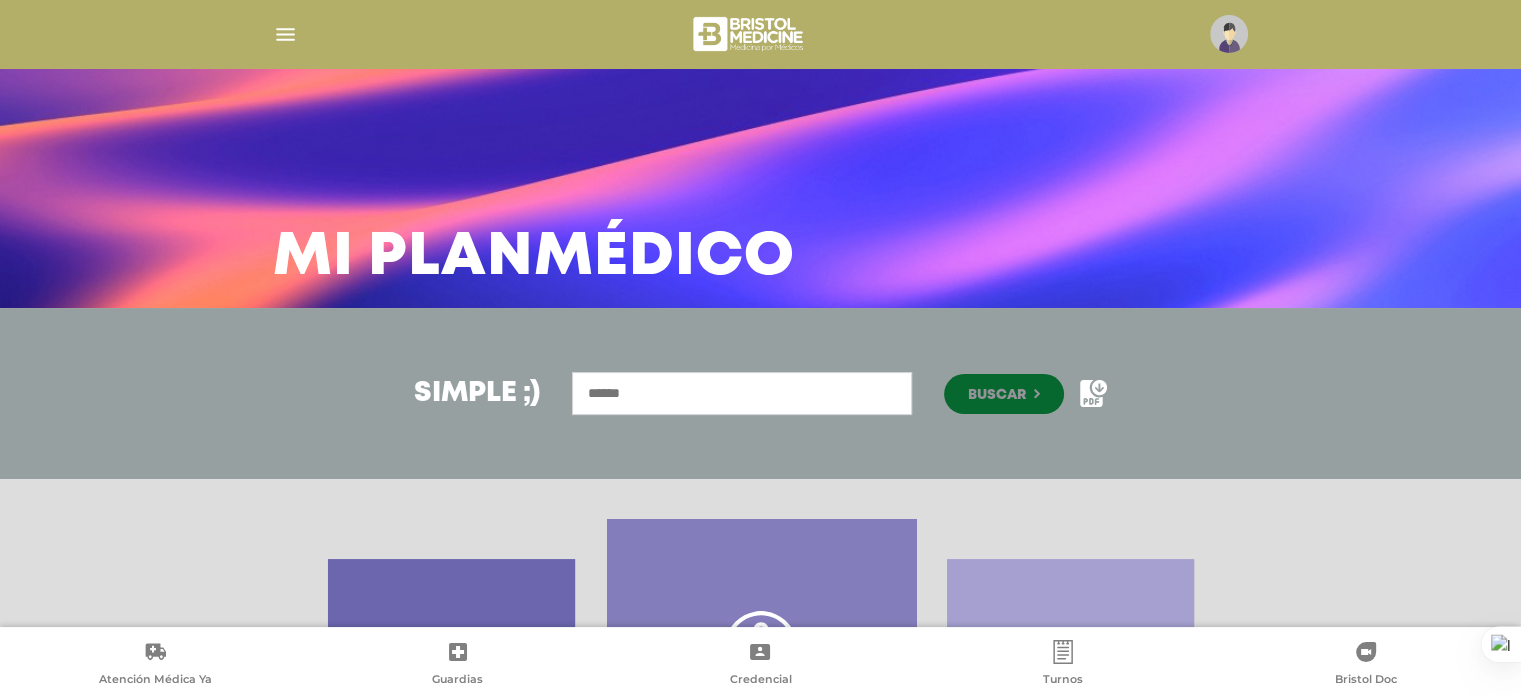 drag, startPoint x: 624, startPoint y: 366, endPoint x: 622, endPoint y: 390, distance: 24.083189 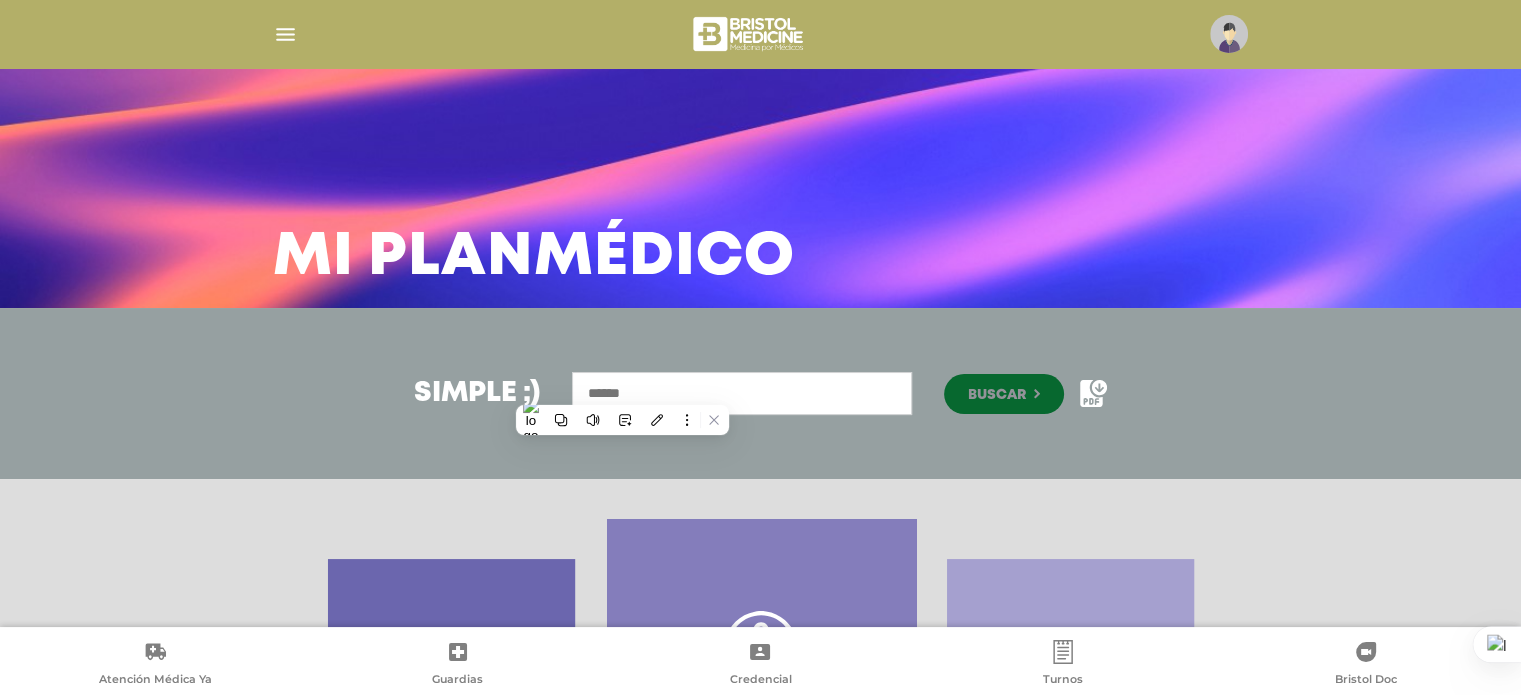 click at bounding box center [742, 393] 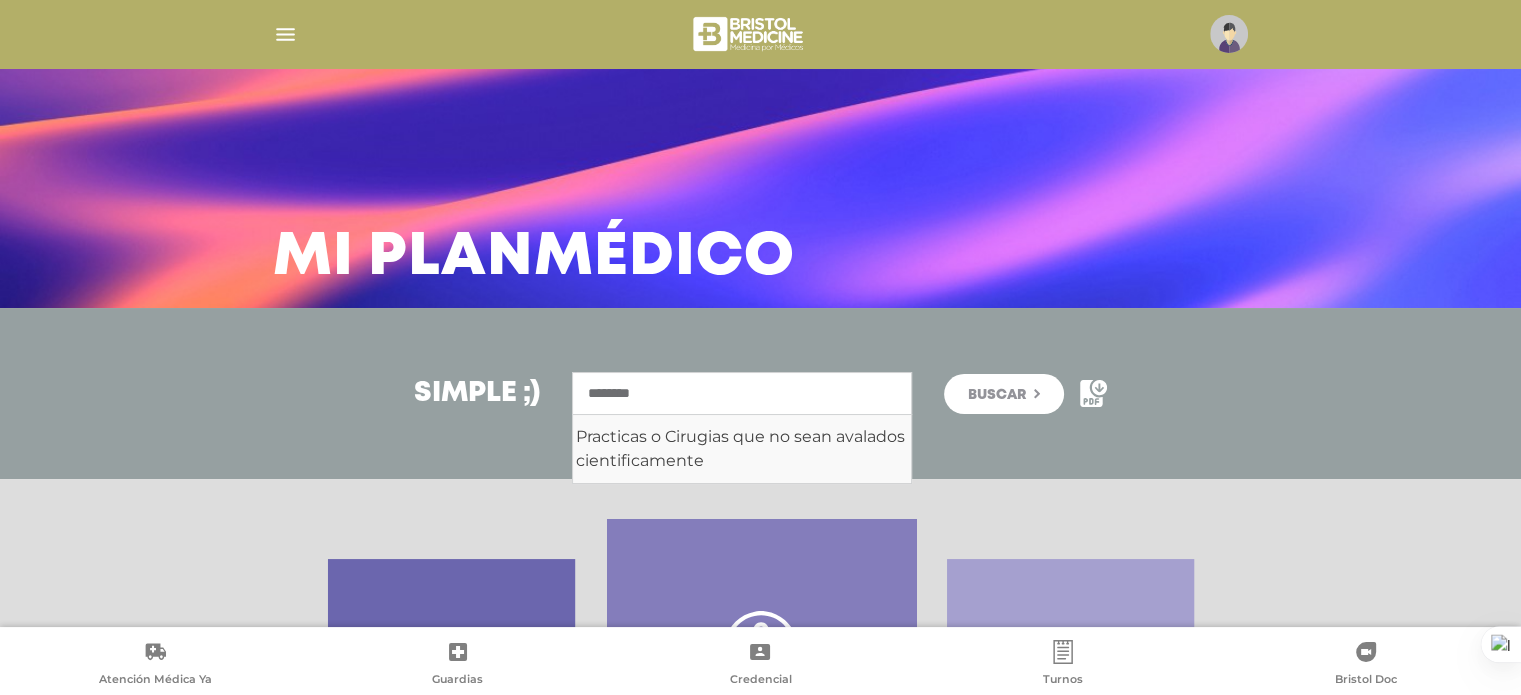 type on "********" 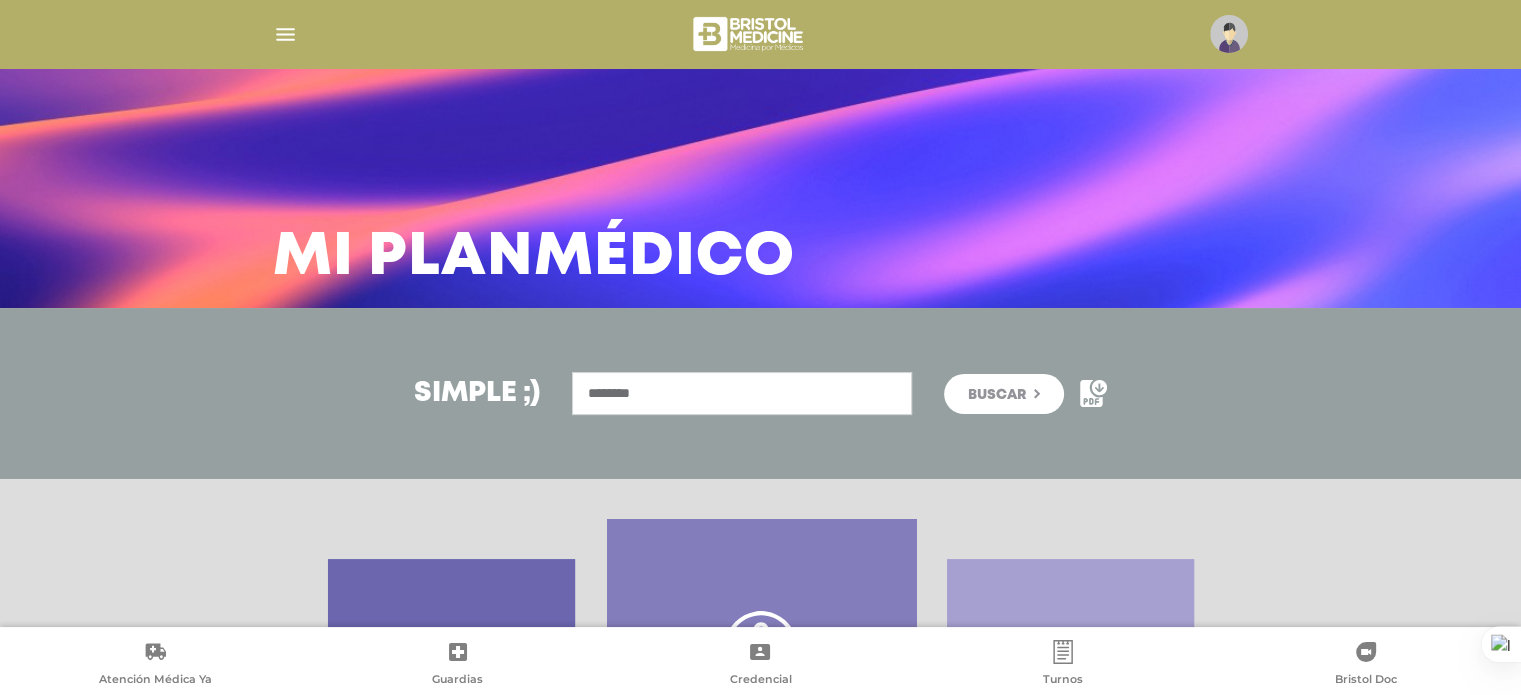click on "Buscar" at bounding box center [1004, 394] 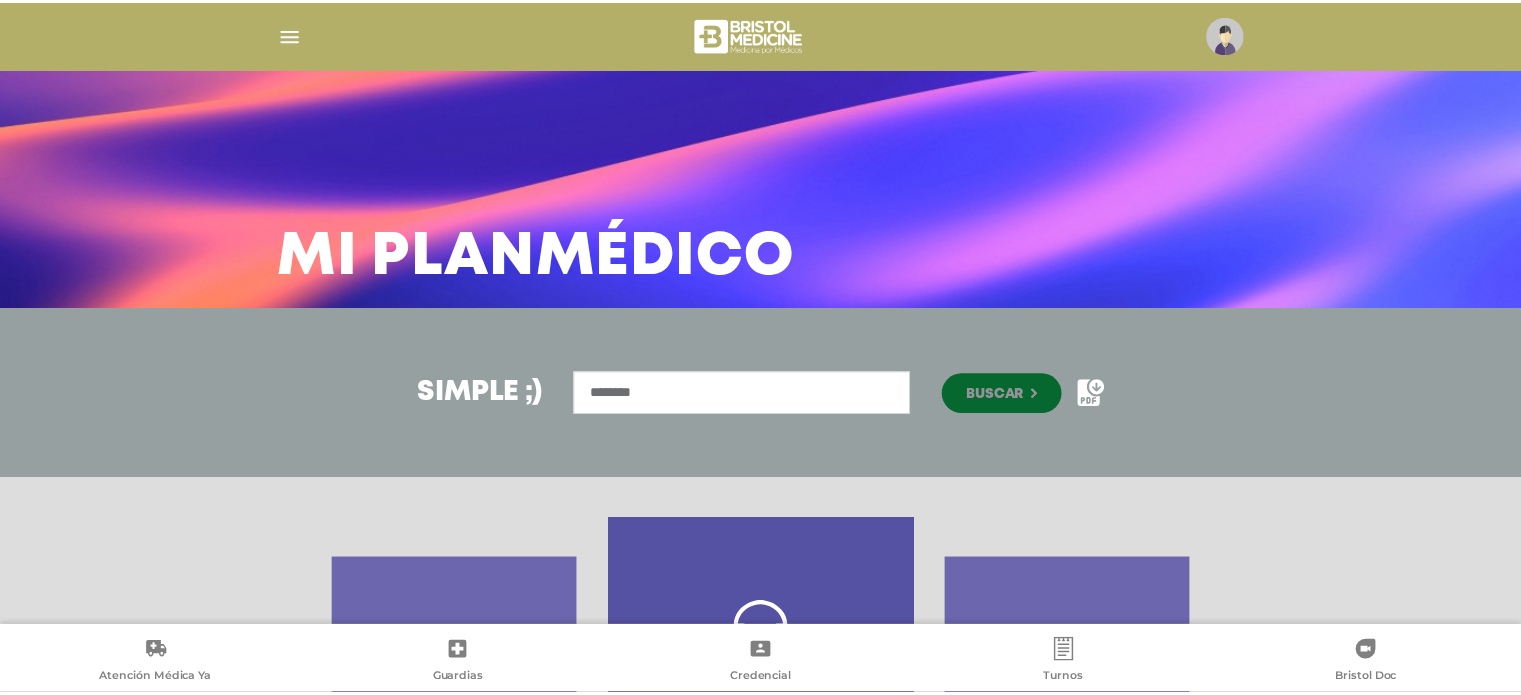 scroll, scrollTop: 563, scrollLeft: 0, axis: vertical 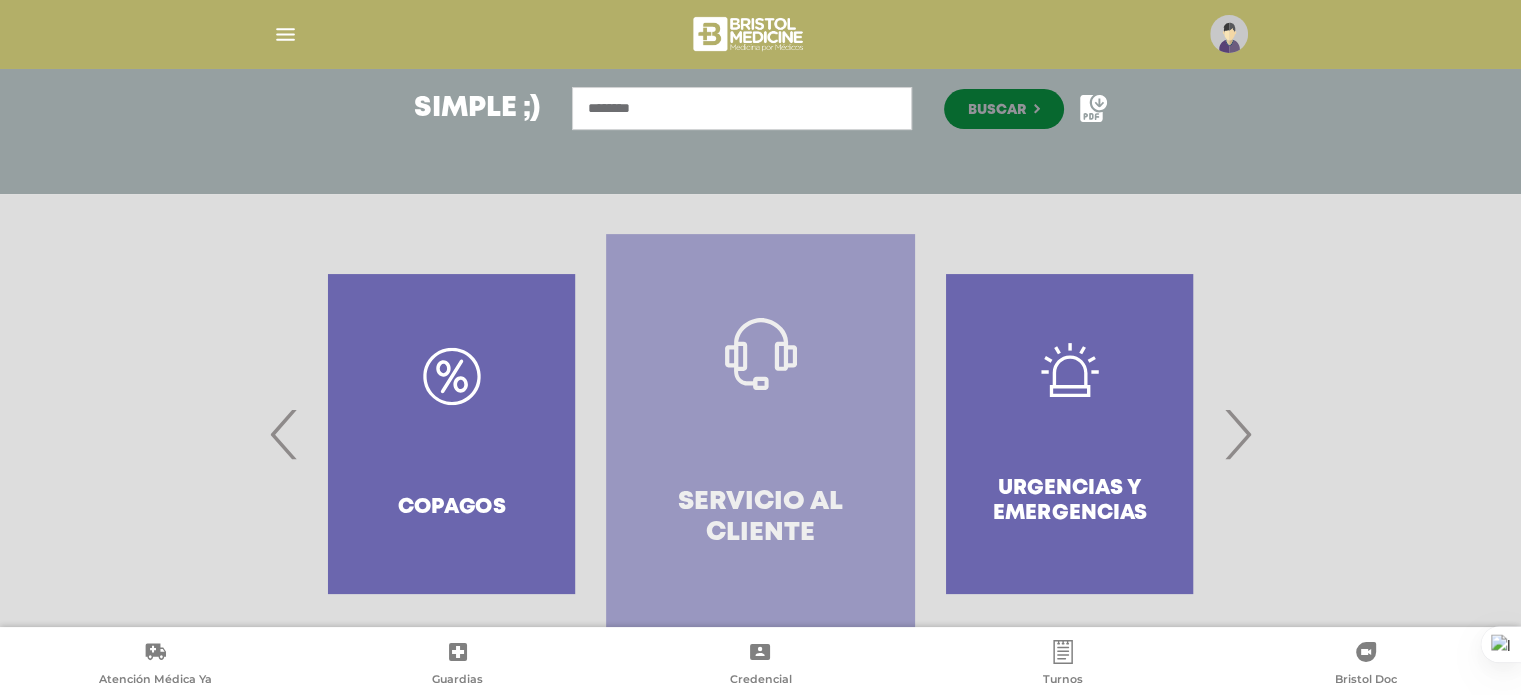 click on "Servicio al Cliente" at bounding box center (760, 434) 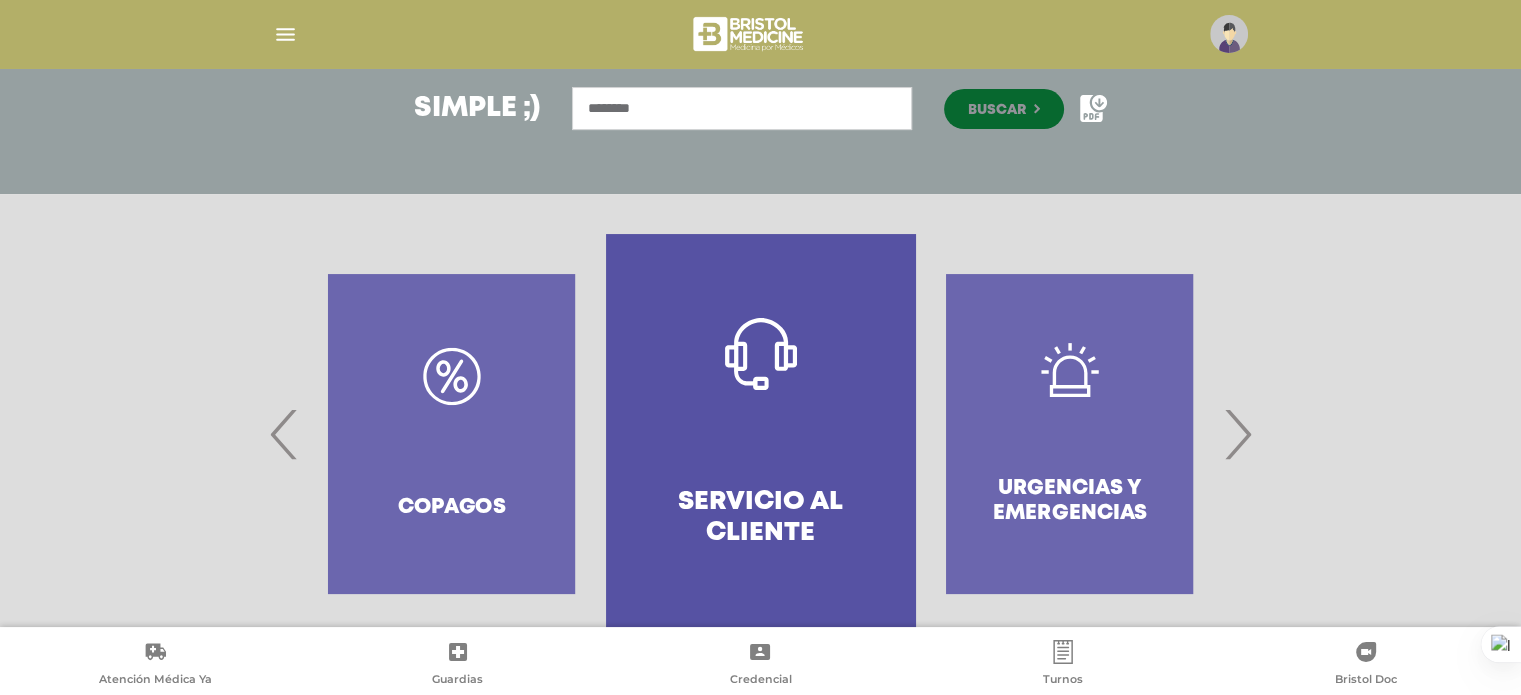 scroll, scrollTop: 536, scrollLeft: 0, axis: vertical 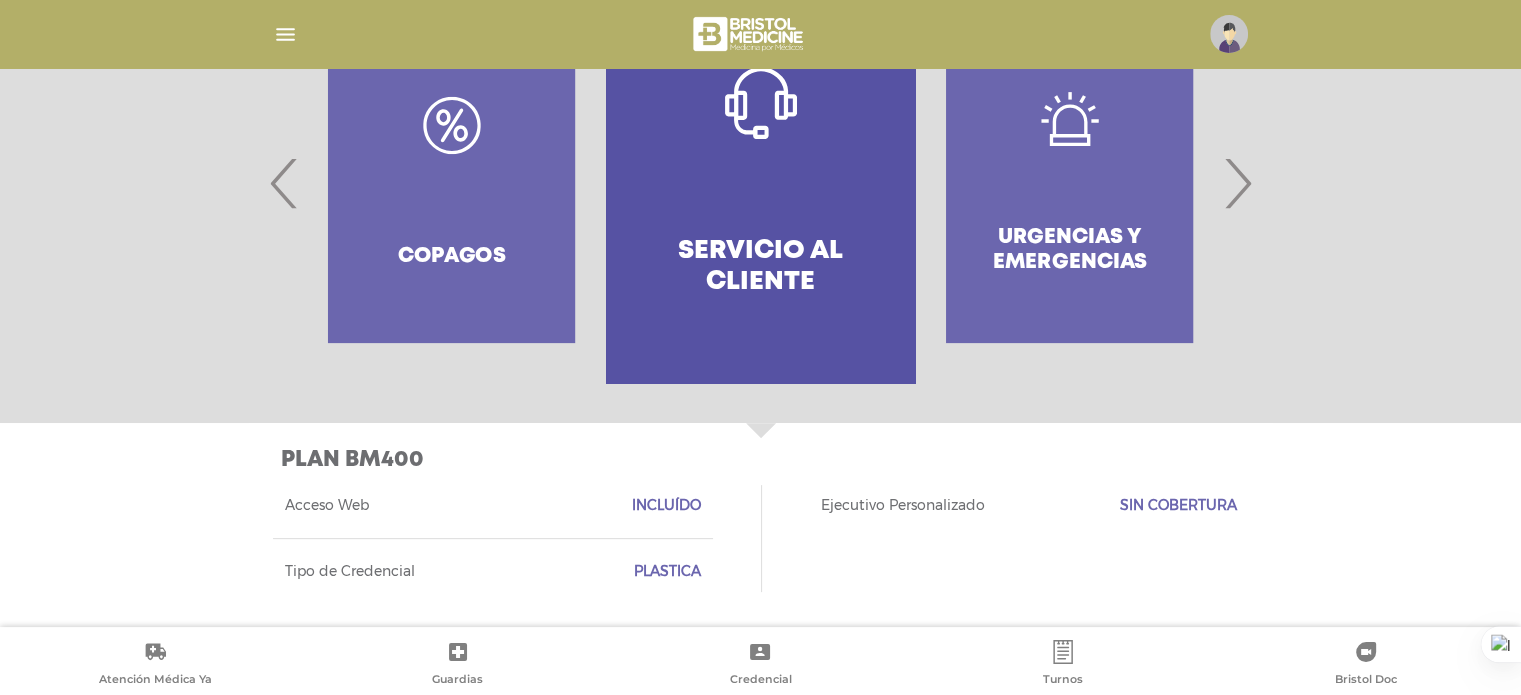 click on "›" at bounding box center [1237, 183] 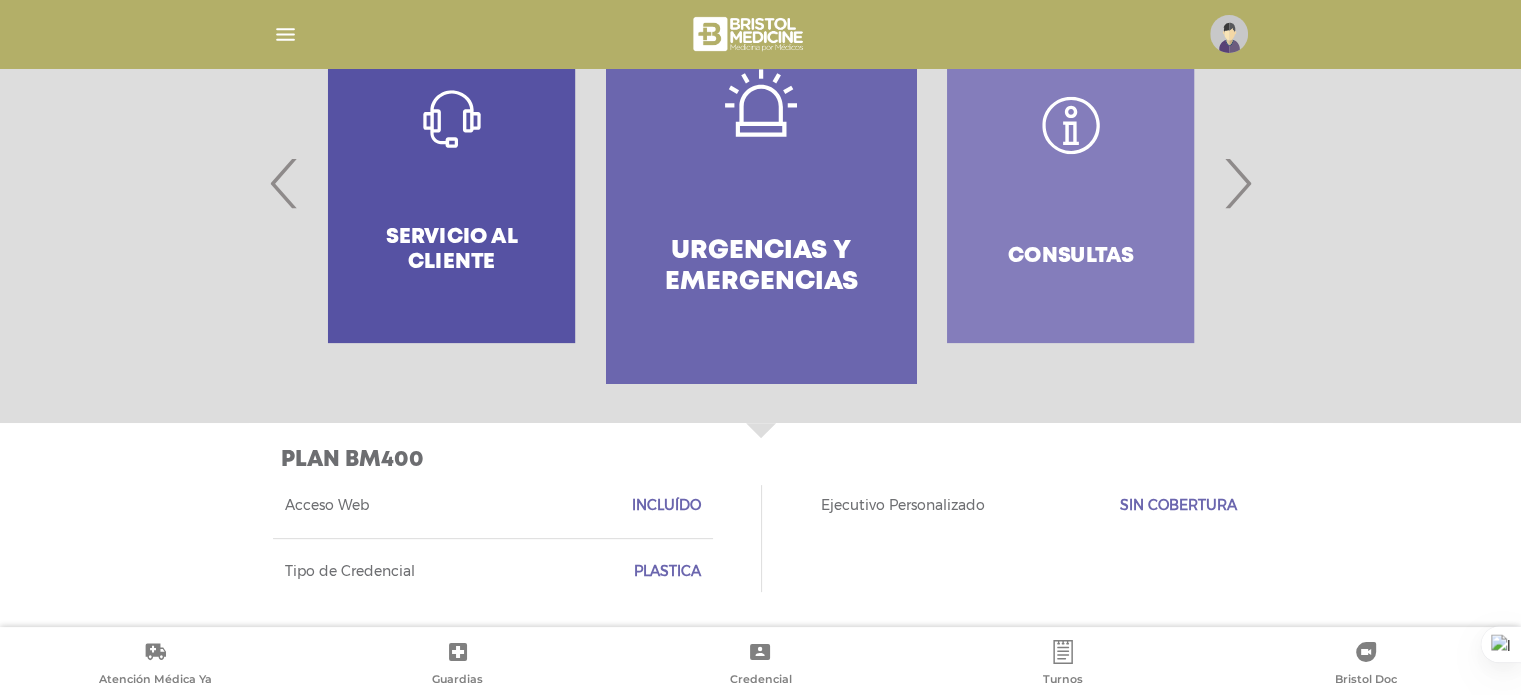 click on "›" at bounding box center (1237, 183) 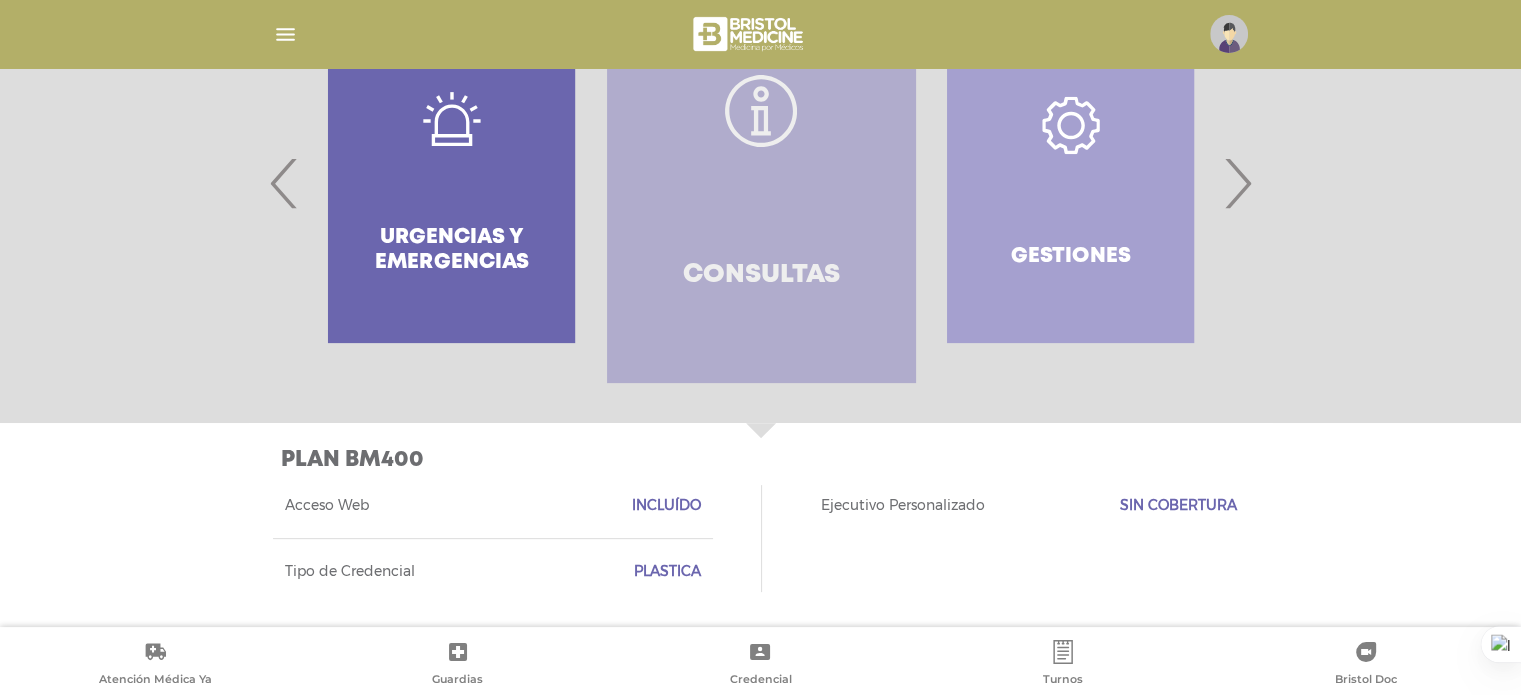 click on "Consultas" at bounding box center (761, 275) 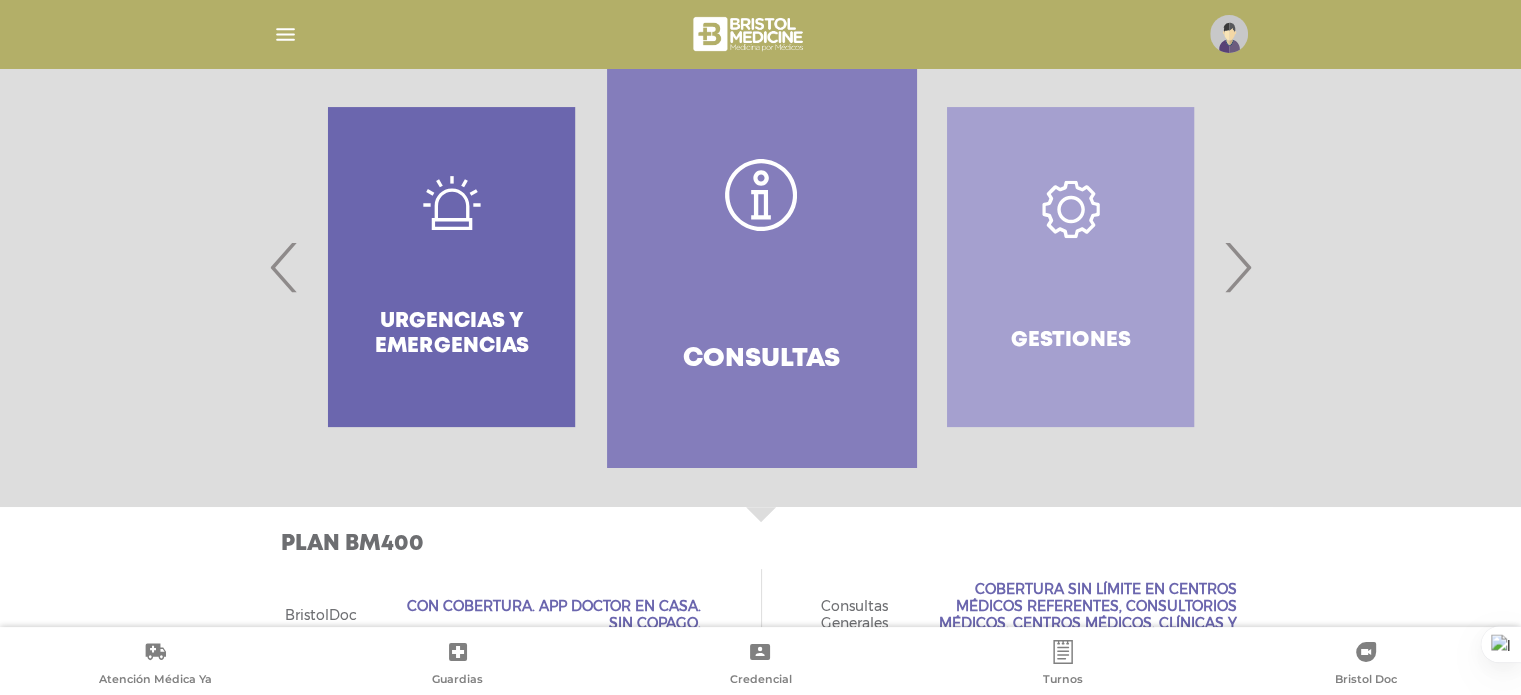 scroll, scrollTop: 438, scrollLeft: 0, axis: vertical 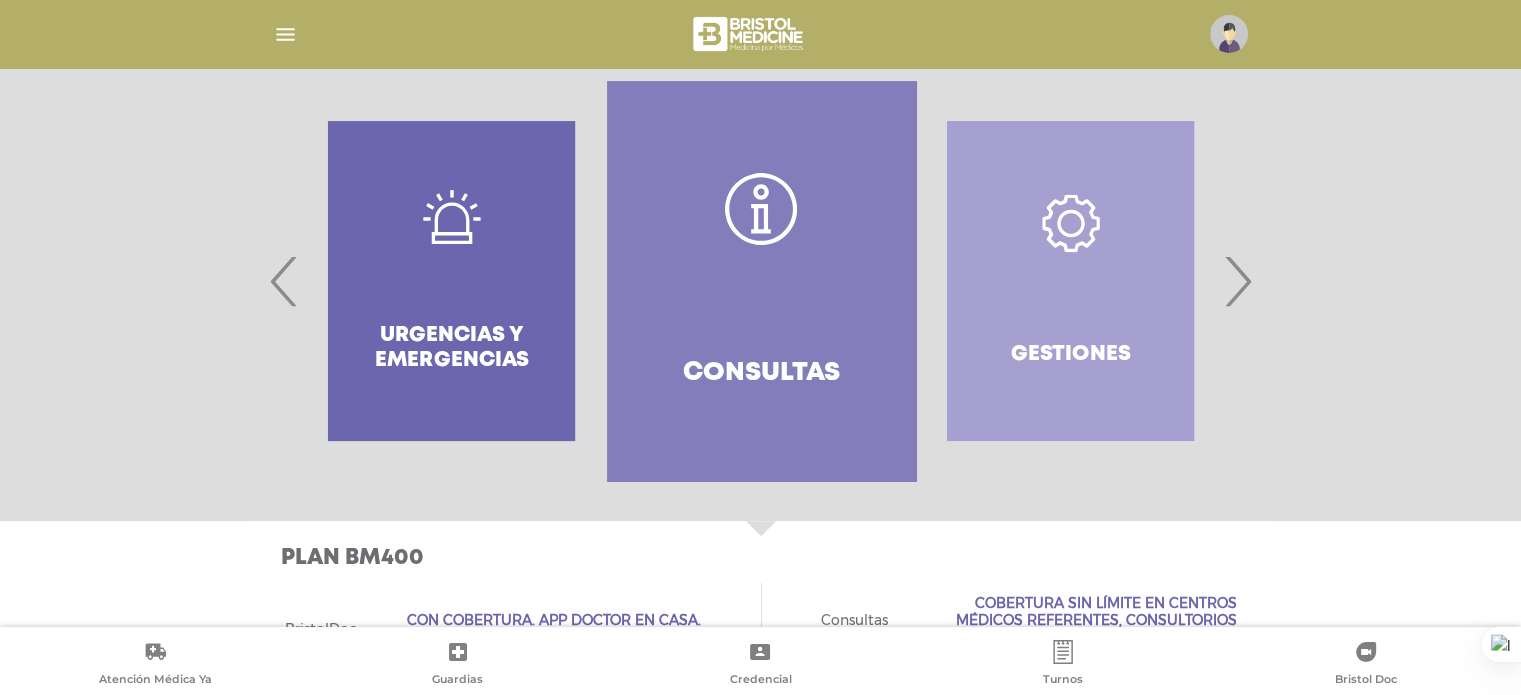 click on "›" at bounding box center (1237, 281) 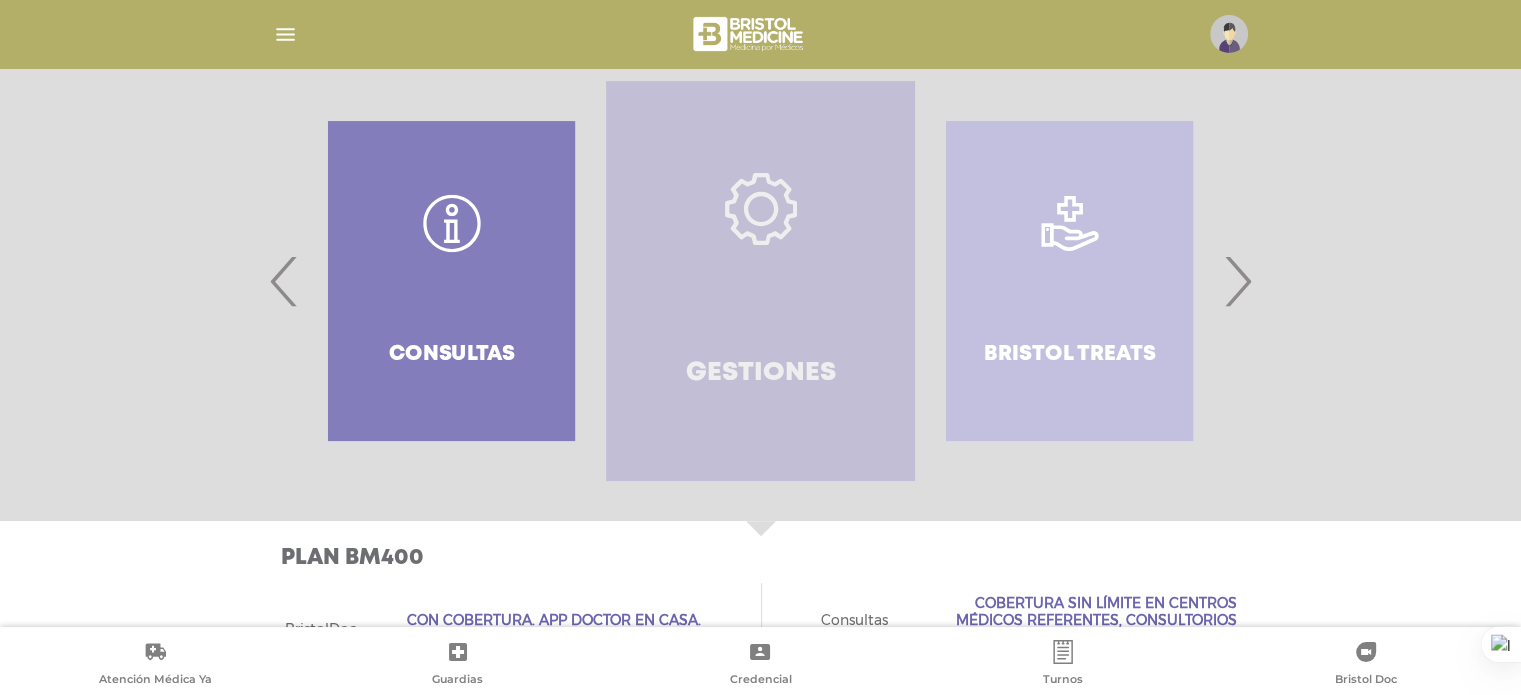 click on "Gestiones" at bounding box center [761, 373] 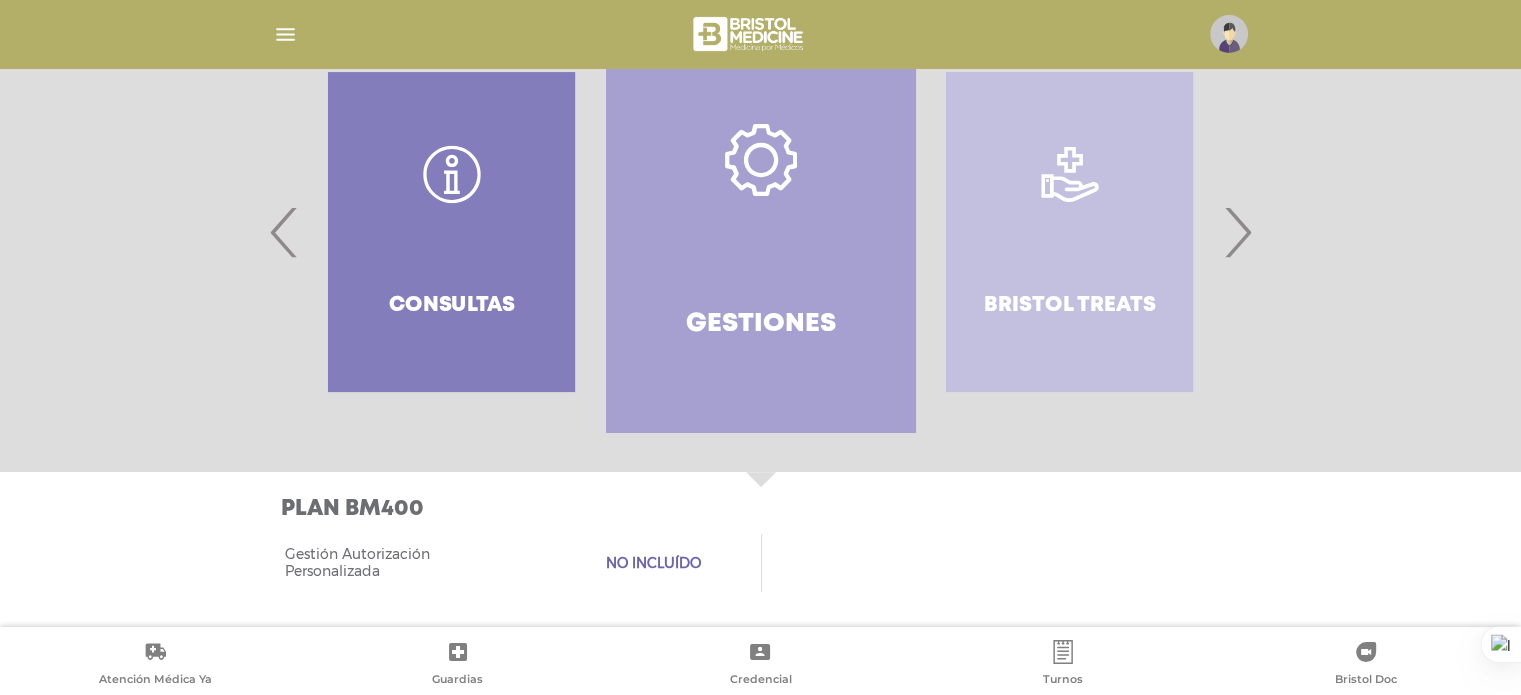 click on "Bristol Treats" at bounding box center [1069, 232] 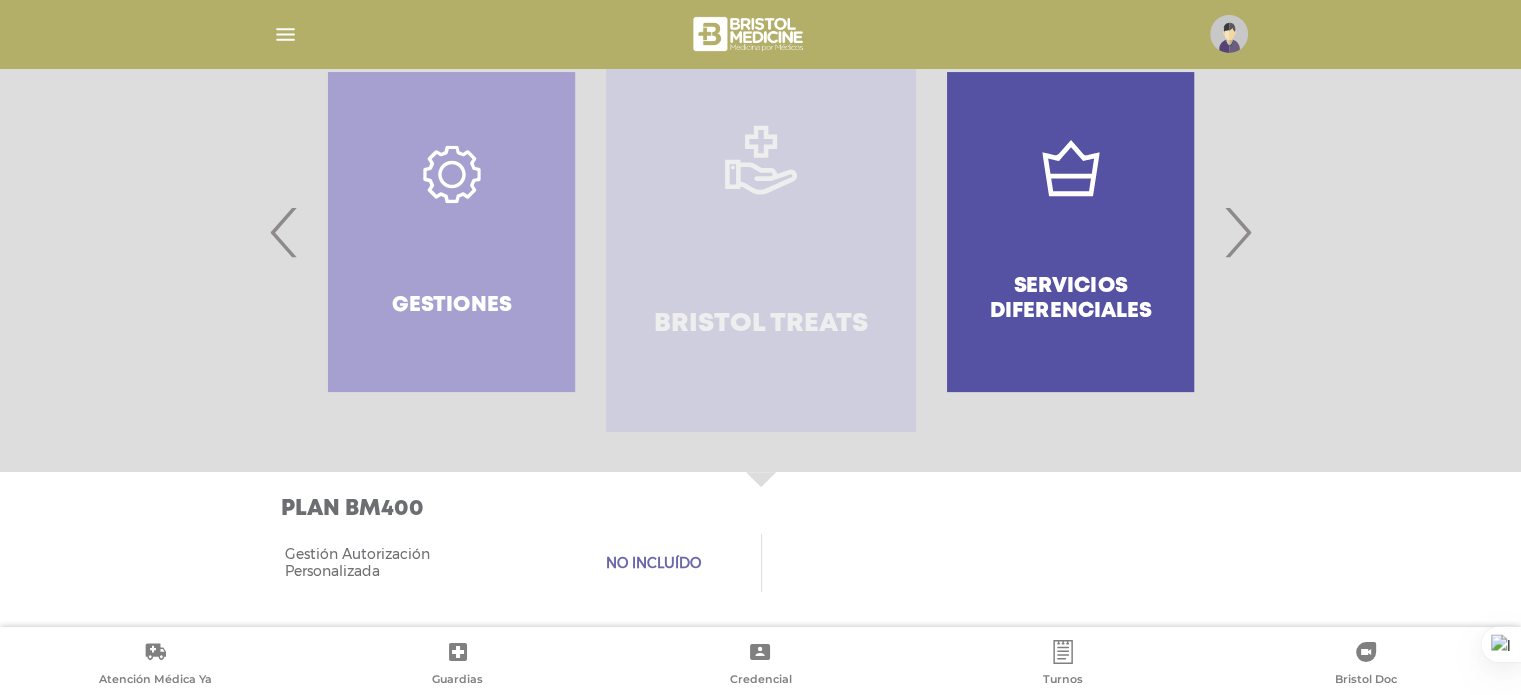 click on "Bristol Treats" at bounding box center (760, 232) 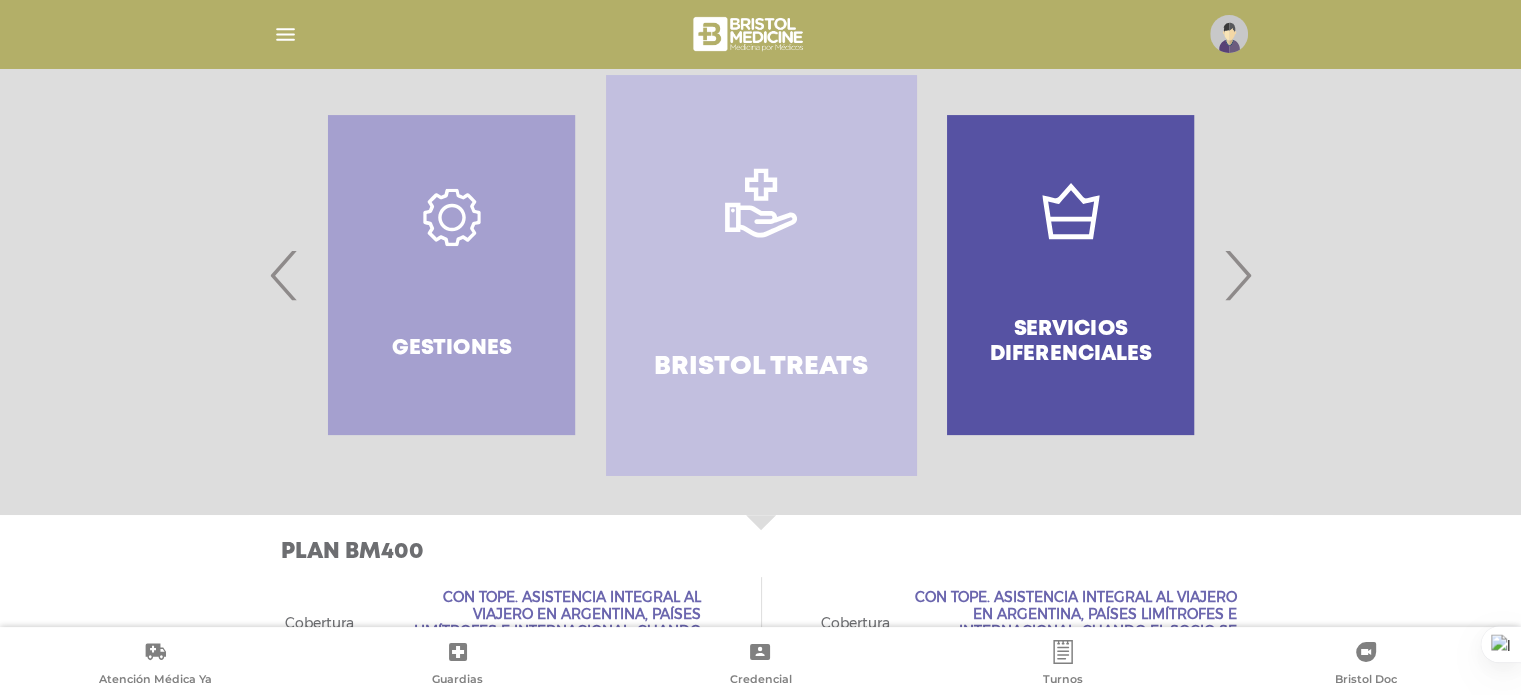scroll, scrollTop: 404, scrollLeft: 0, axis: vertical 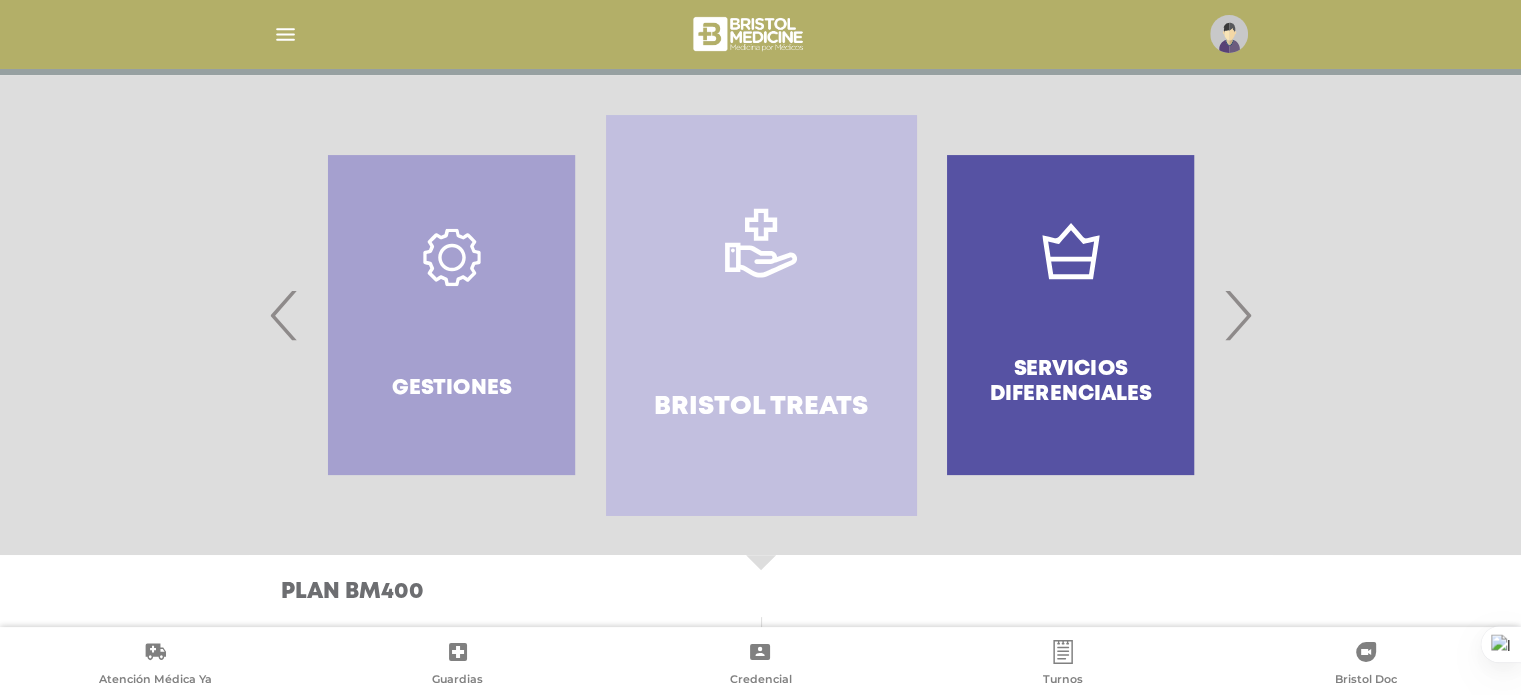 click on "›" at bounding box center [1237, 315] 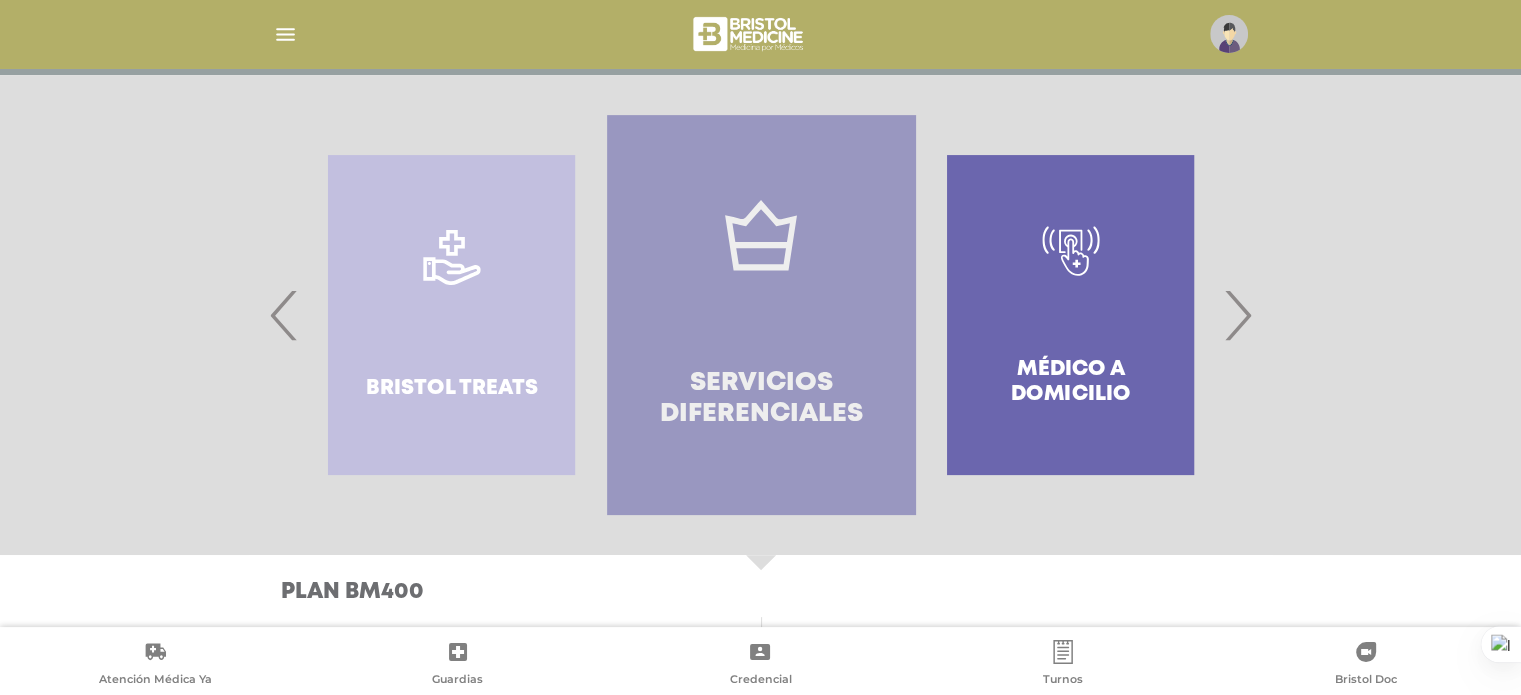 click on "Servicios diferenciales" at bounding box center [761, 399] 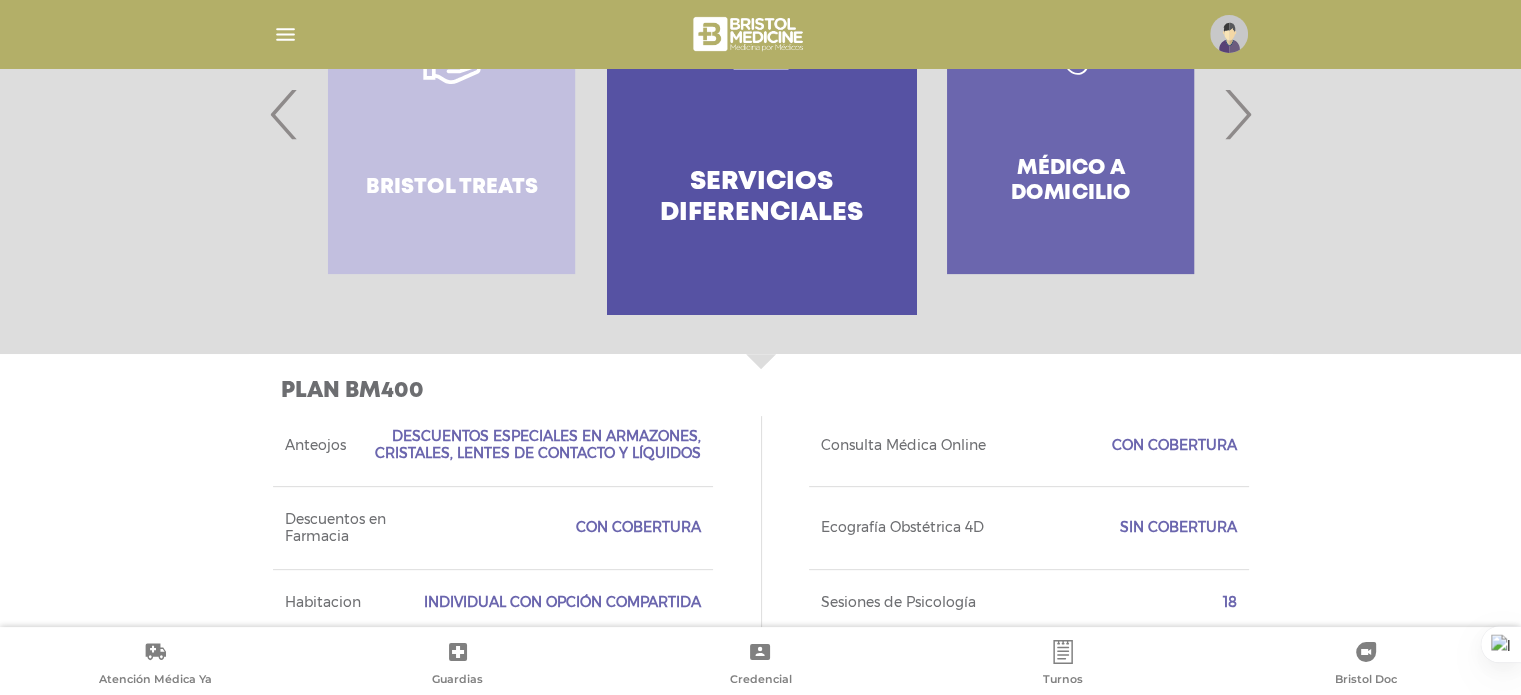 scroll, scrollTop: 783, scrollLeft: 0, axis: vertical 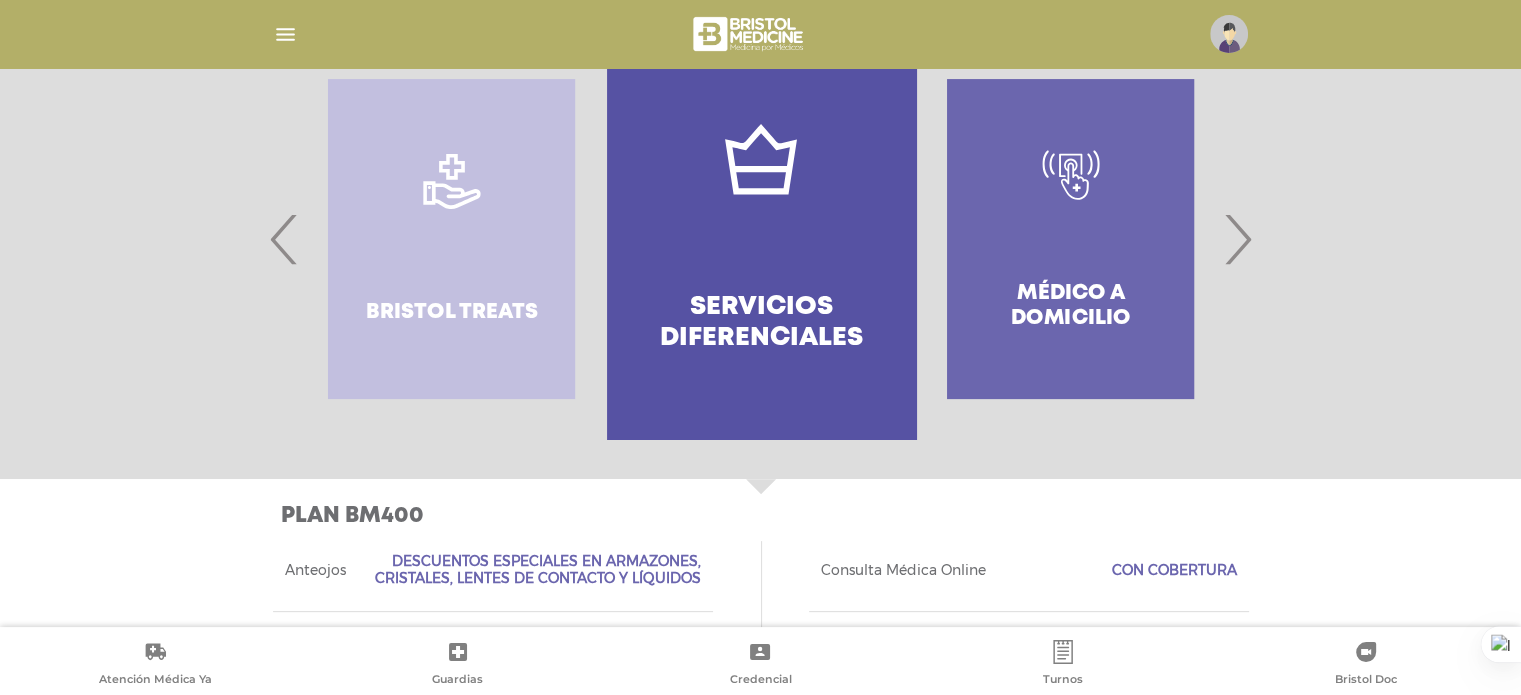 click on "›" at bounding box center (1237, 239) 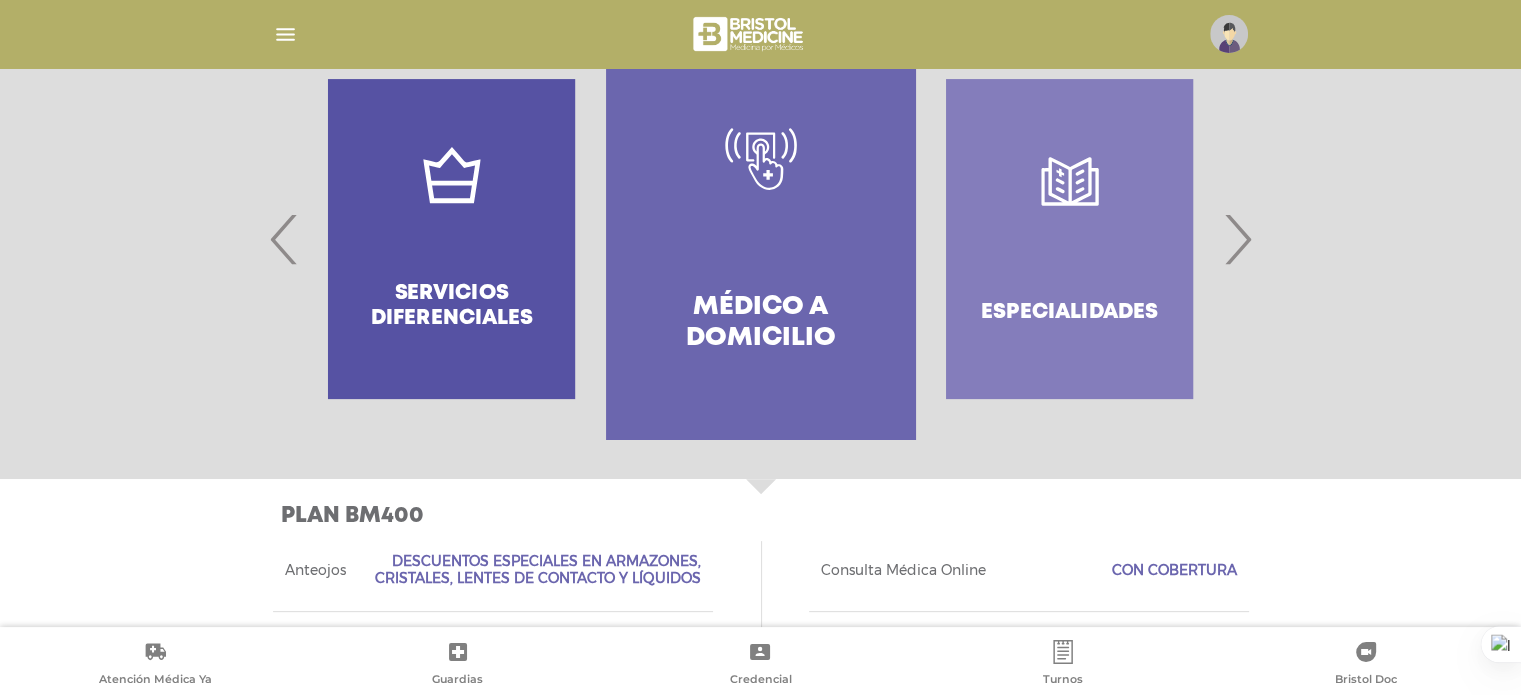 click on "›" at bounding box center (1237, 239) 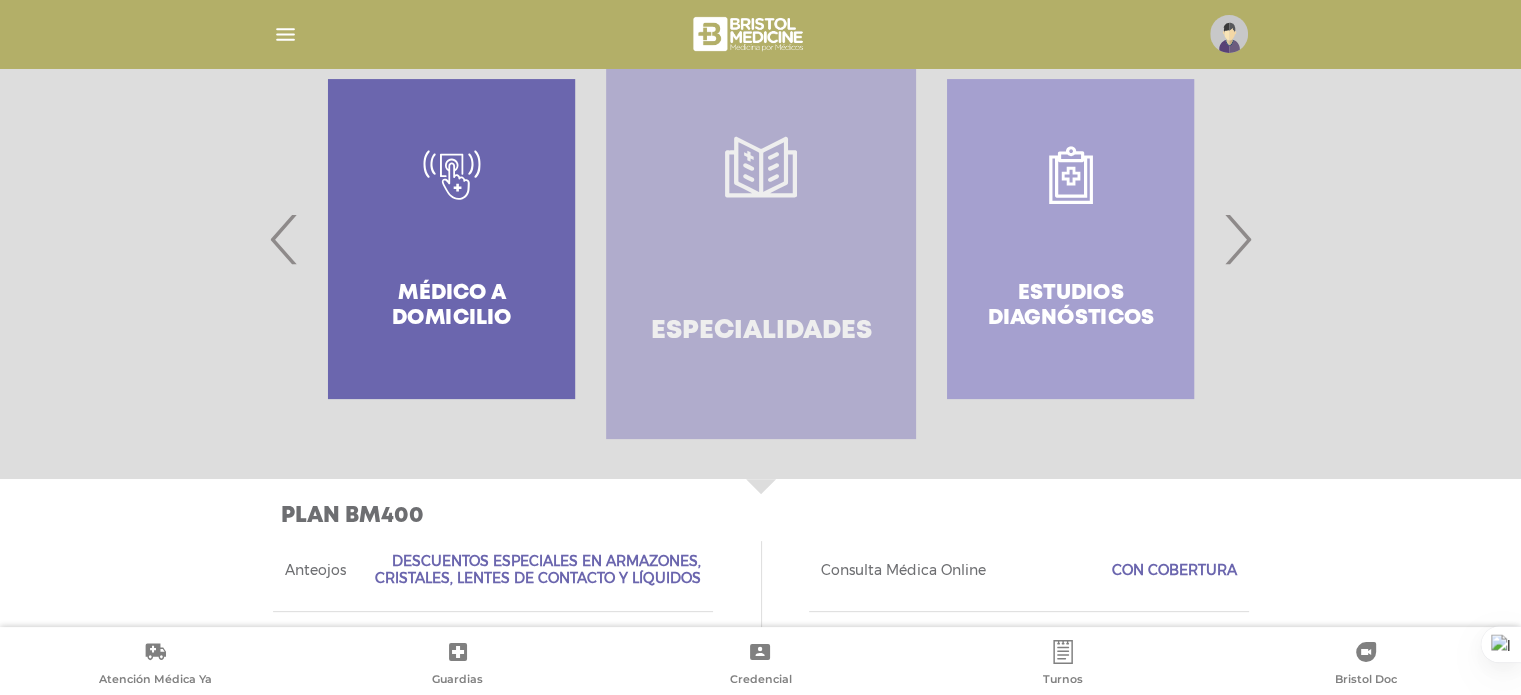 click on "Especialidades" at bounding box center [761, 331] 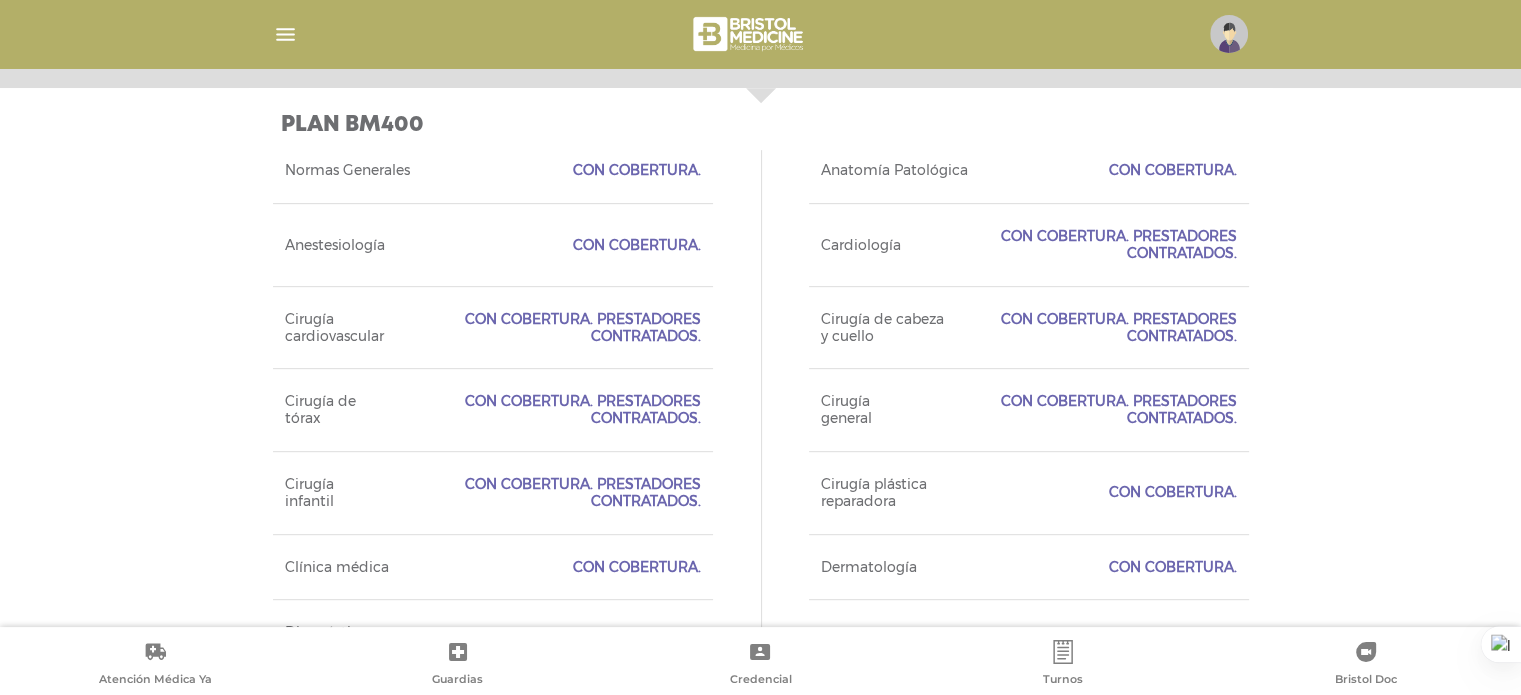 scroll, scrollTop: 894, scrollLeft: 0, axis: vertical 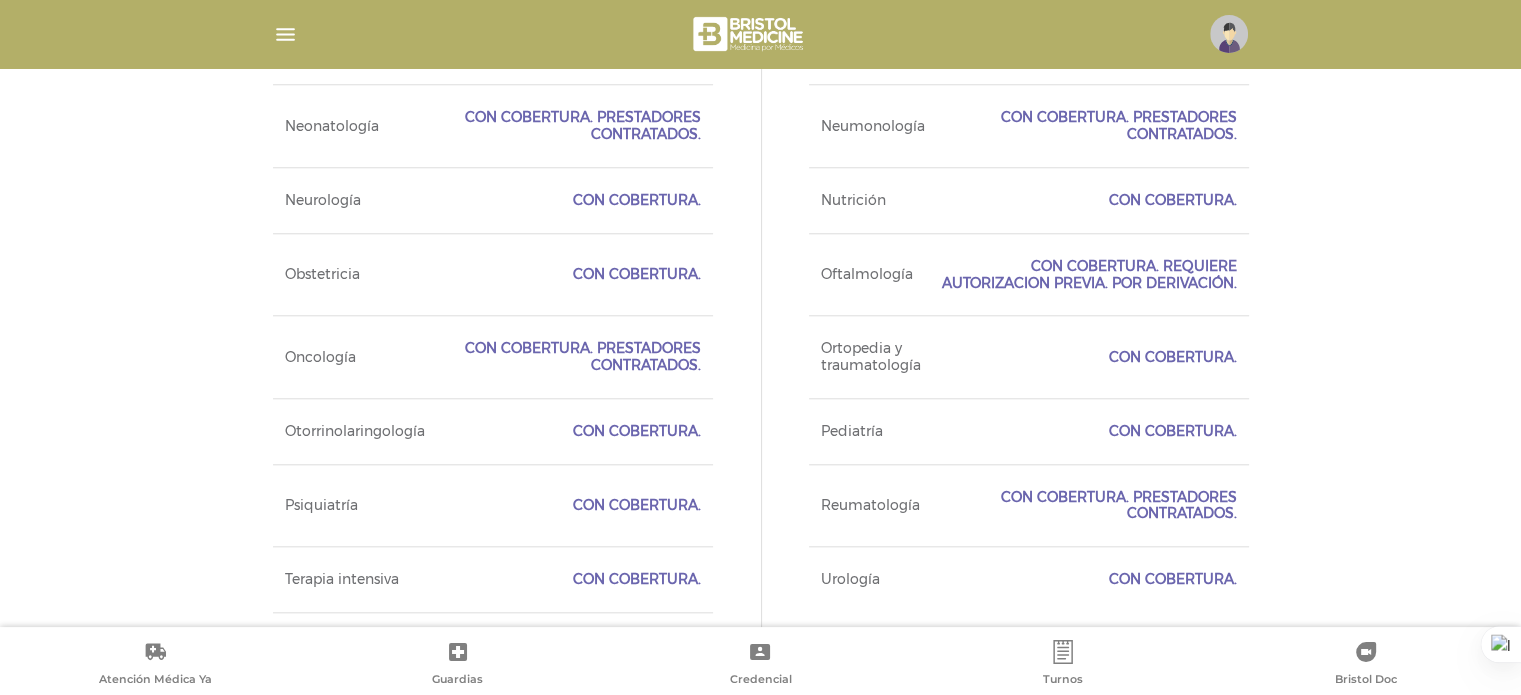 click at bounding box center (285, 34) 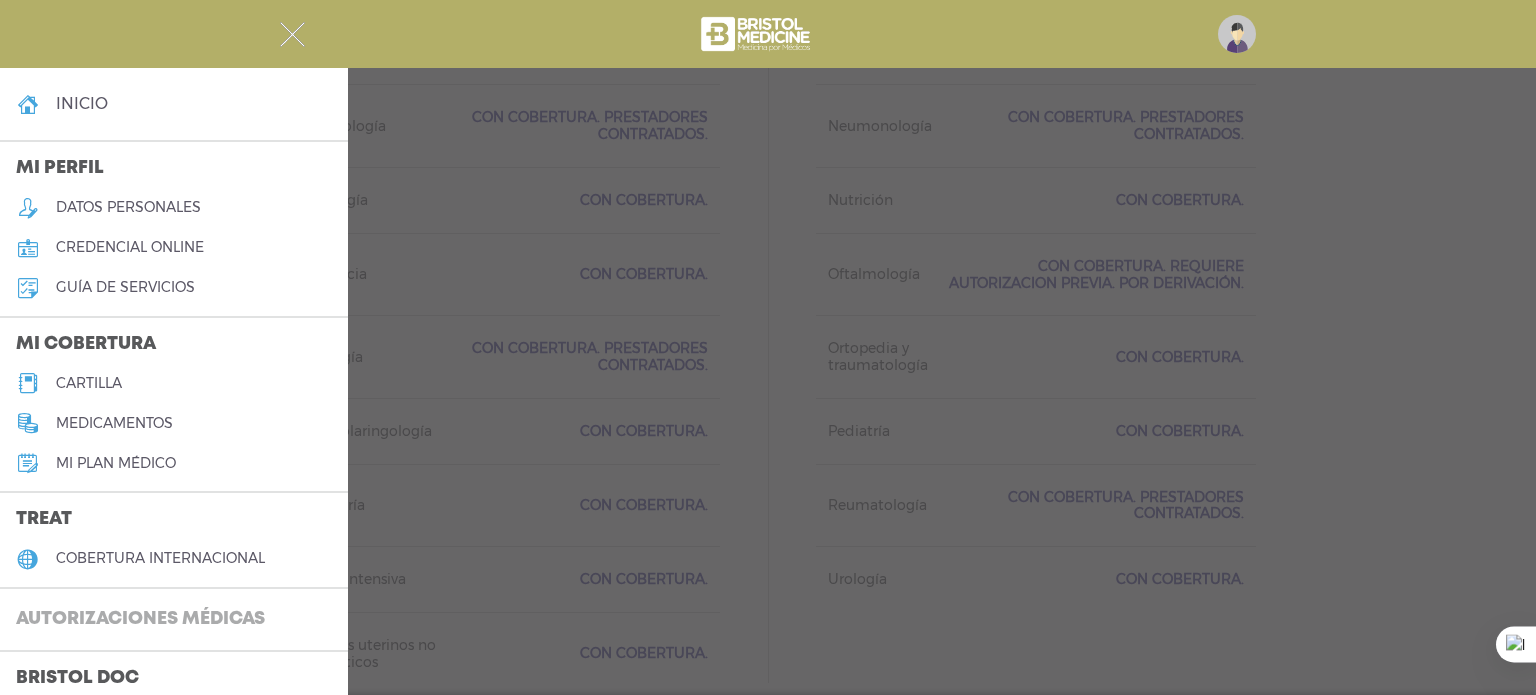 click on "Autorizaciones médicas" at bounding box center [140, 620] 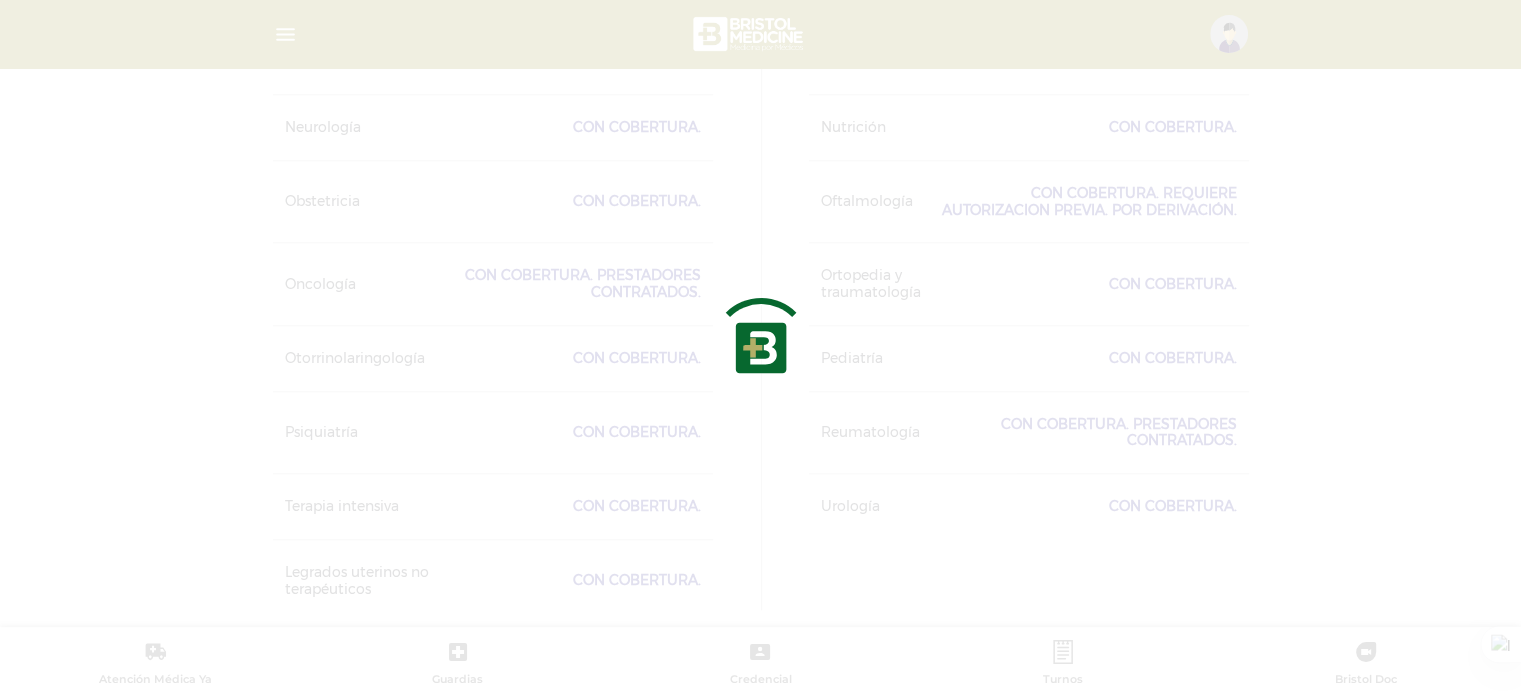 scroll, scrollTop: 2012, scrollLeft: 0, axis: vertical 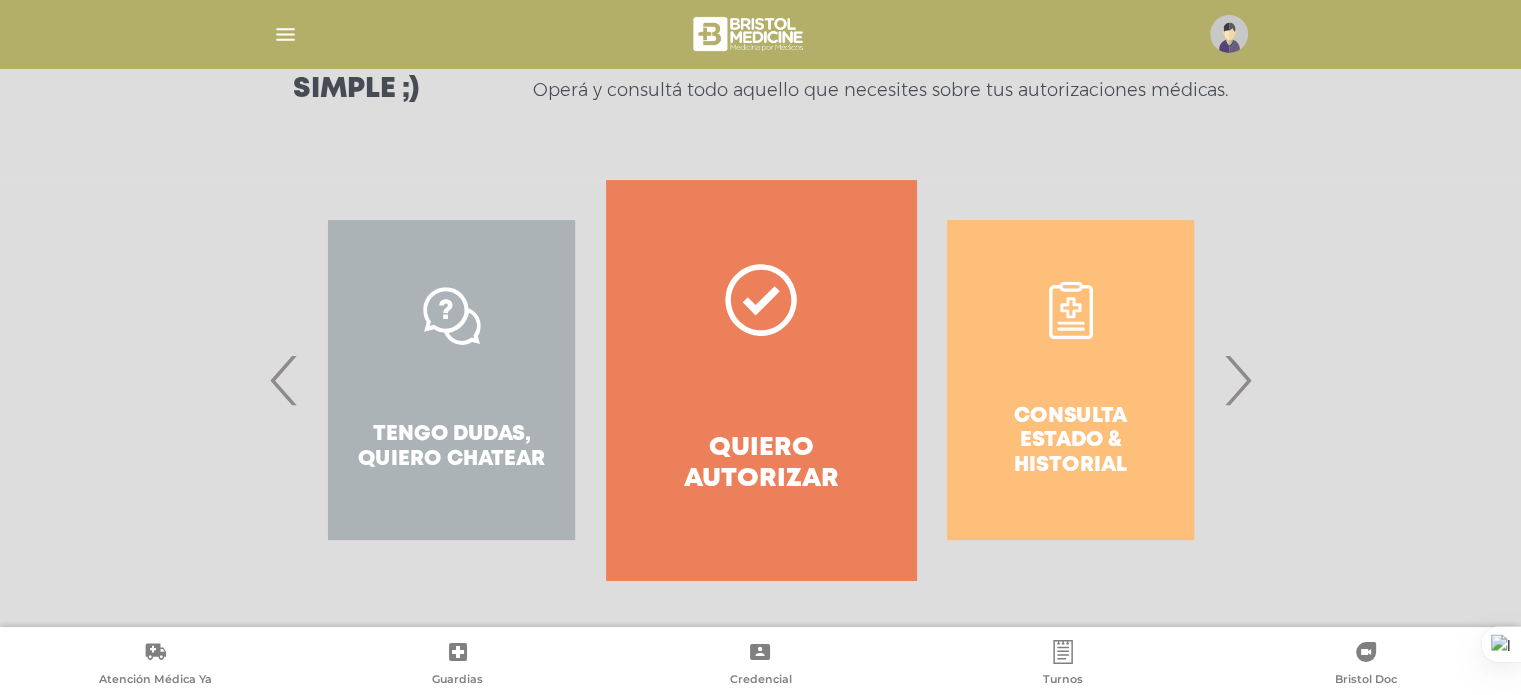 click on "Tengo dudas, quiero chatear" at bounding box center (451, 380) 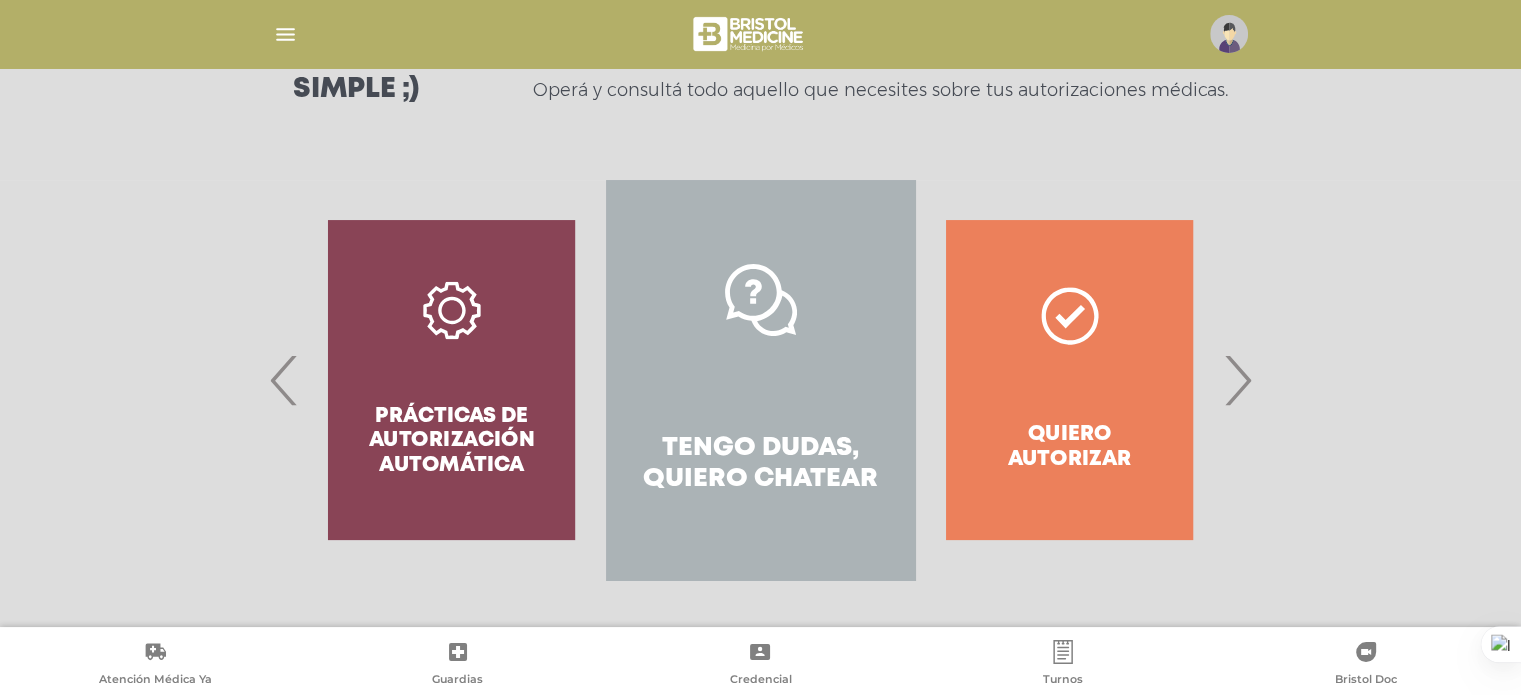 click on "Tengo dudas, quiero chatear" at bounding box center (760, 380) 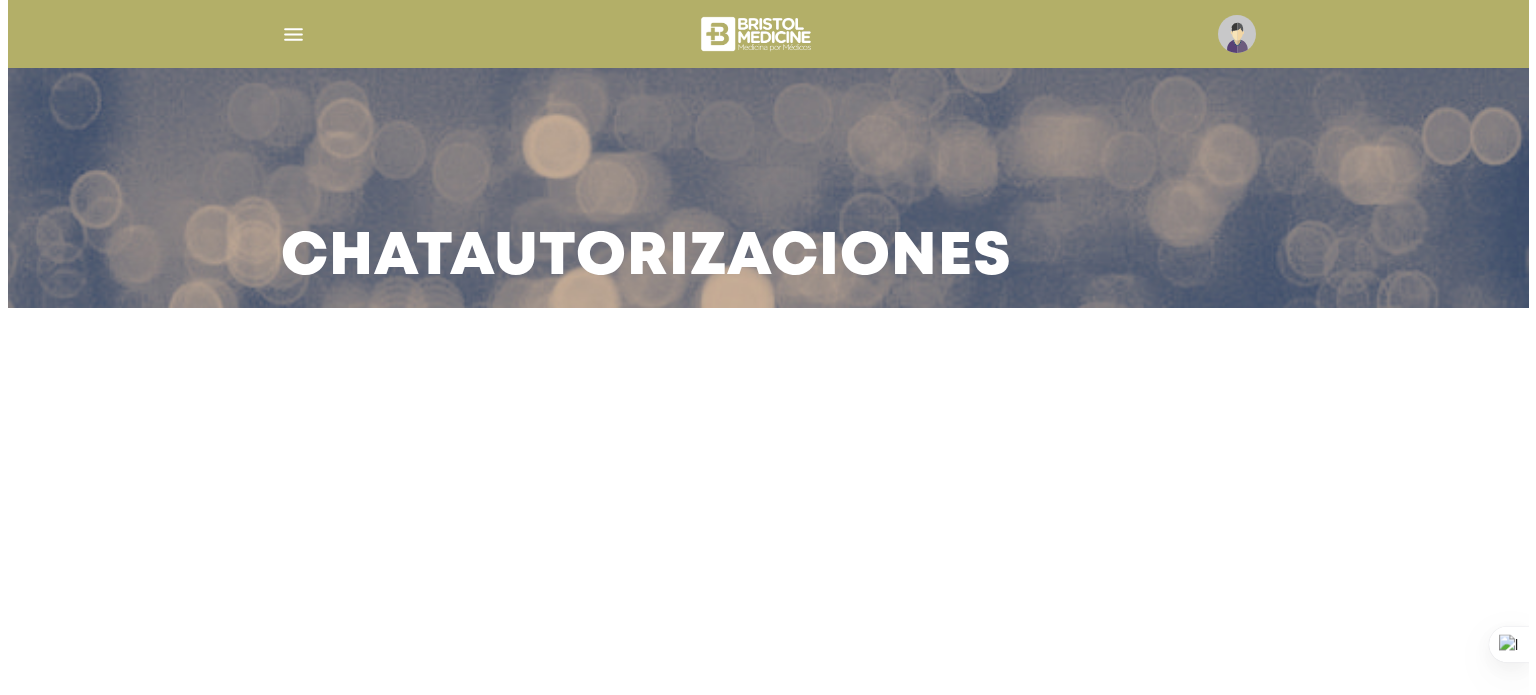scroll, scrollTop: 0, scrollLeft: 0, axis: both 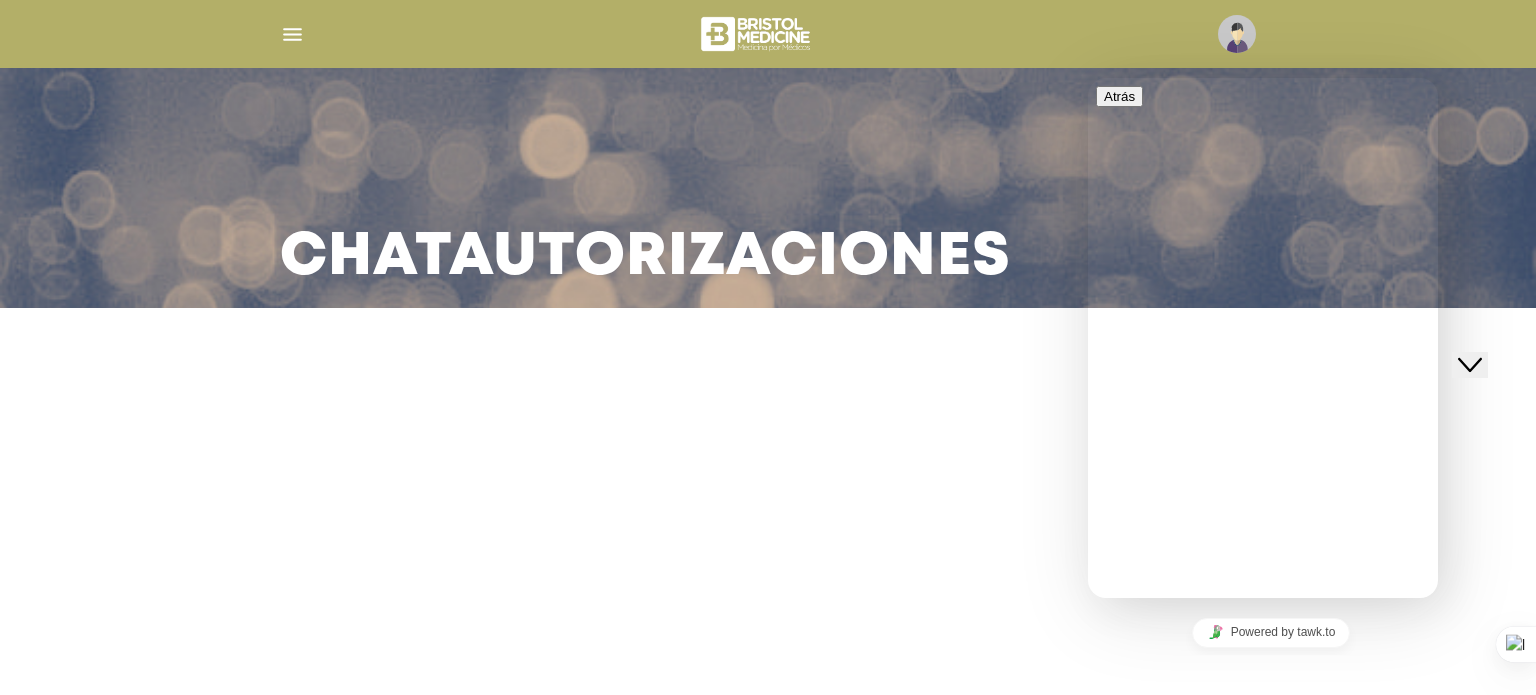 click on "Chat  Autorizaciones" at bounding box center (768, 347) 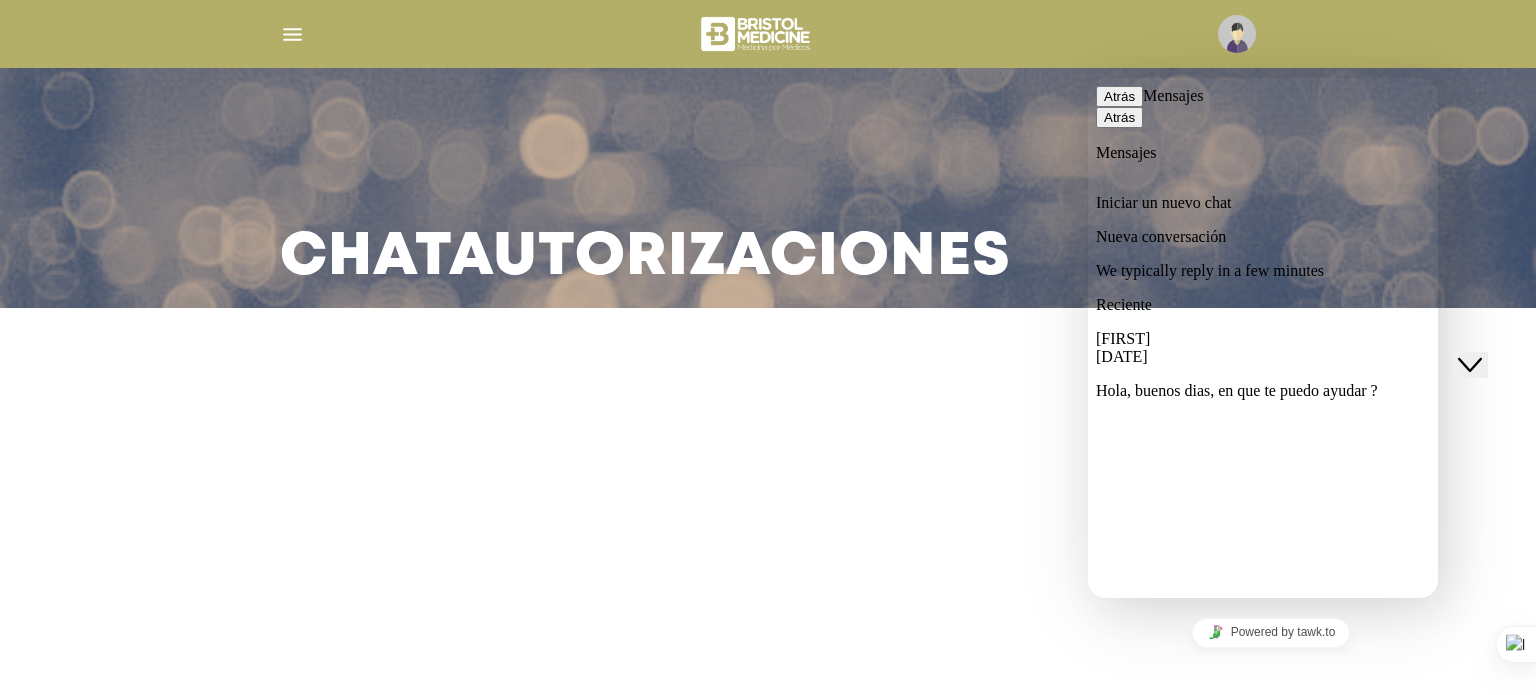 type 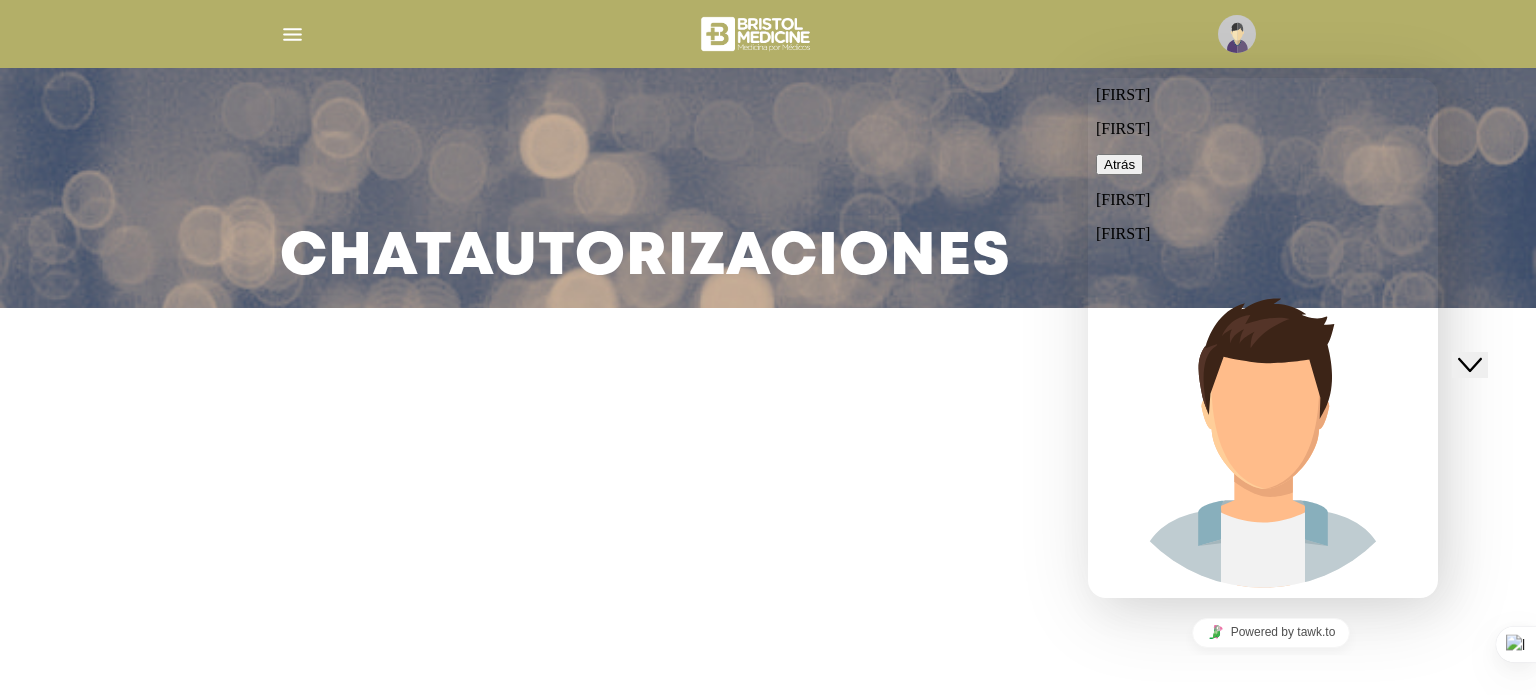 scroll, scrollTop: 214, scrollLeft: 0, axis: vertical 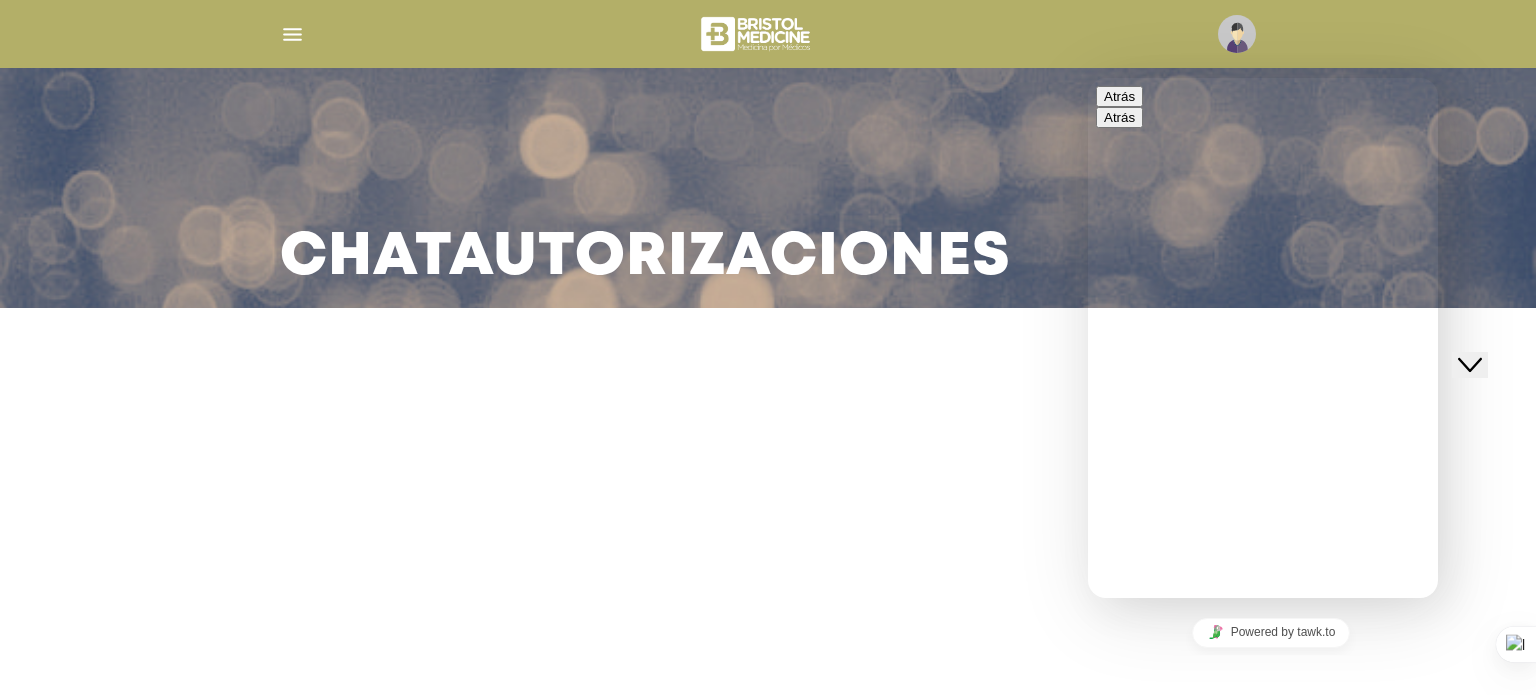 click on "**" at bounding box center (1183, 840) 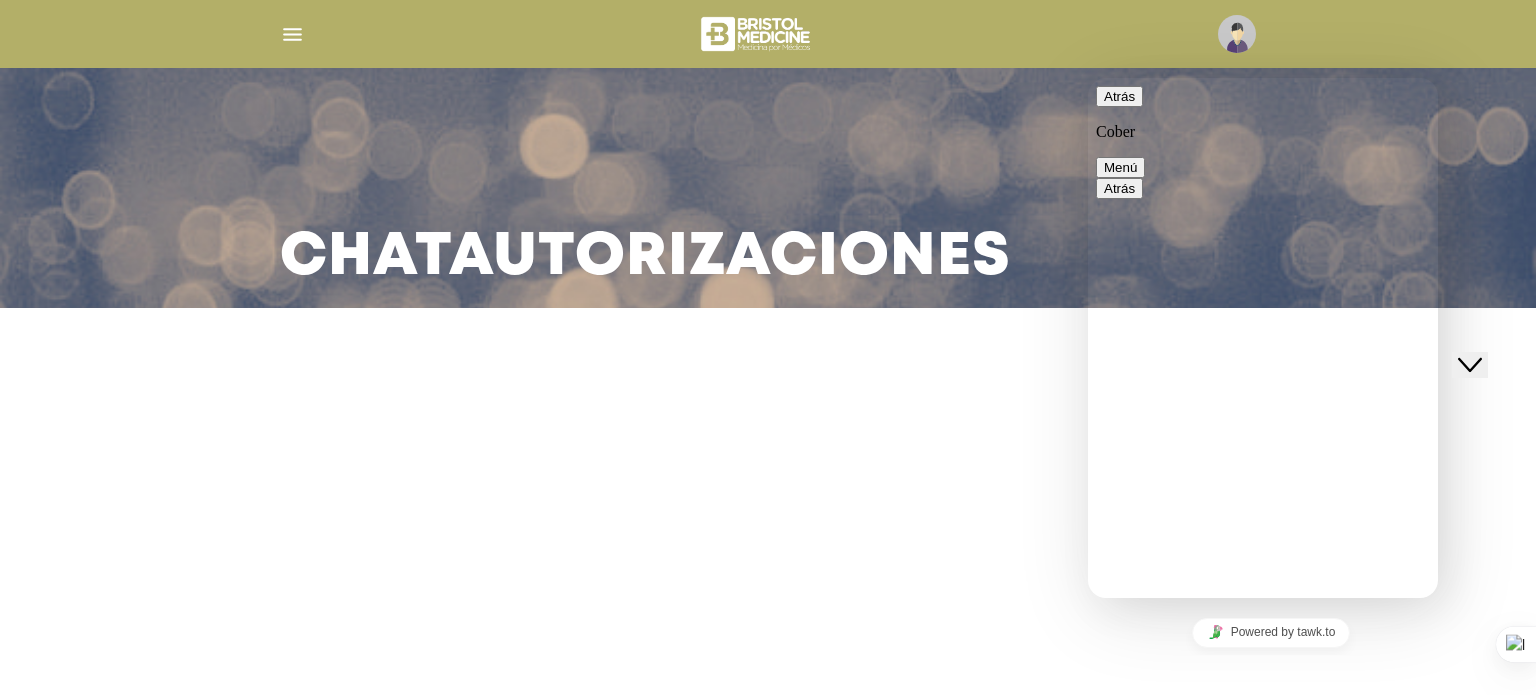 scroll, scrollTop: 12, scrollLeft: 0, axis: vertical 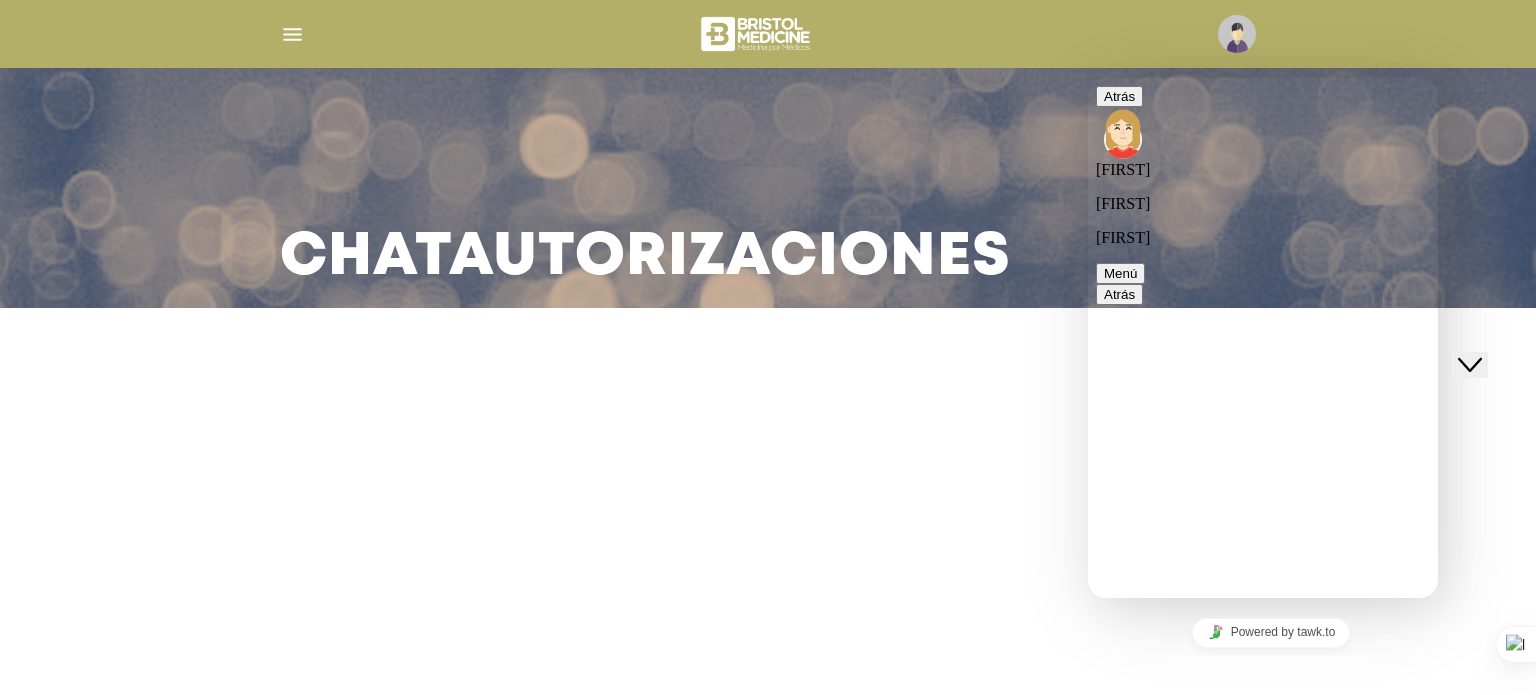 click at bounding box center [1088, 78] 